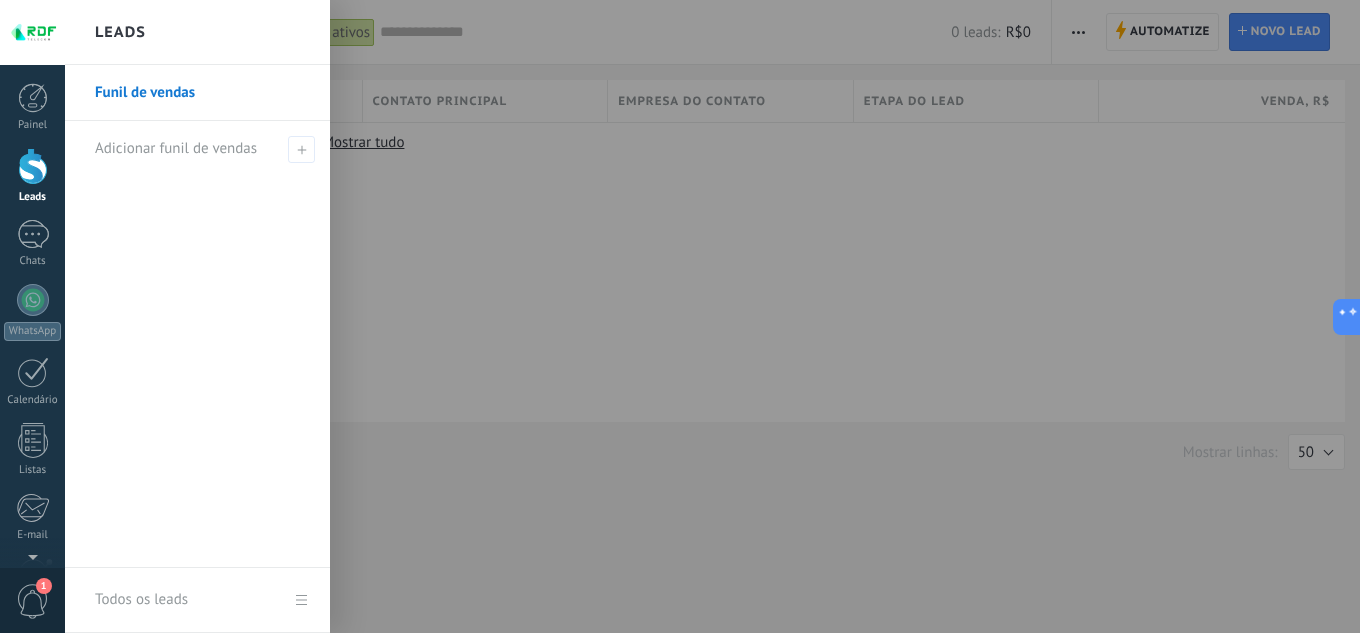 scroll, scrollTop: 0, scrollLeft: 0, axis: both 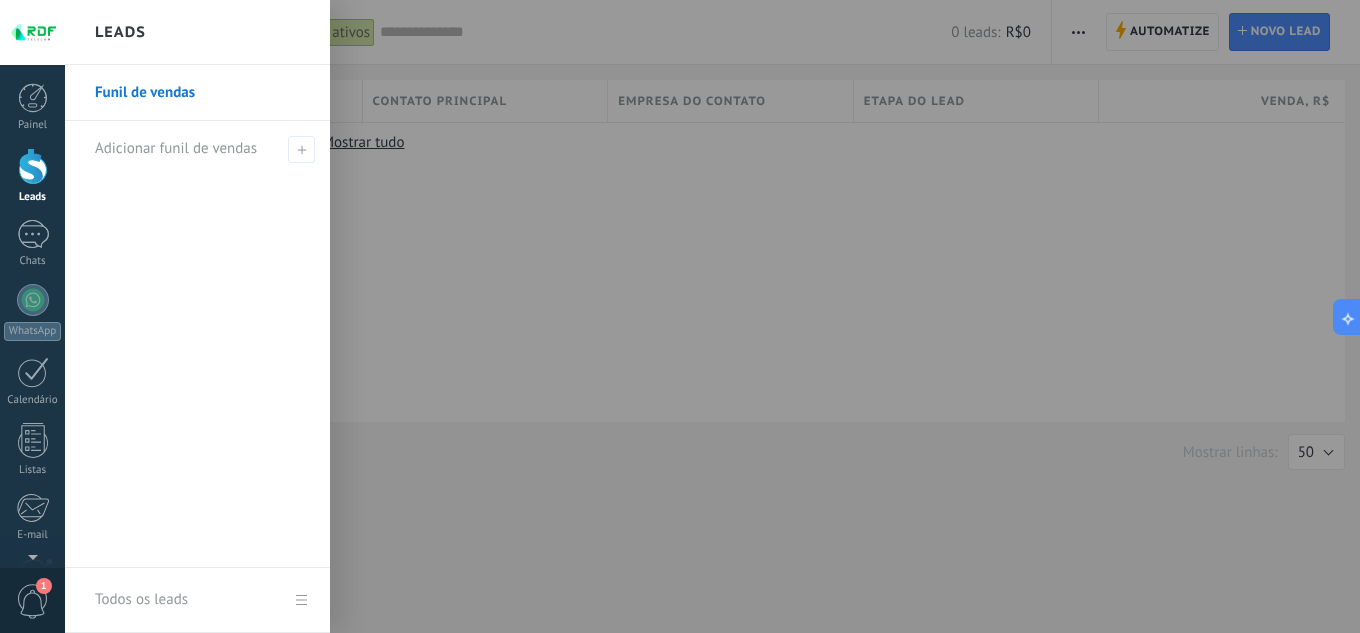 click at bounding box center (745, 316) 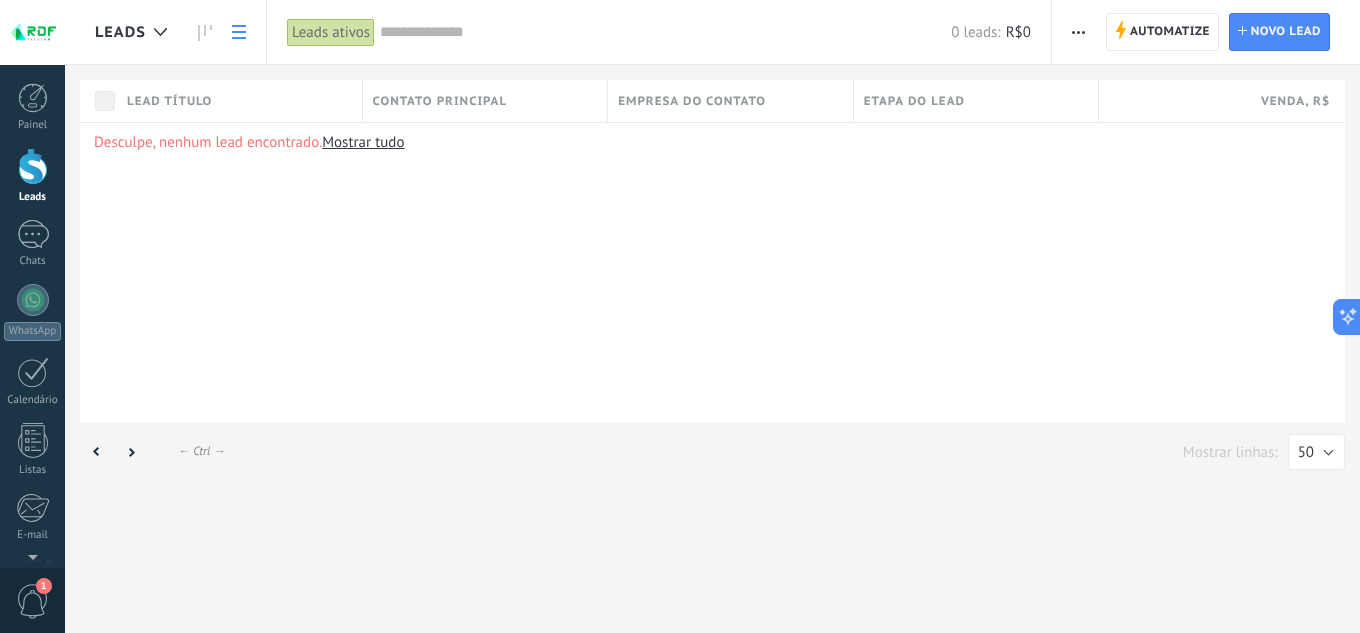 click at bounding box center [32, 32] 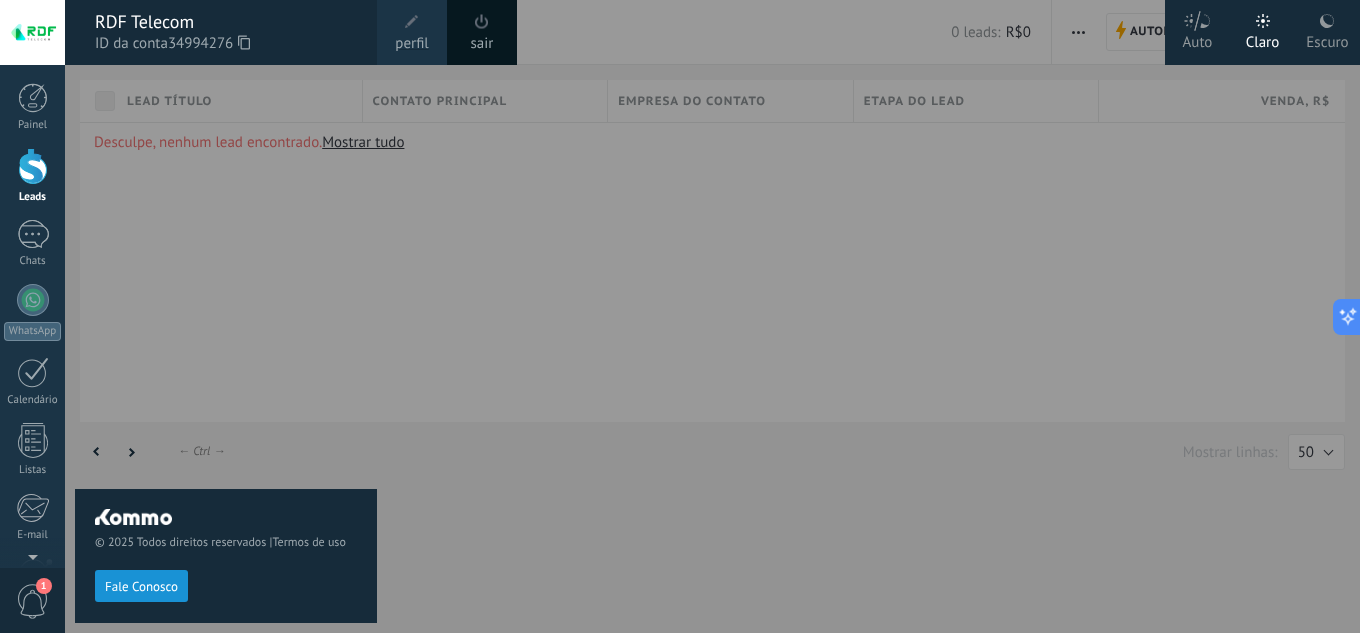 click at bounding box center [482, 22] 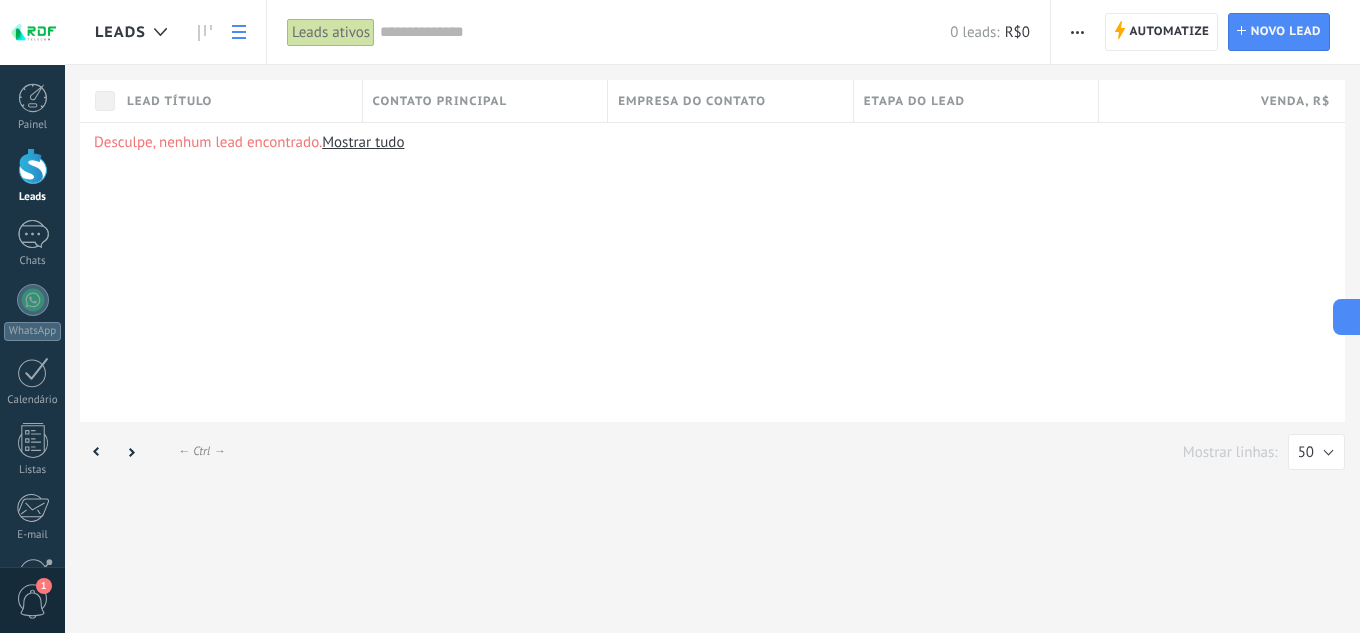 scroll, scrollTop: 0, scrollLeft: 0, axis: both 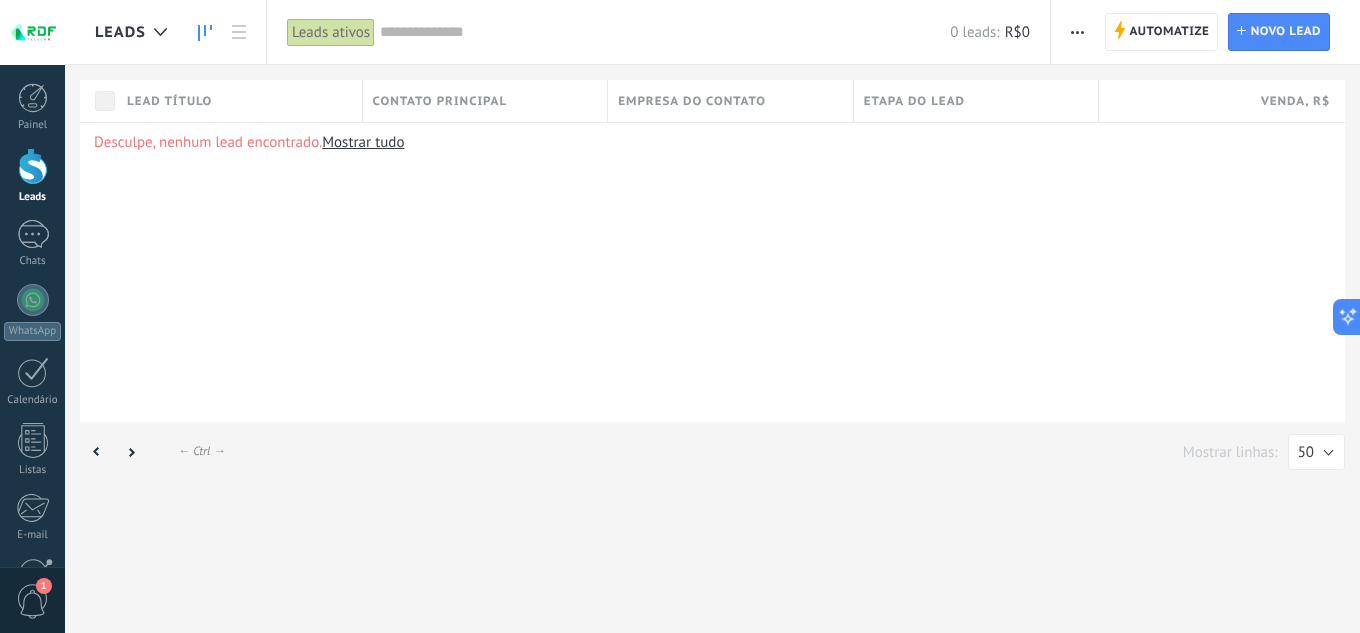 click at bounding box center (205, 32) 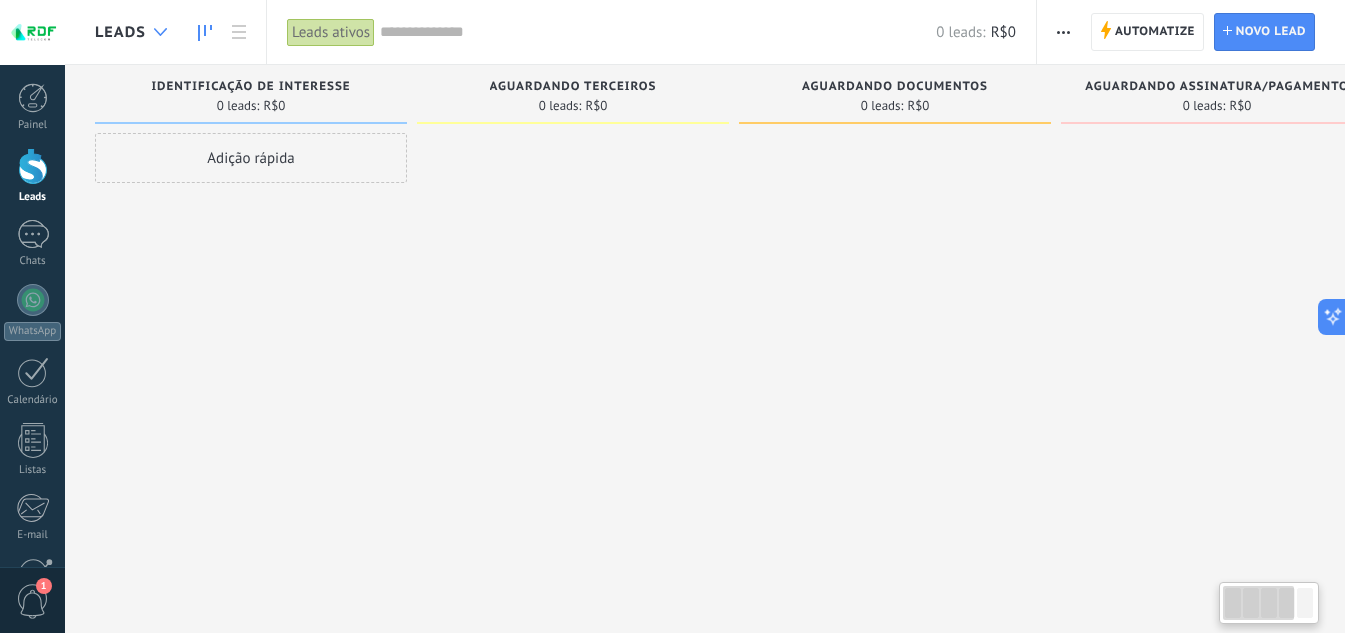 click at bounding box center (160, 32) 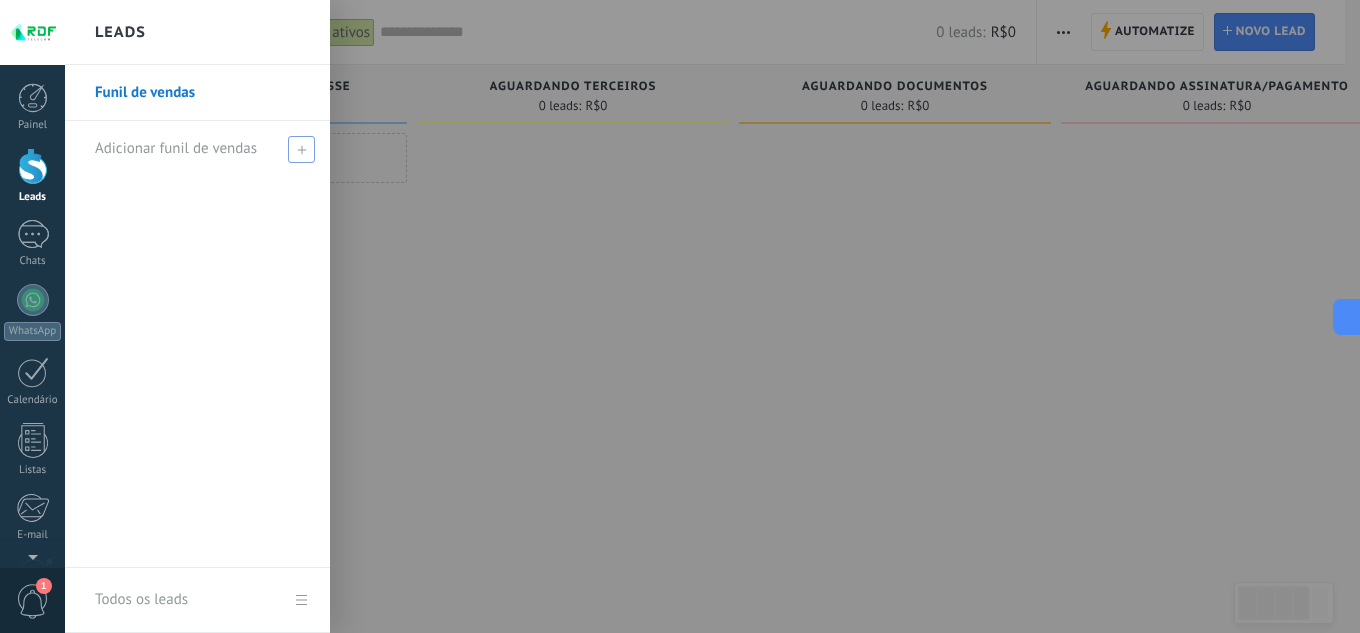 click at bounding box center (301, 149) 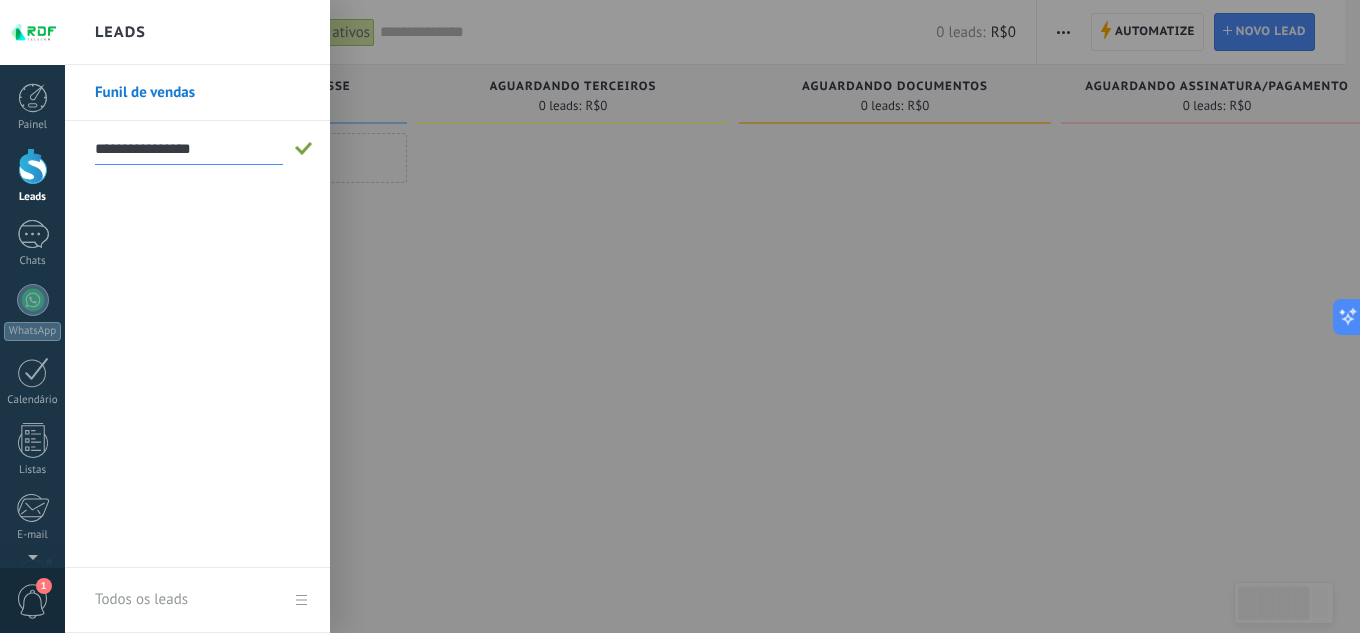 type on "**********" 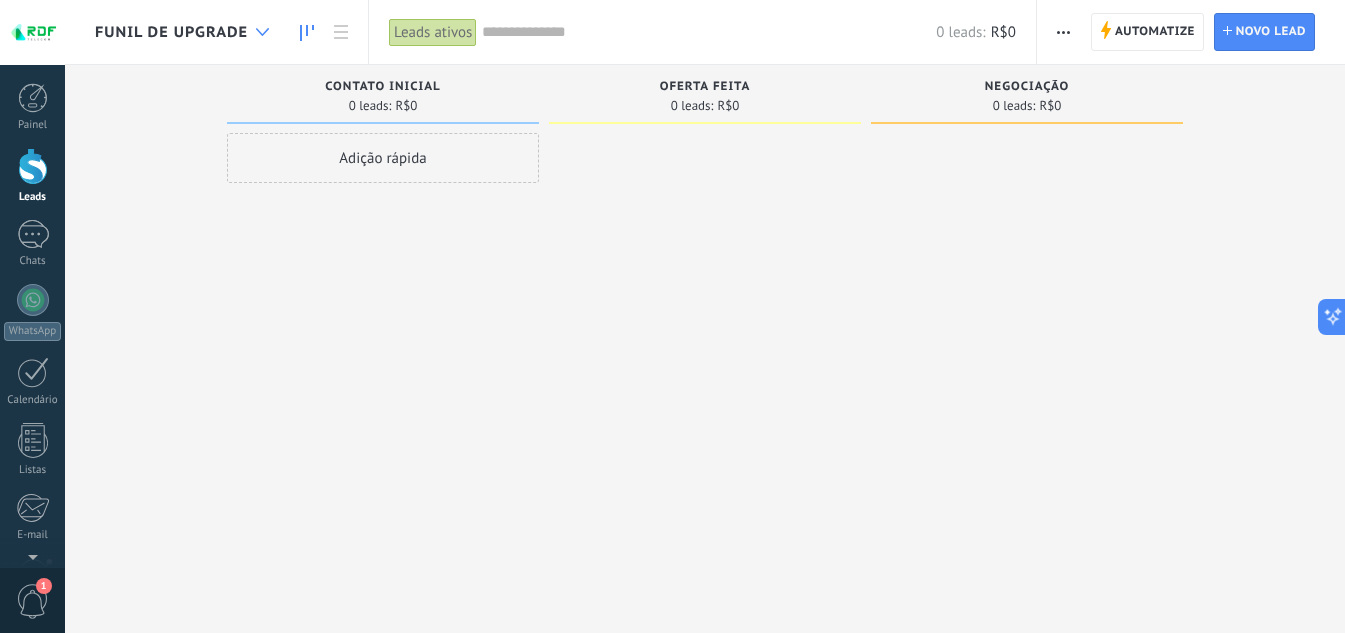 click 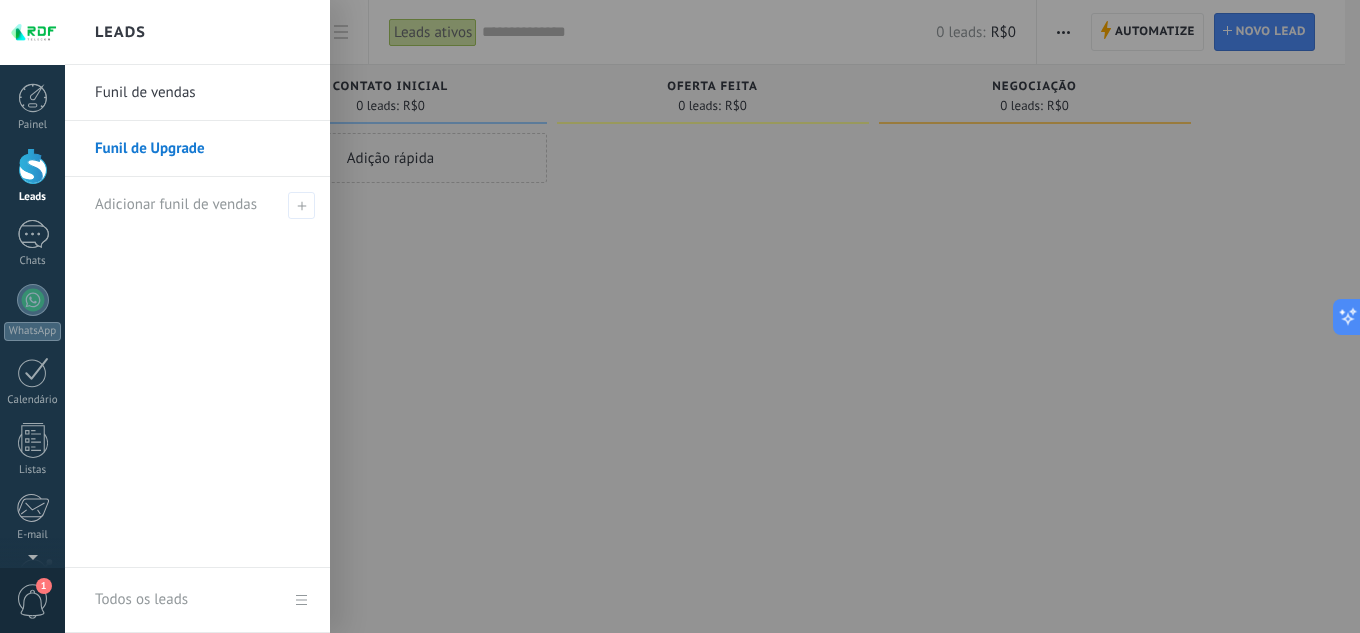 click at bounding box center [745, 316] 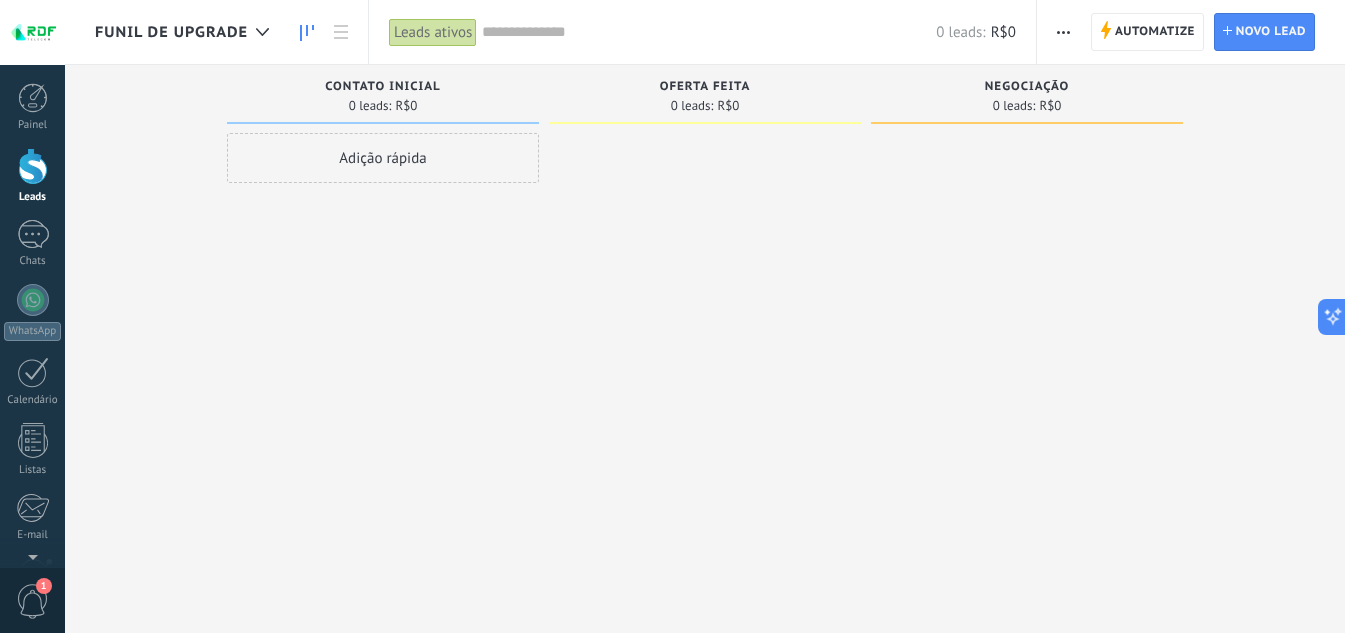 click at bounding box center [1063, 32] 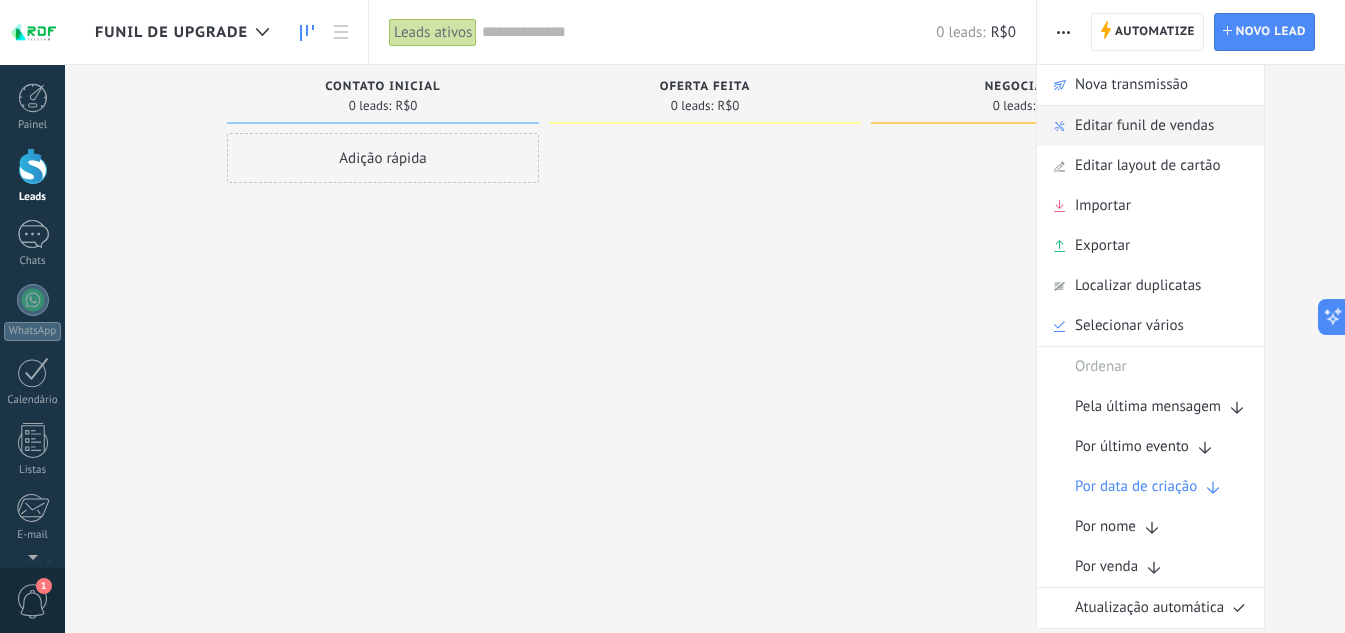 click on "Editar funil de vendas" at bounding box center [1144, 126] 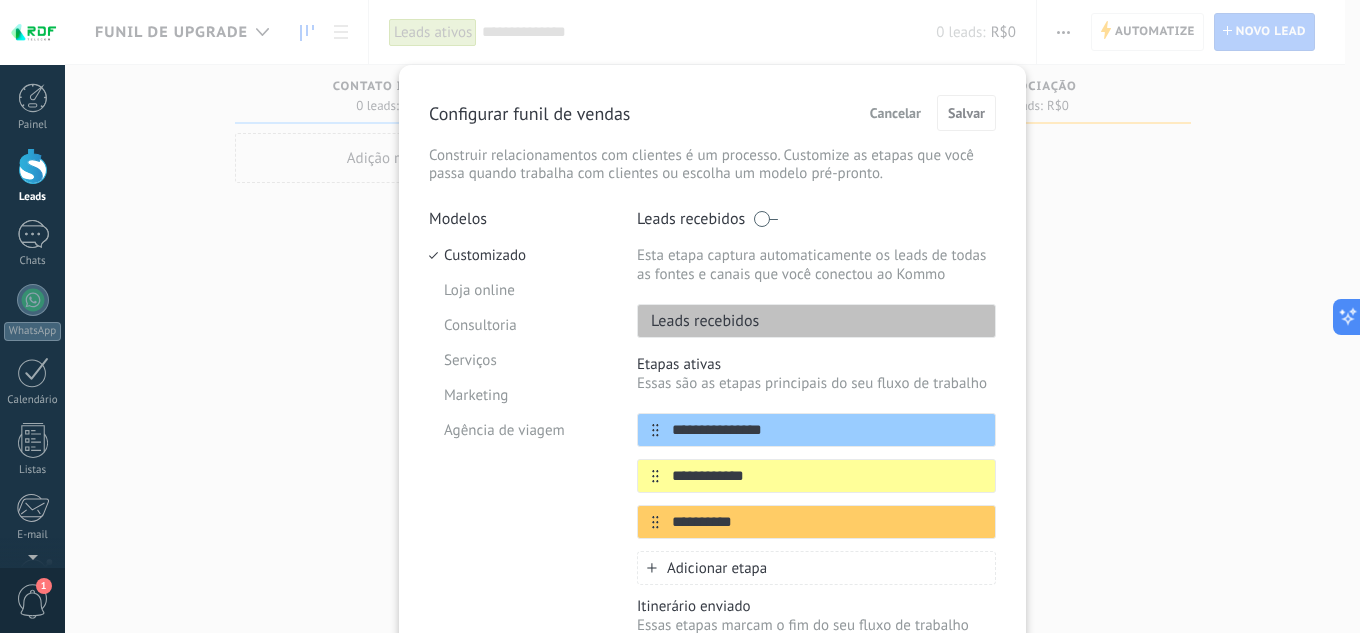 click on "Leads recebidos" at bounding box center [816, 321] 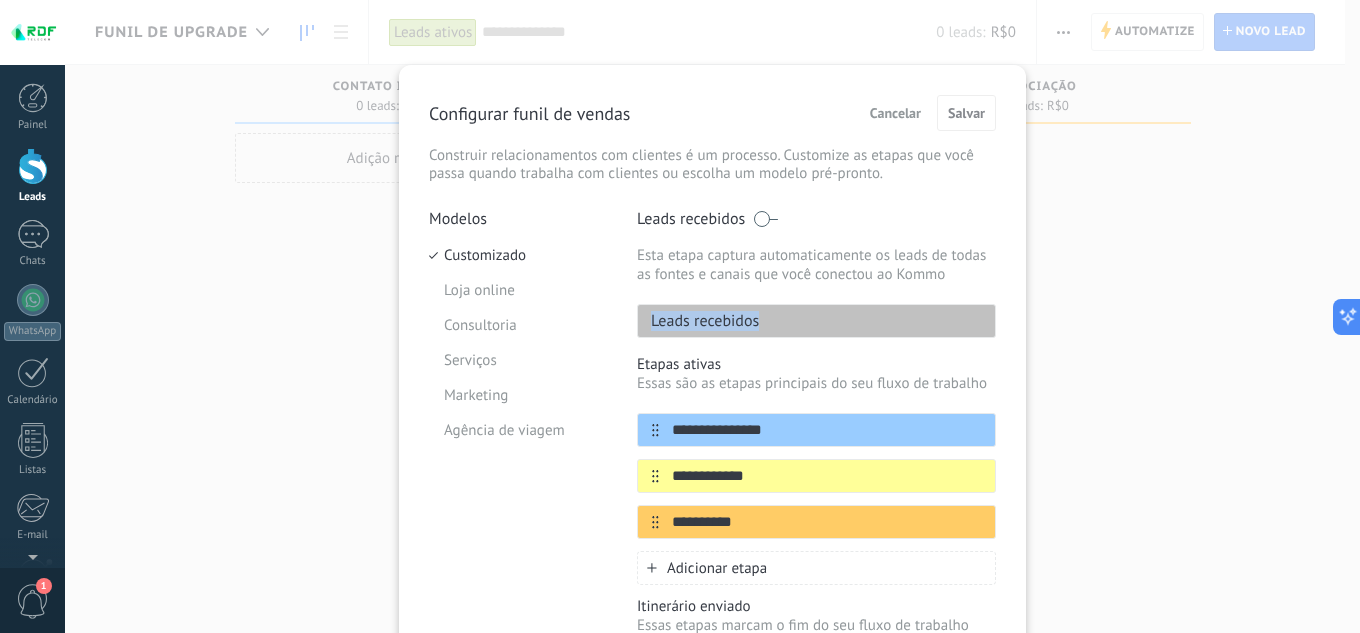 drag, startPoint x: 651, startPoint y: 321, endPoint x: 799, endPoint y: 321, distance: 148 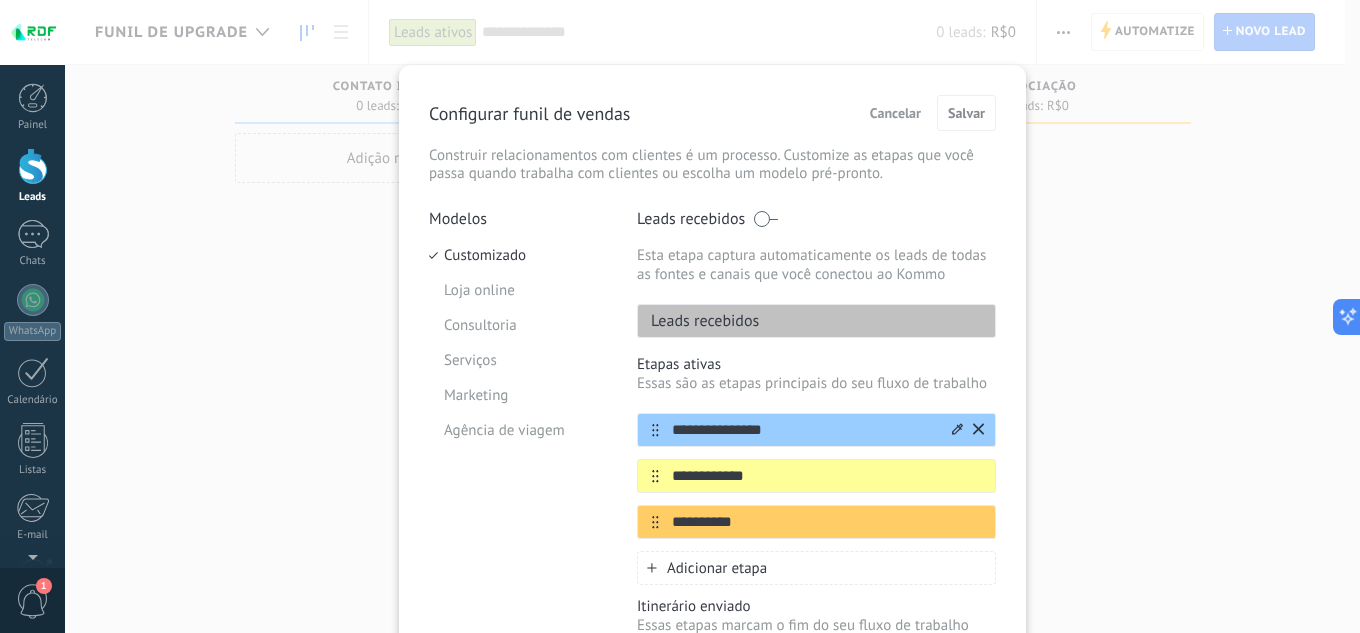 click on "**********" at bounding box center (816, 430) 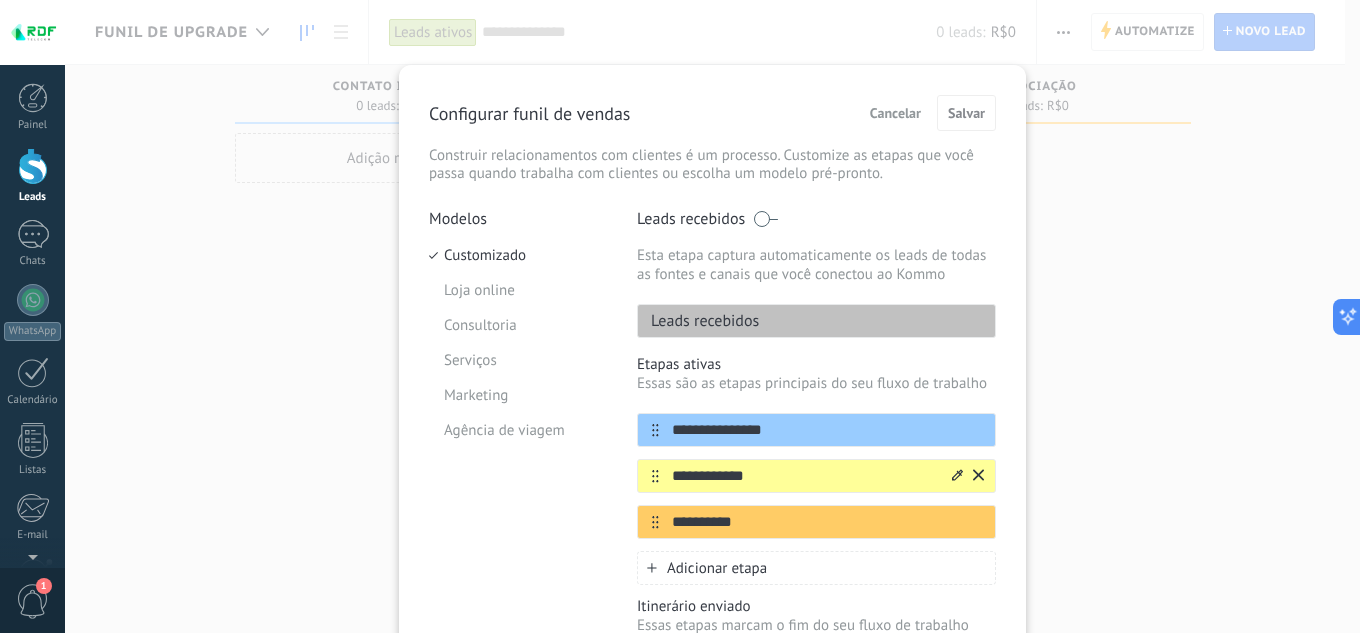 click on "**********" at bounding box center (816, 476) 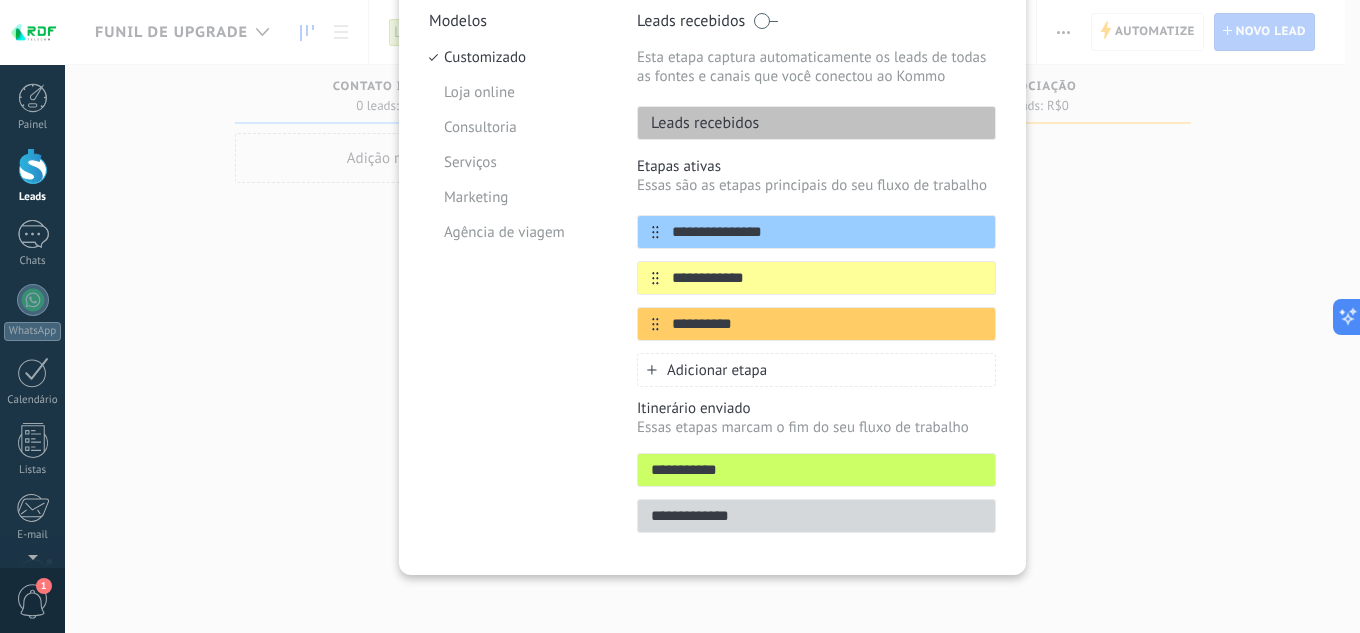 scroll, scrollTop: 200, scrollLeft: 0, axis: vertical 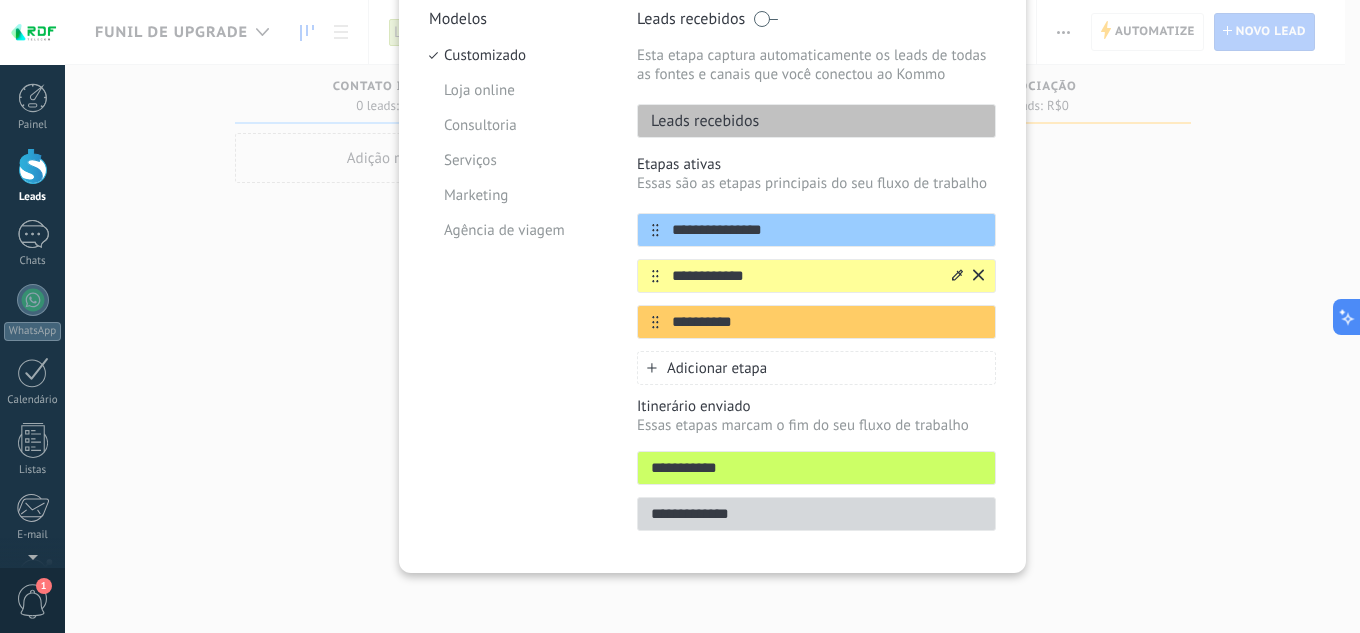 drag, startPoint x: 774, startPoint y: 279, endPoint x: 671, endPoint y: 278, distance: 103.00485 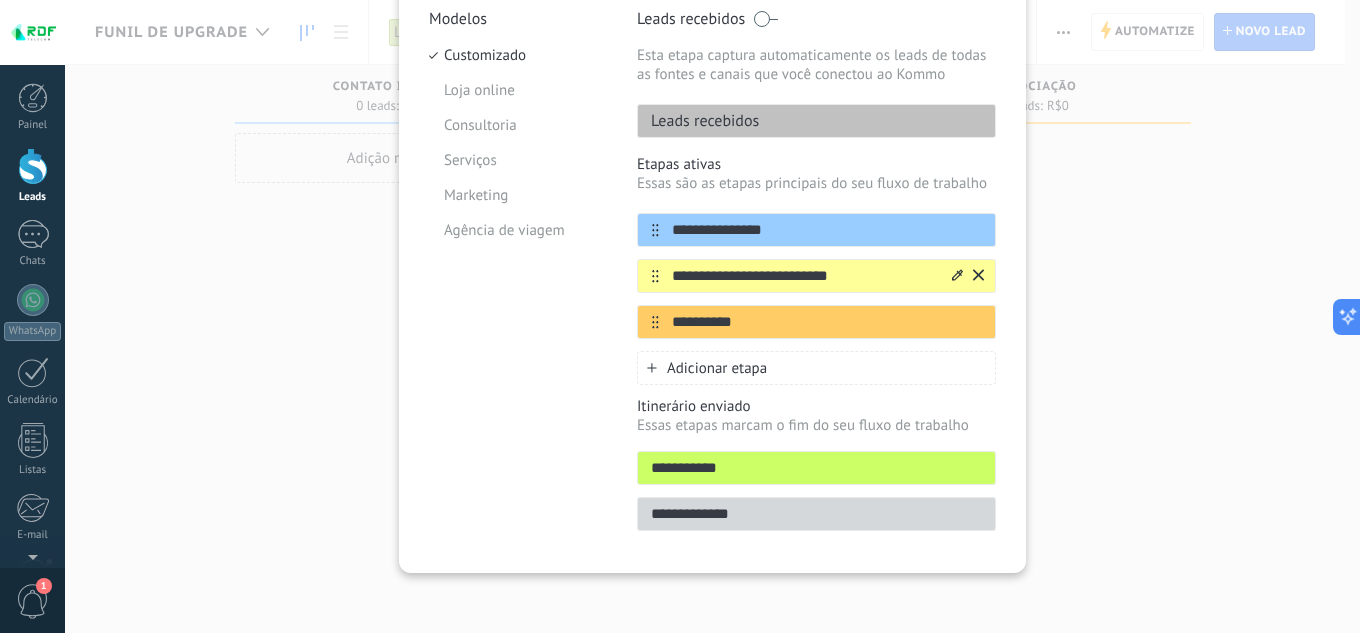 type on "**********" 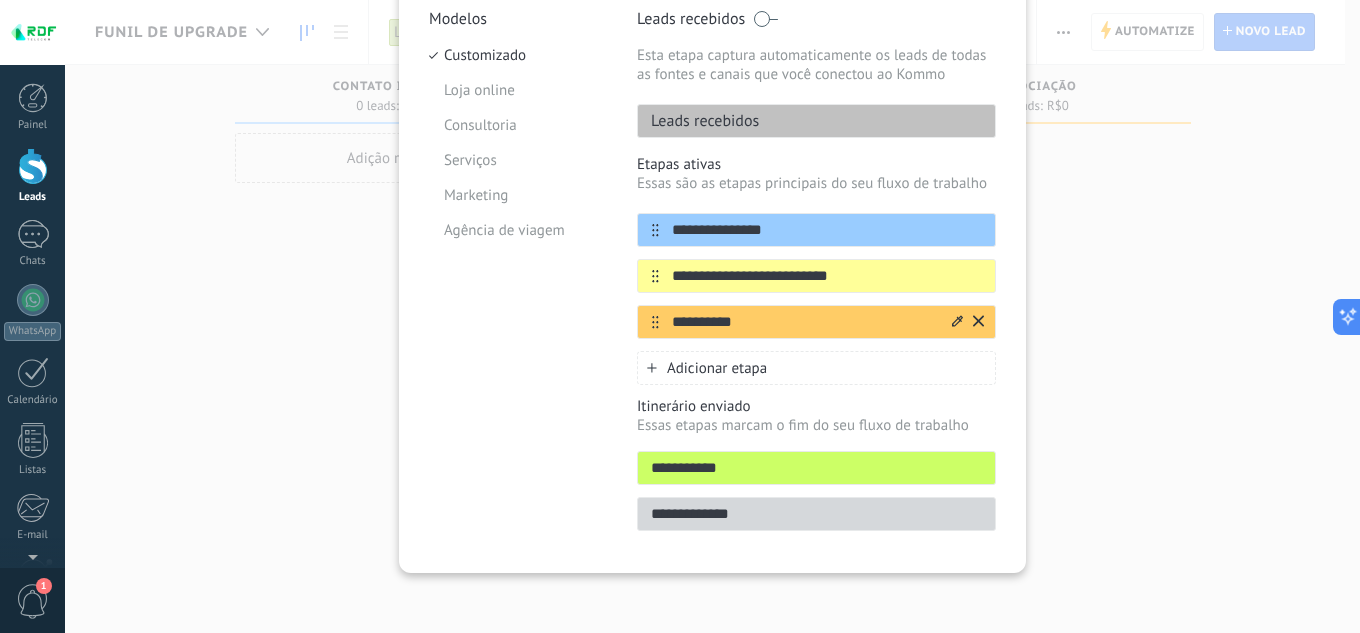 click on "**********" at bounding box center (804, 322) 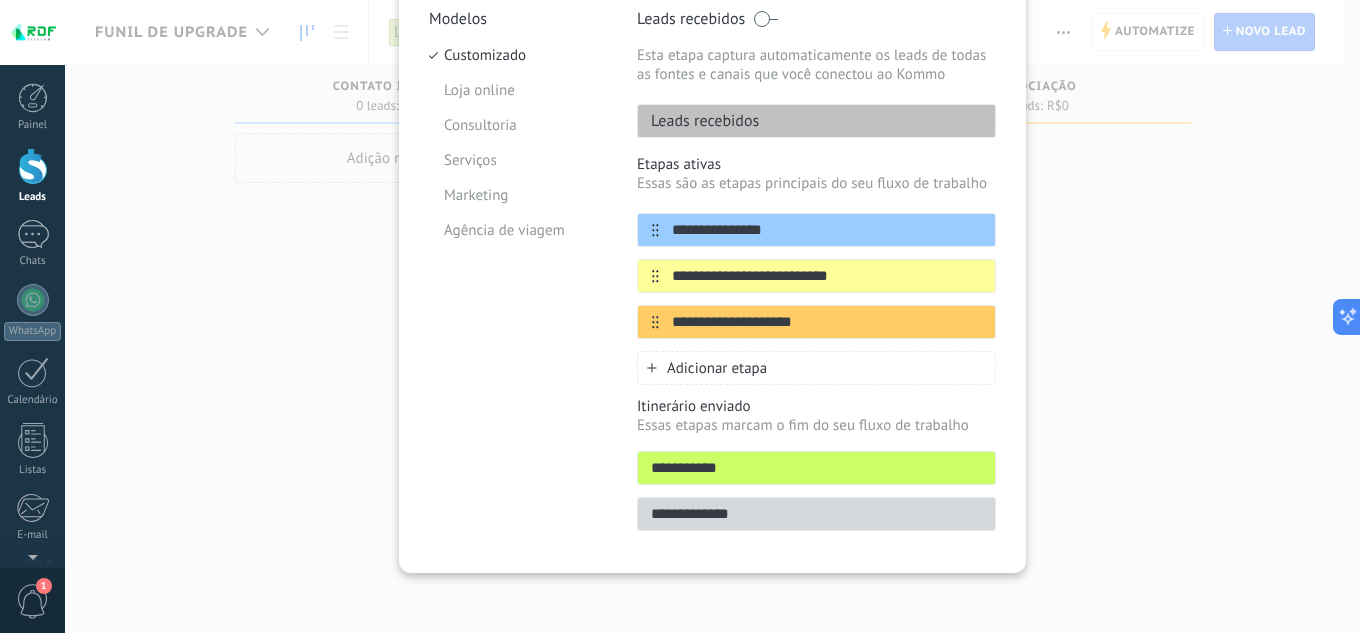 type on "**********" 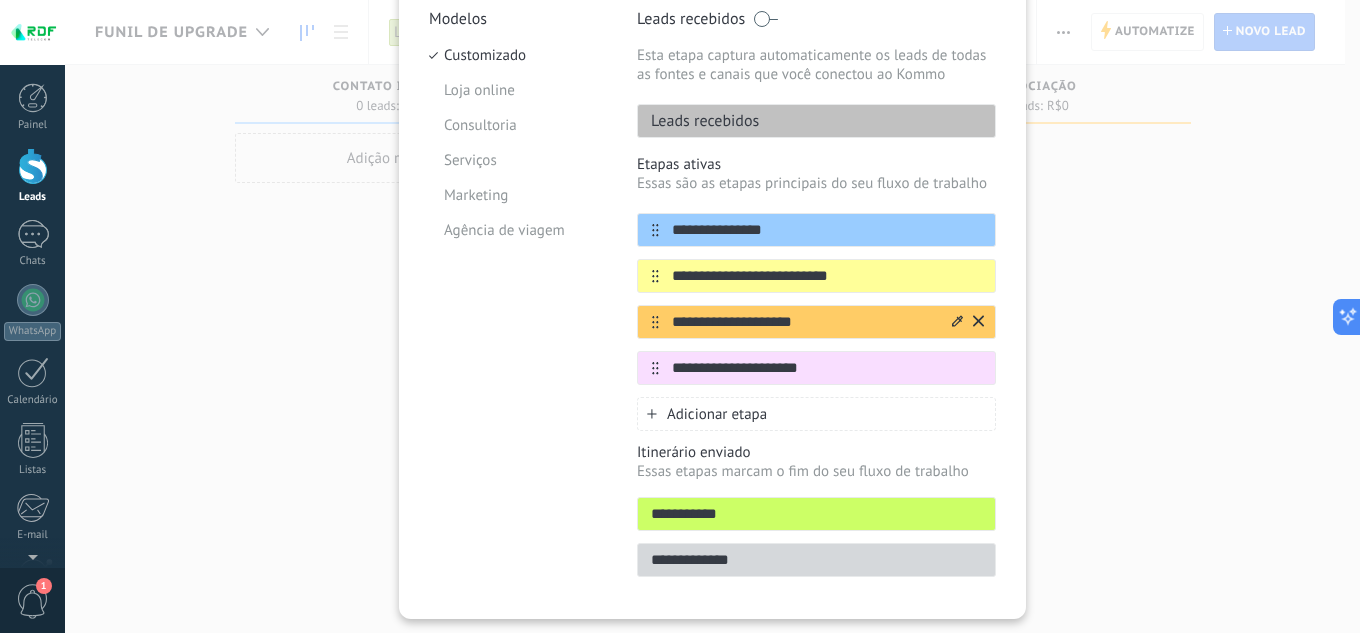 type on "**********" 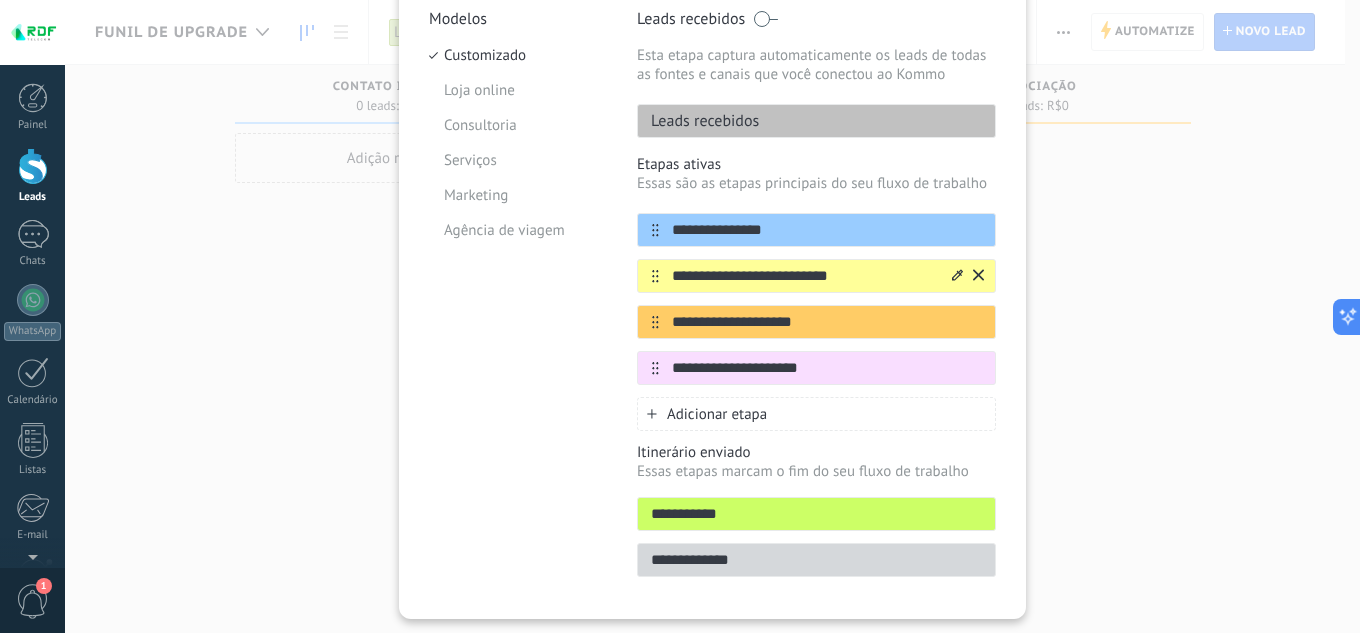 type on "**********" 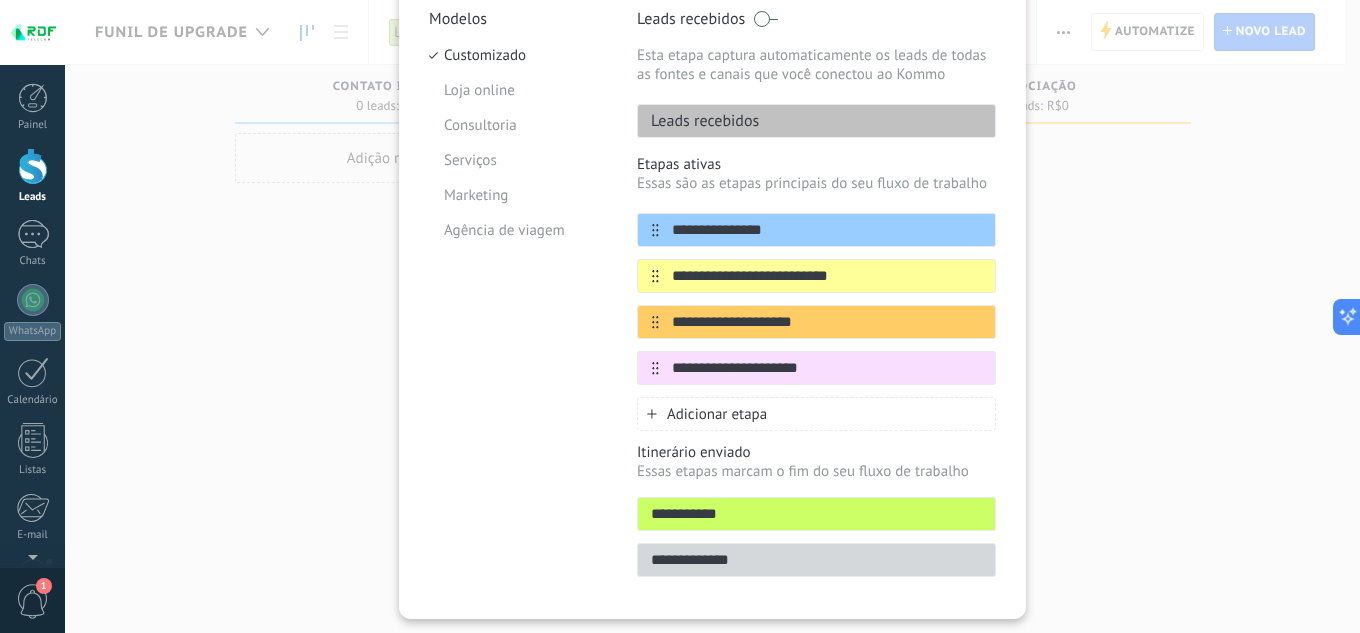 type on "**********" 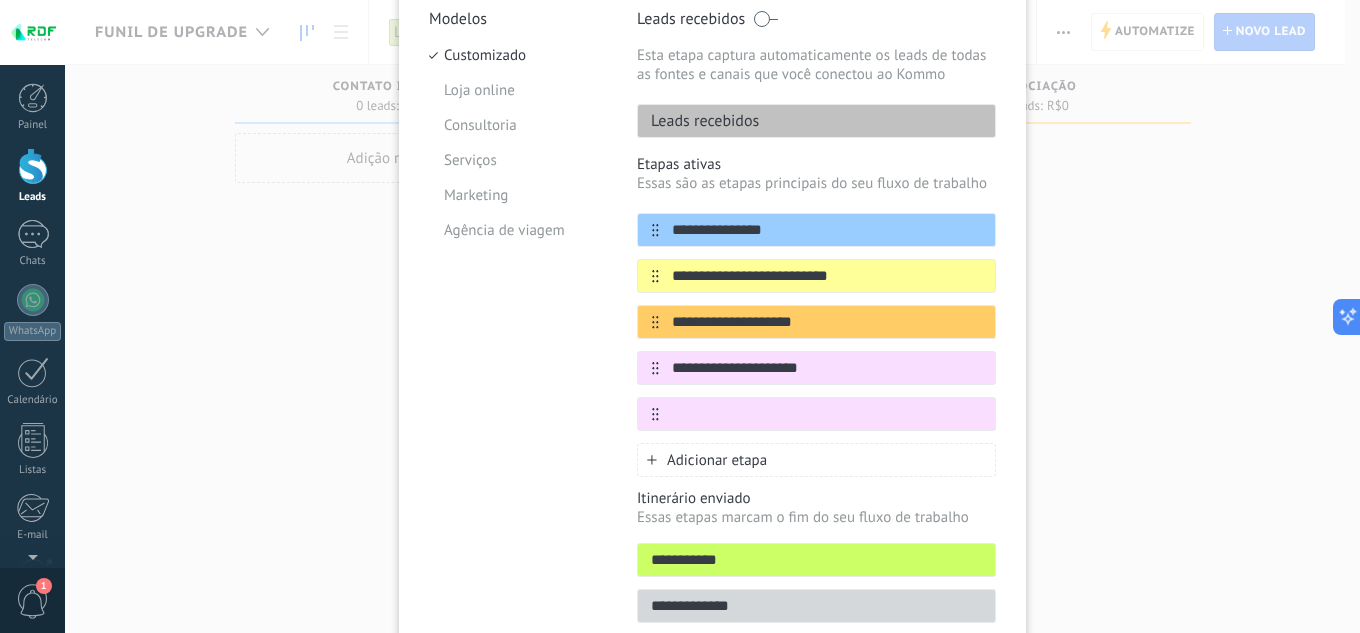 click at bounding box center (827, 414) 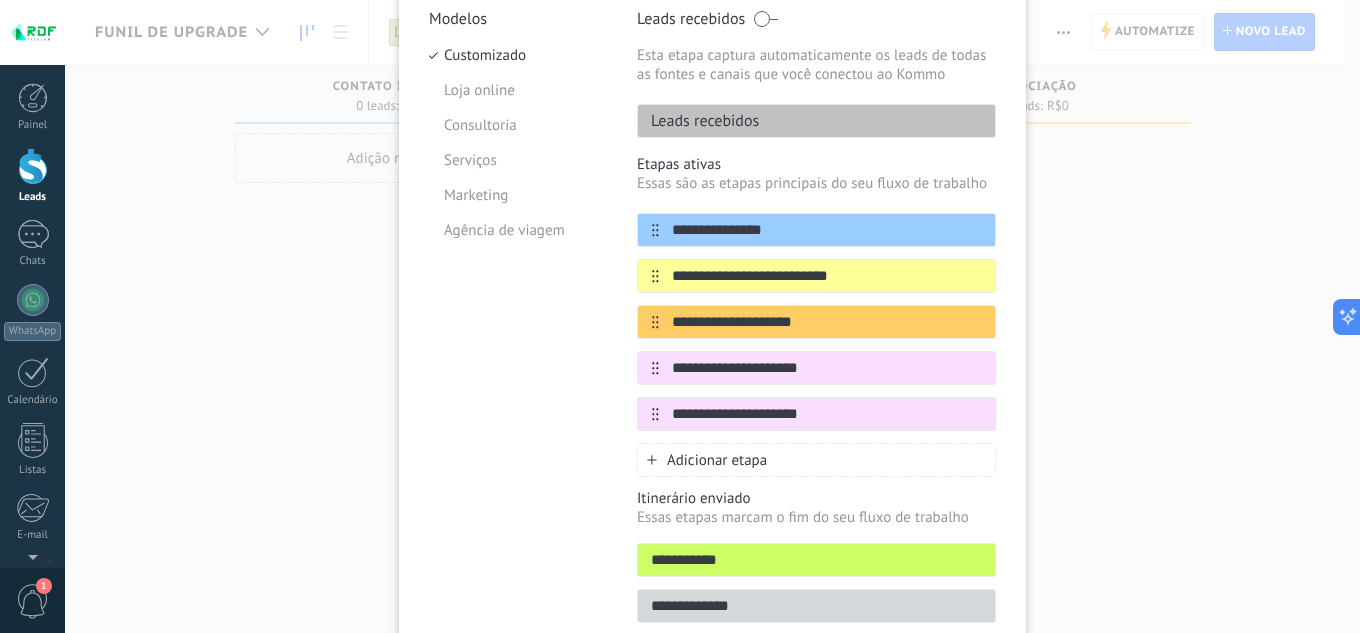 type on "**********" 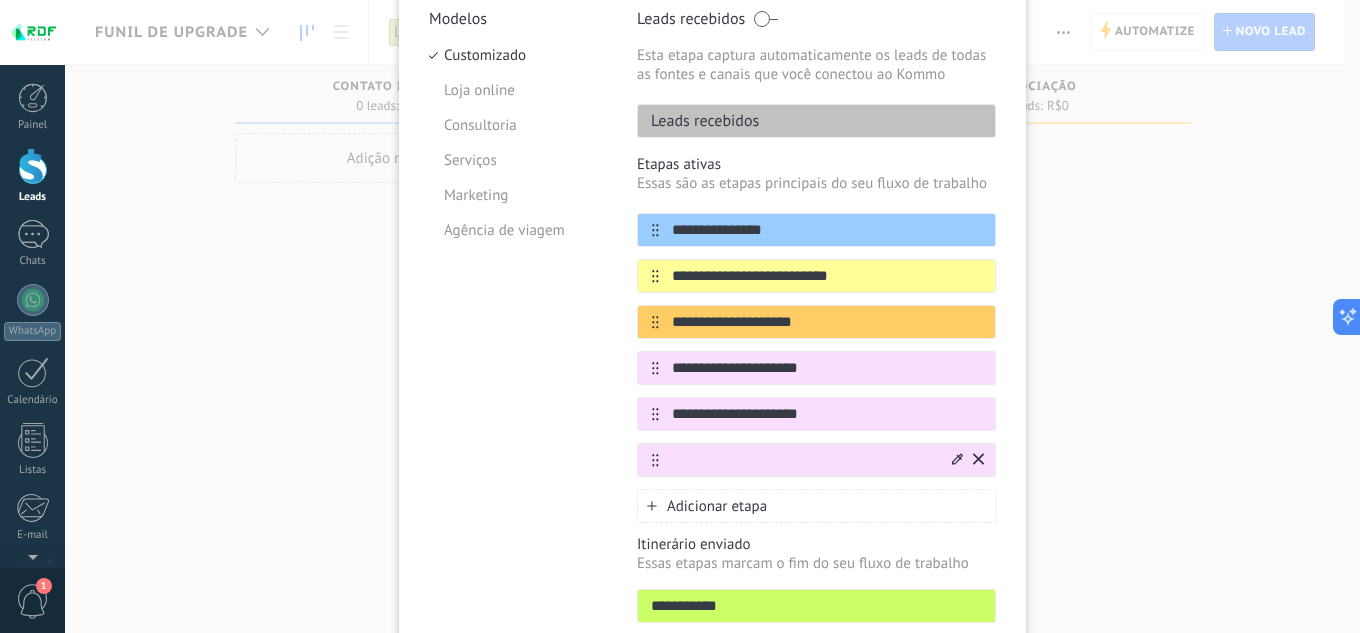 click at bounding box center (804, 460) 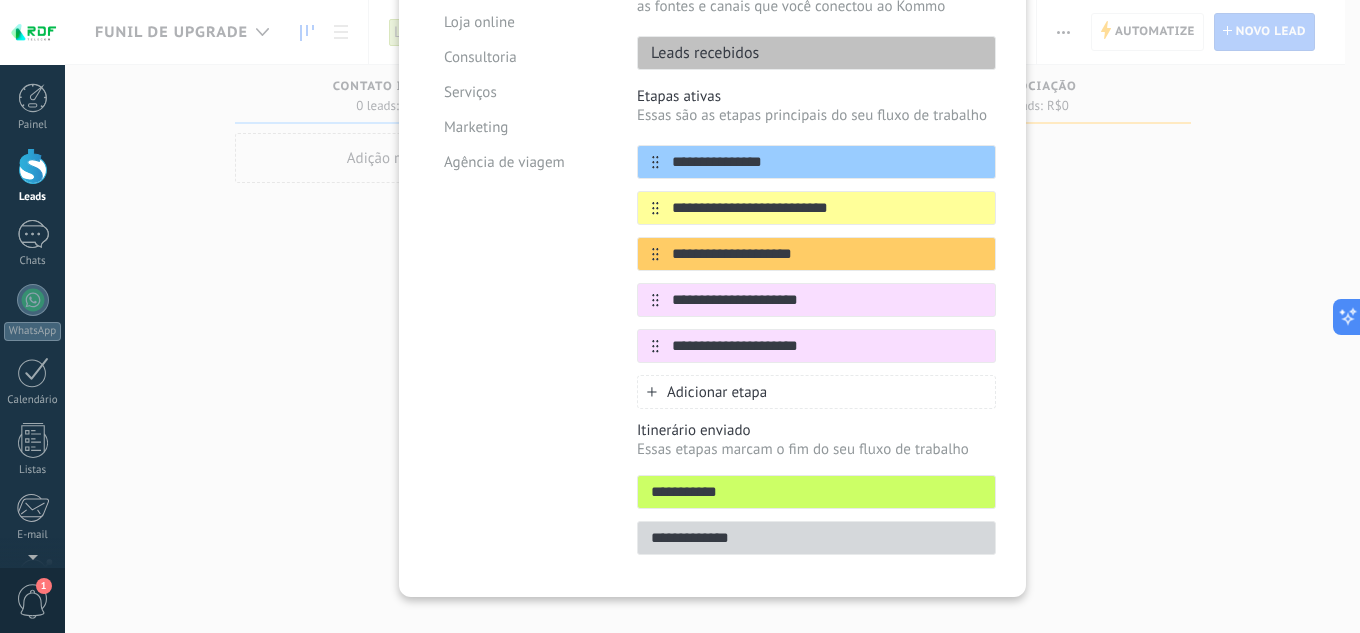 scroll, scrollTop: 297, scrollLeft: 0, axis: vertical 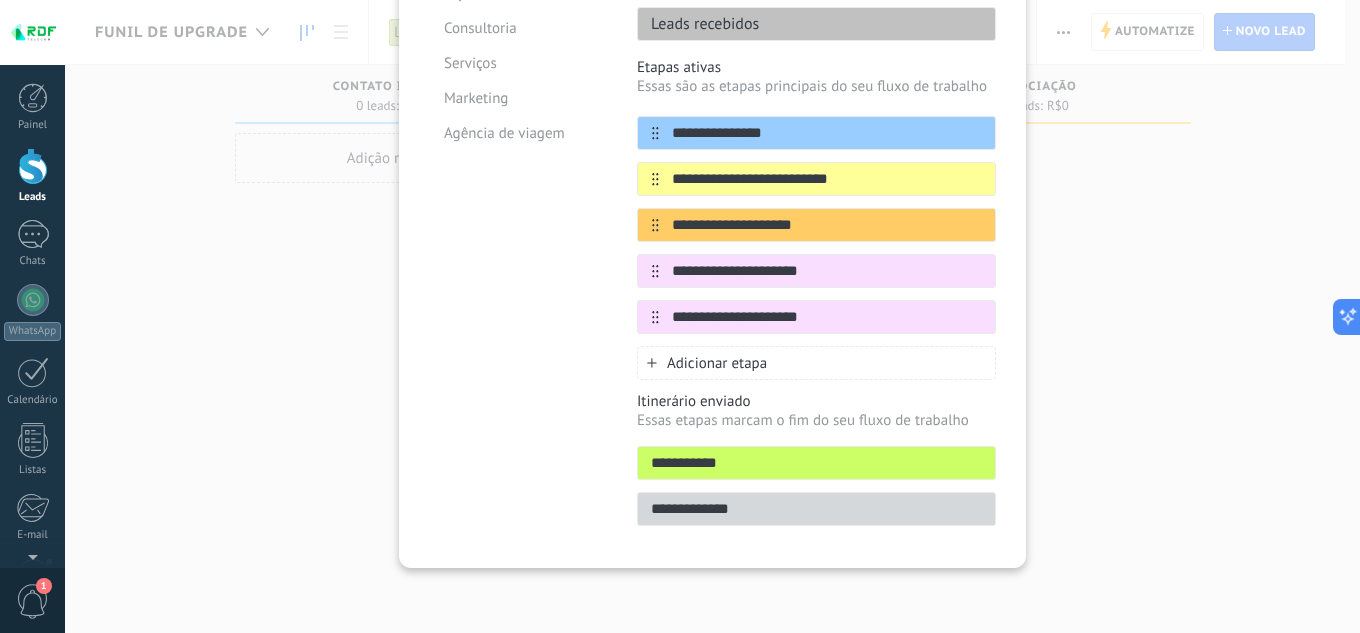 click on "**********" at bounding box center [816, 463] 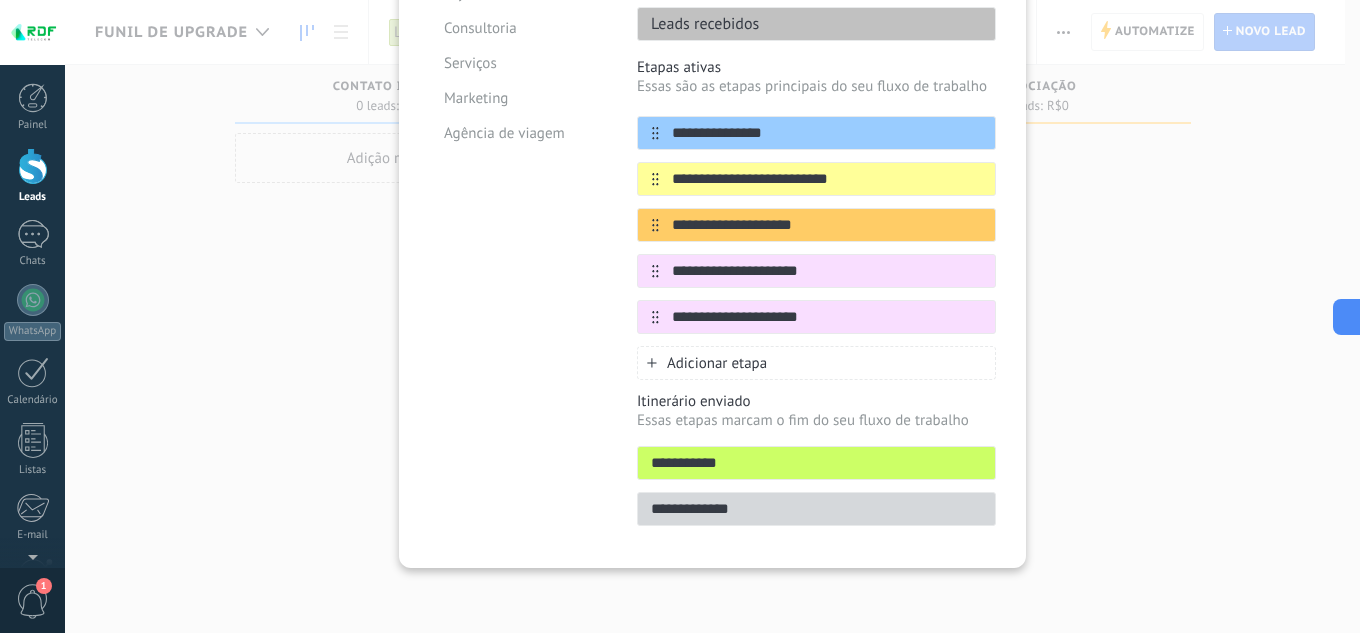 drag, startPoint x: 750, startPoint y: 465, endPoint x: 638, endPoint y: 465, distance: 112 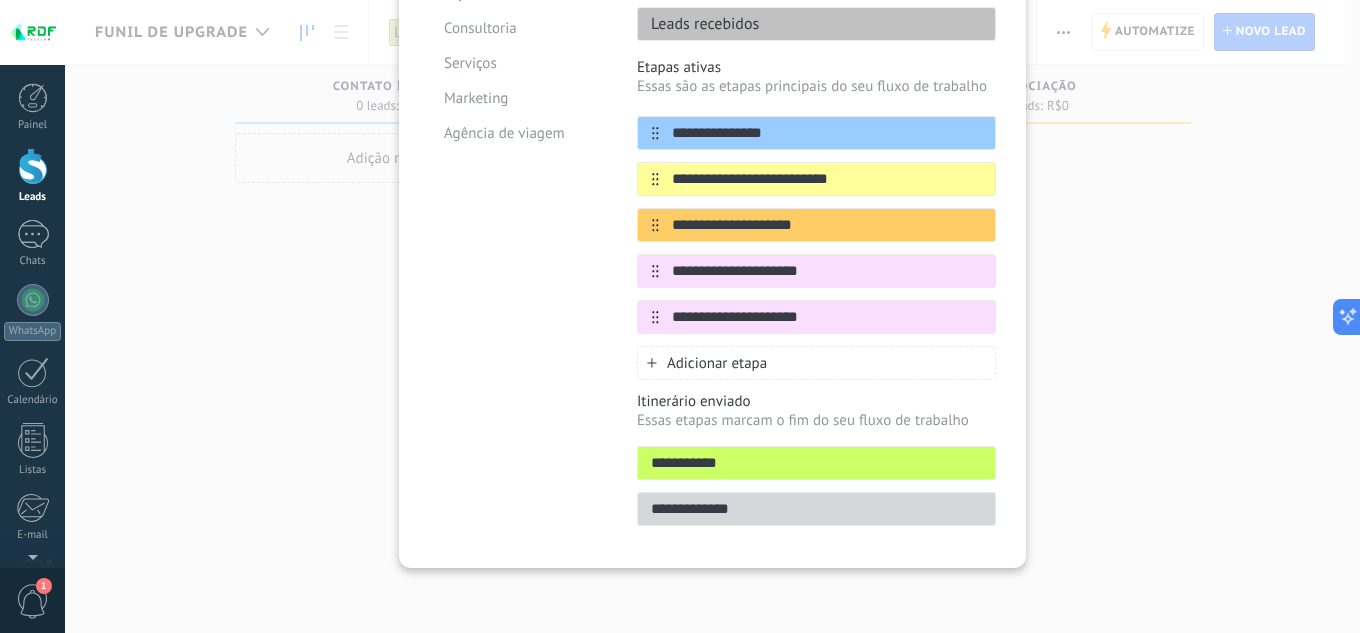 click on "**********" at bounding box center (816, 463) 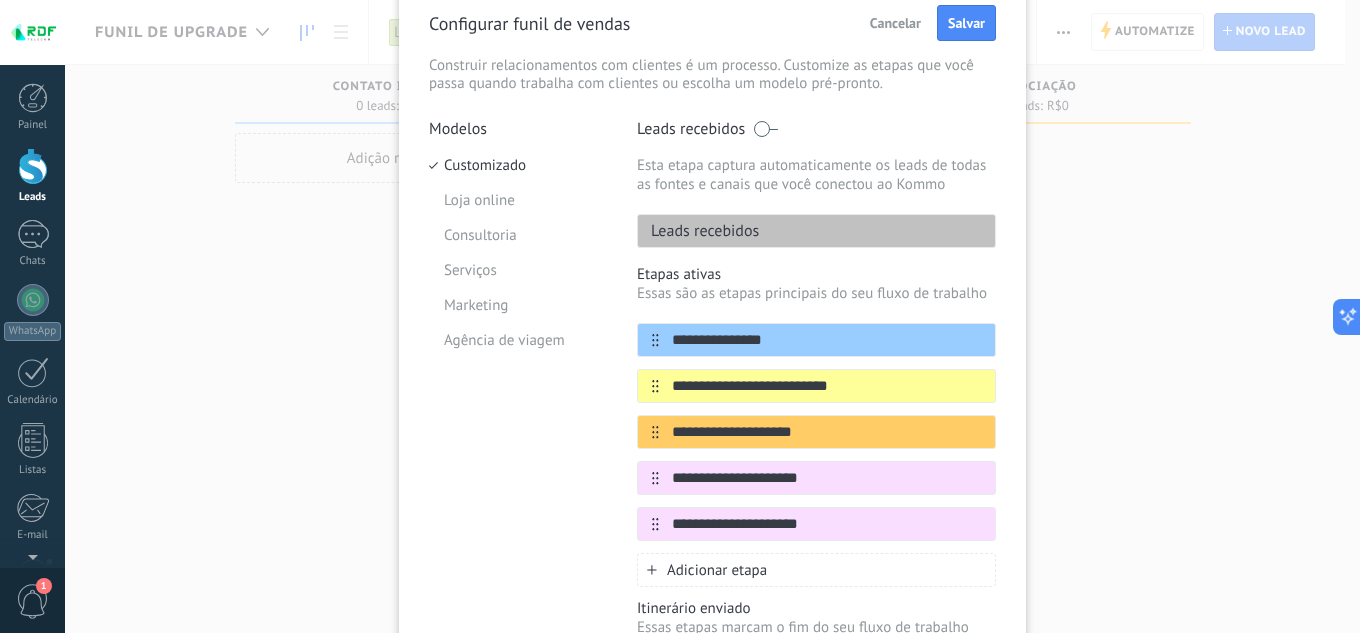 scroll, scrollTop: 0, scrollLeft: 0, axis: both 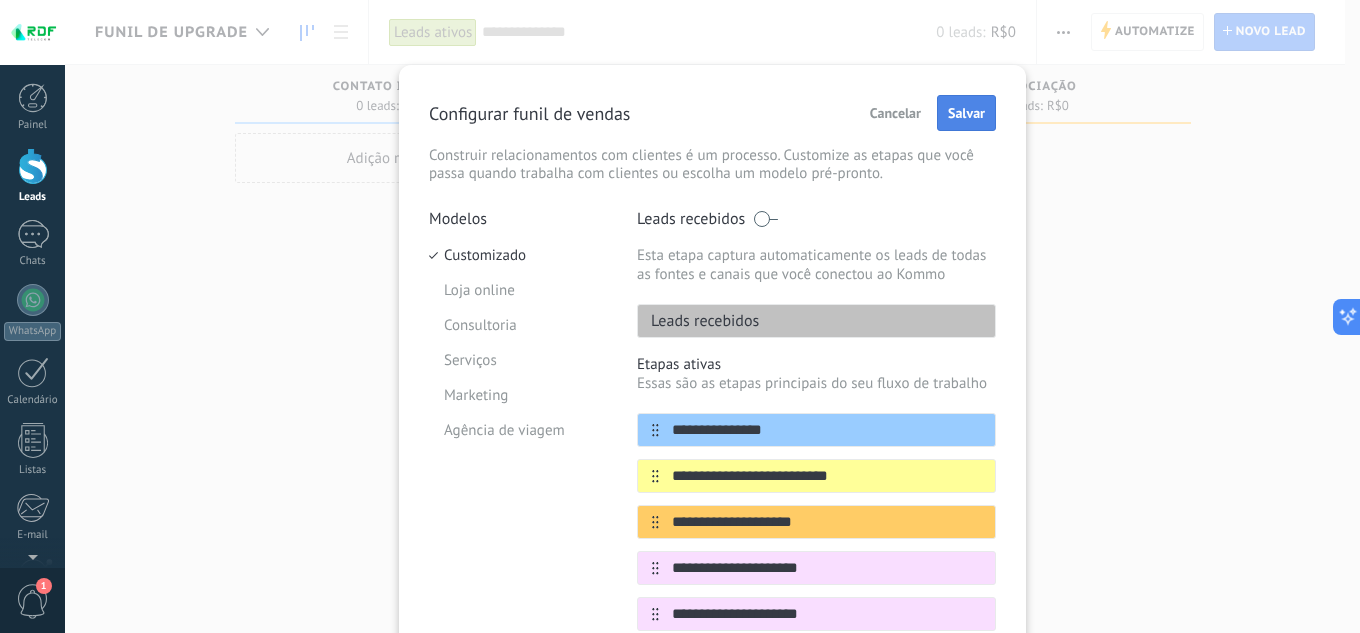 click on "Salvar" at bounding box center [966, 113] 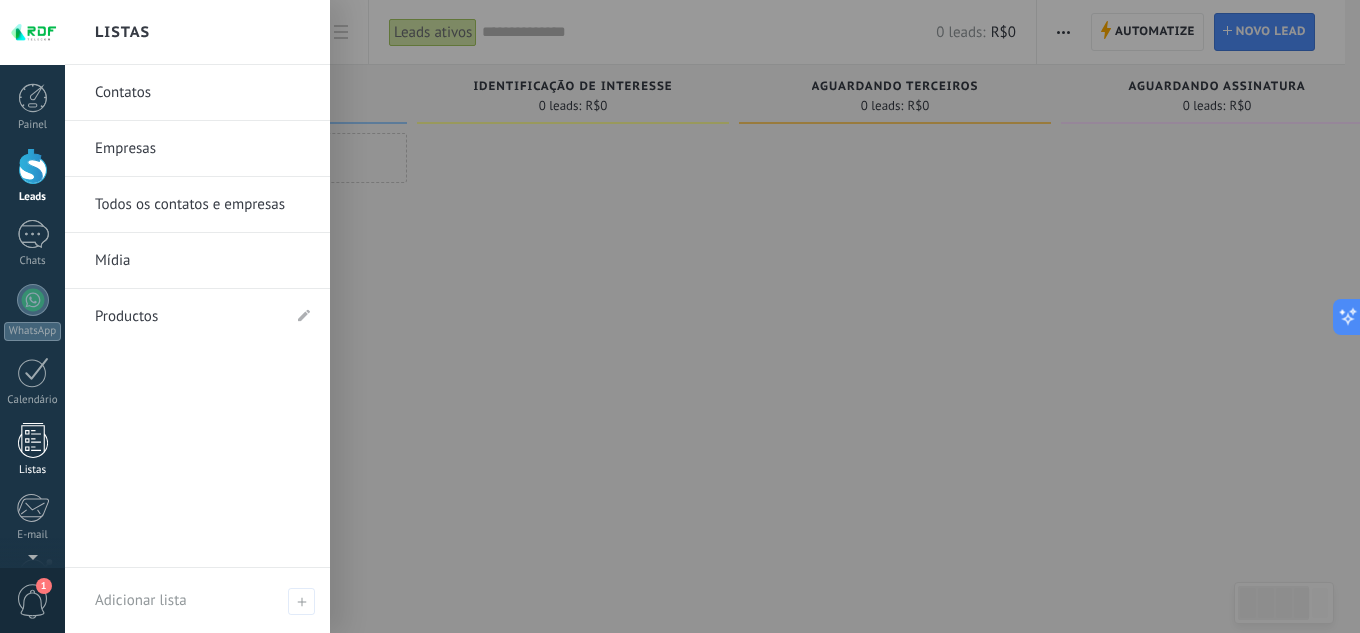 click at bounding box center (33, 440) 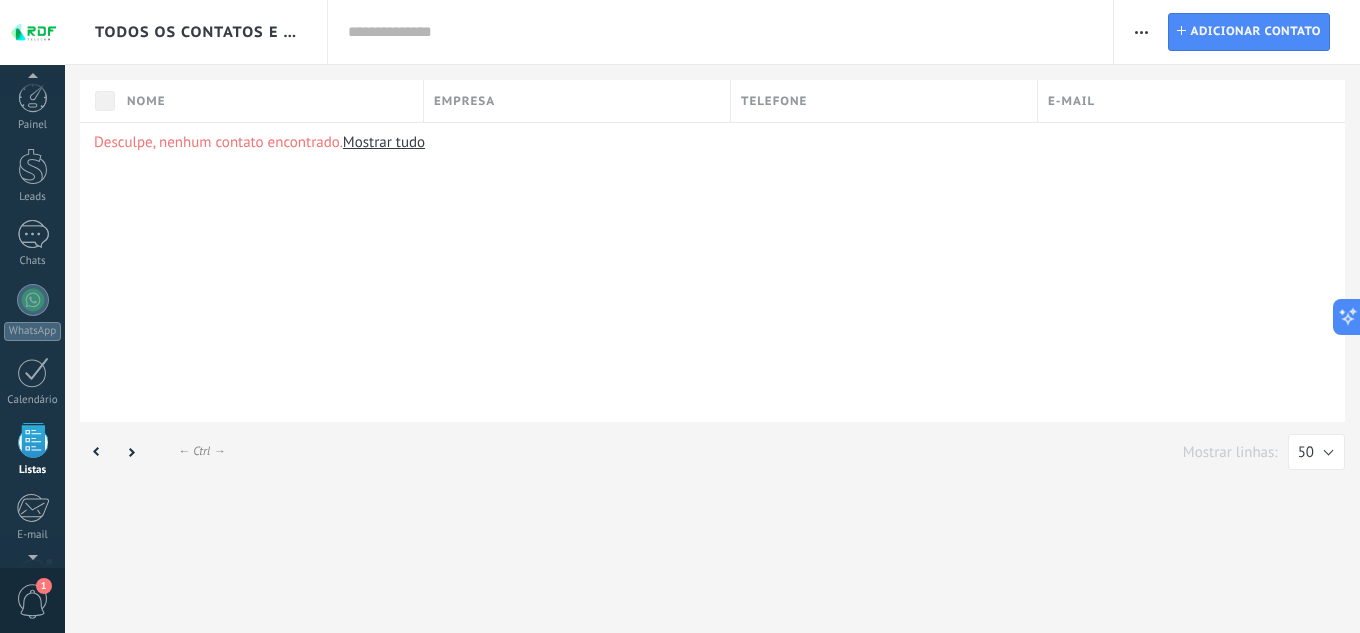 scroll, scrollTop: 124, scrollLeft: 0, axis: vertical 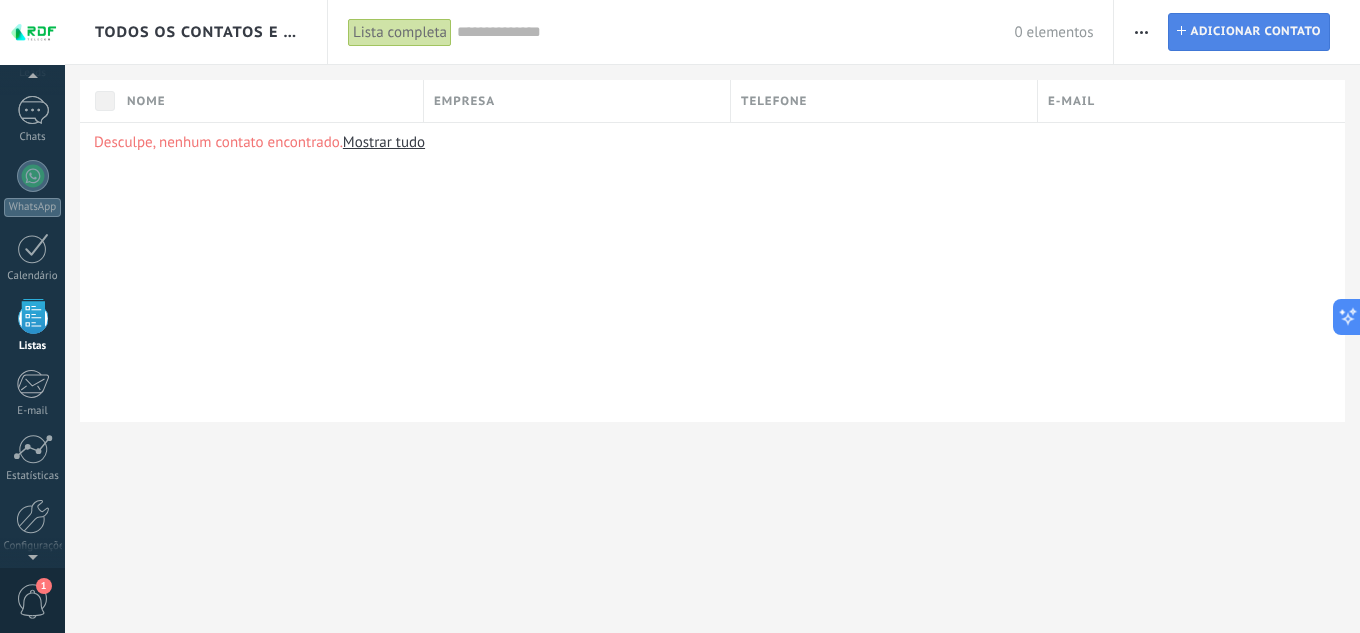 click on "Adicionar contato" at bounding box center (1255, 32) 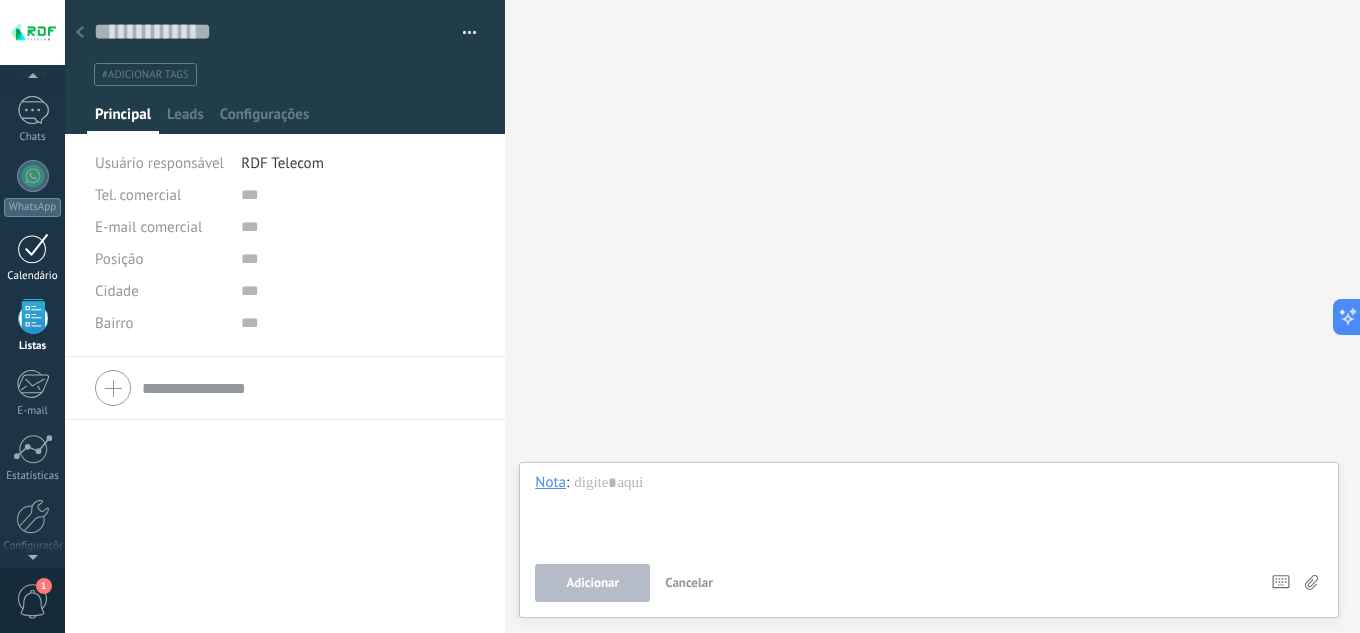 scroll, scrollTop: 103, scrollLeft: 0, axis: vertical 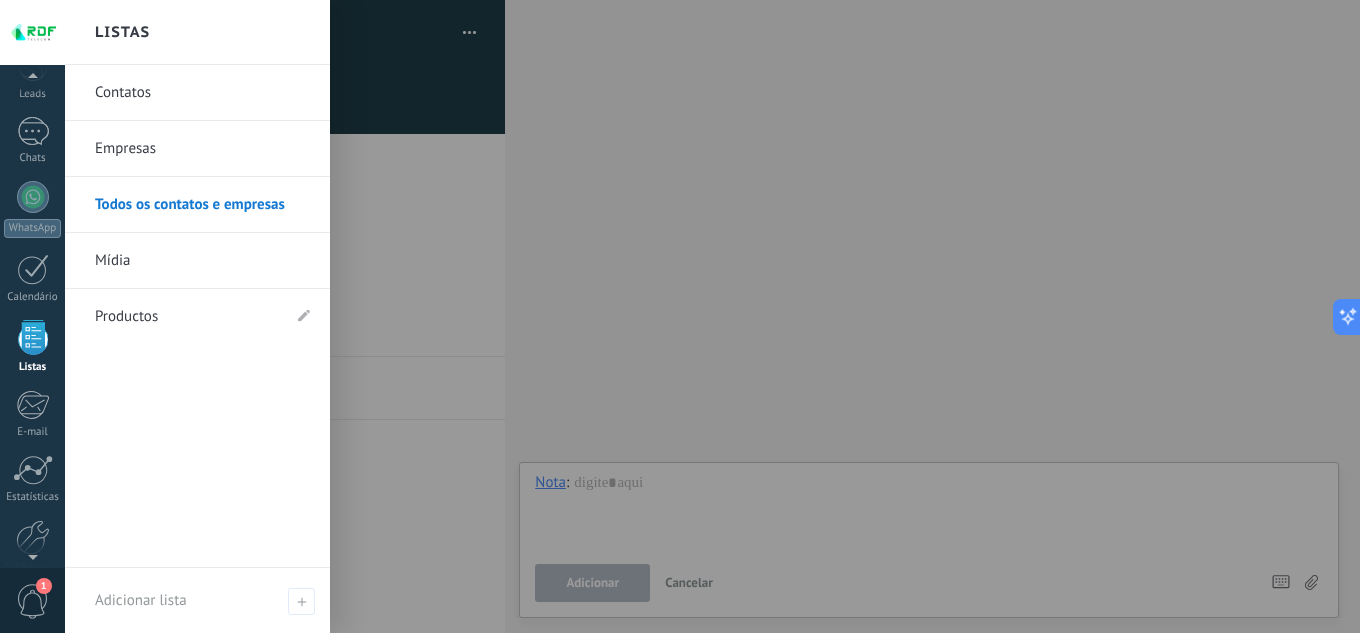 click at bounding box center (33, 337) 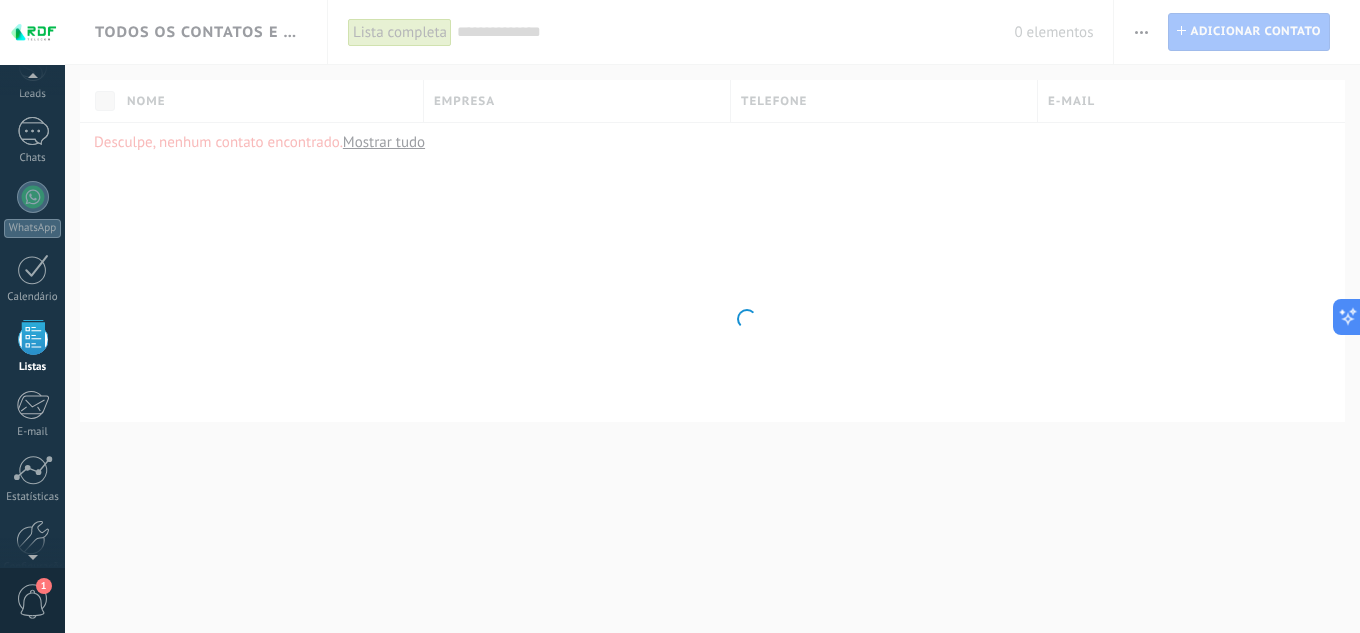 scroll, scrollTop: 124, scrollLeft: 0, axis: vertical 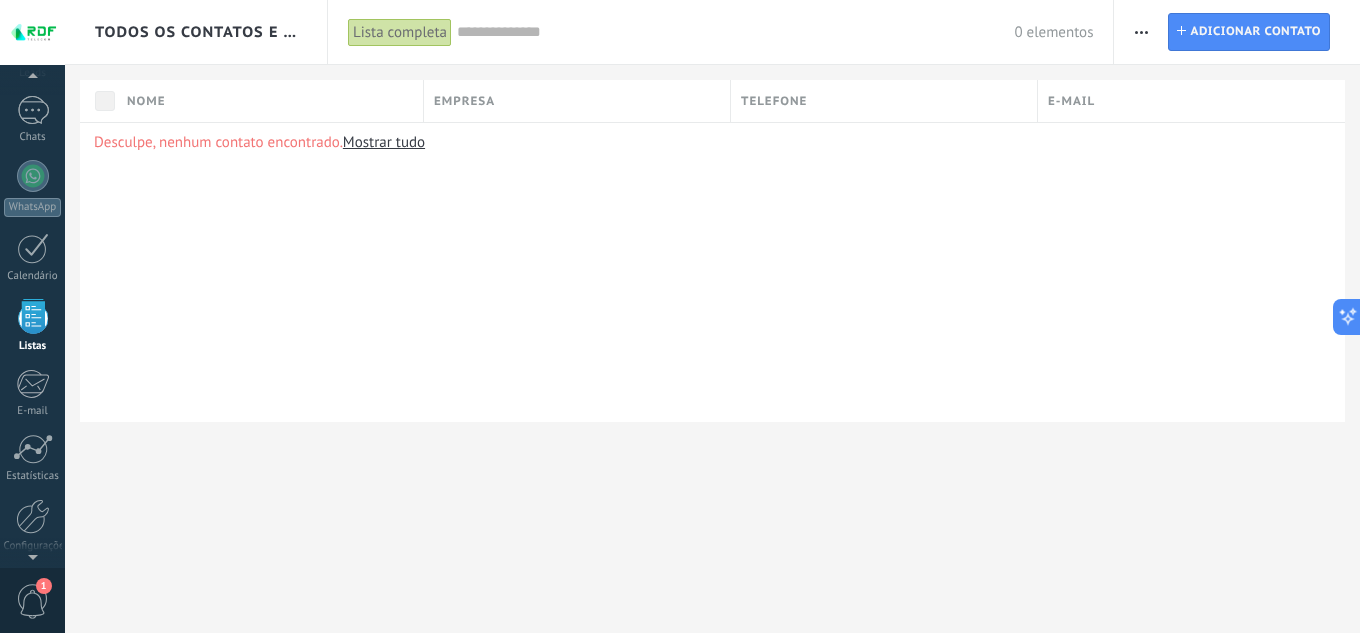 click at bounding box center [1141, 32] 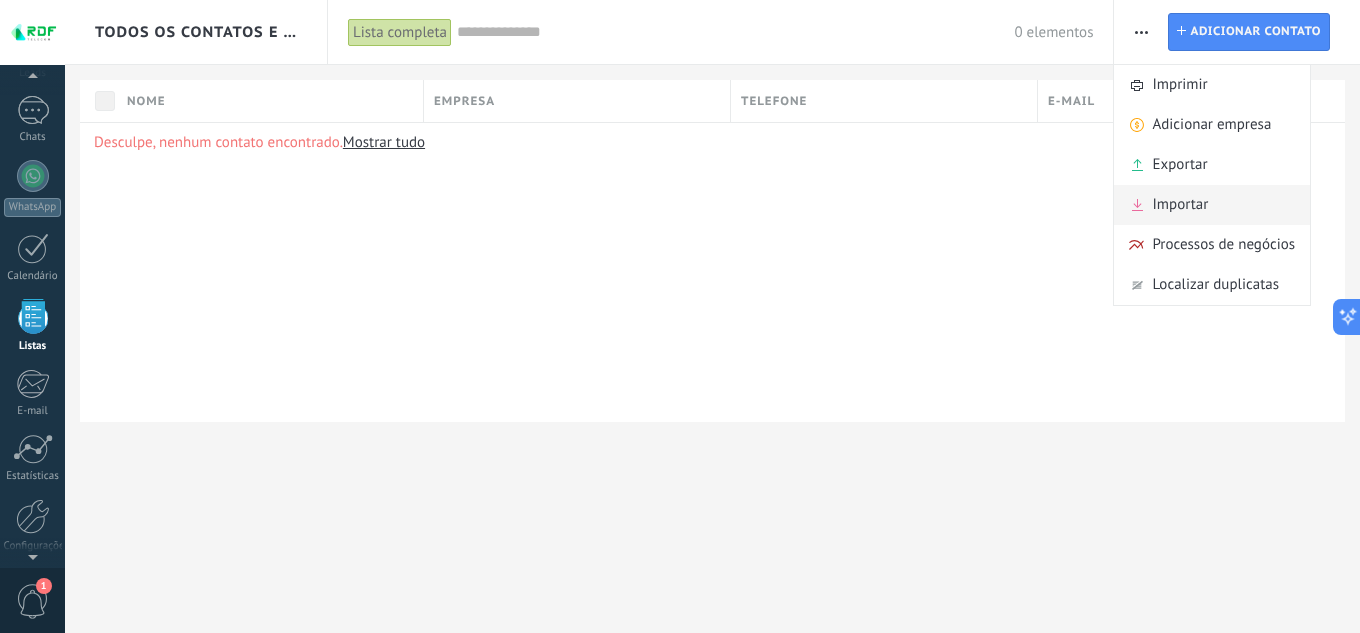 click on "Importar" at bounding box center [1212, 205] 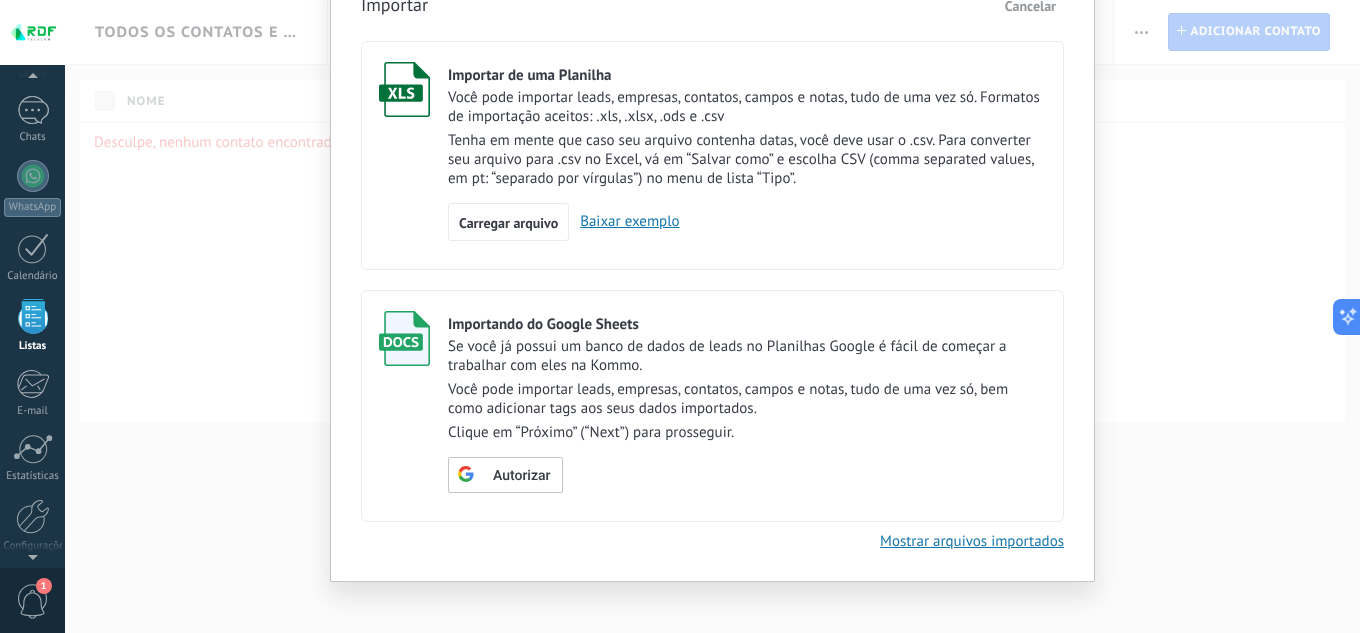 scroll, scrollTop: 0, scrollLeft: 0, axis: both 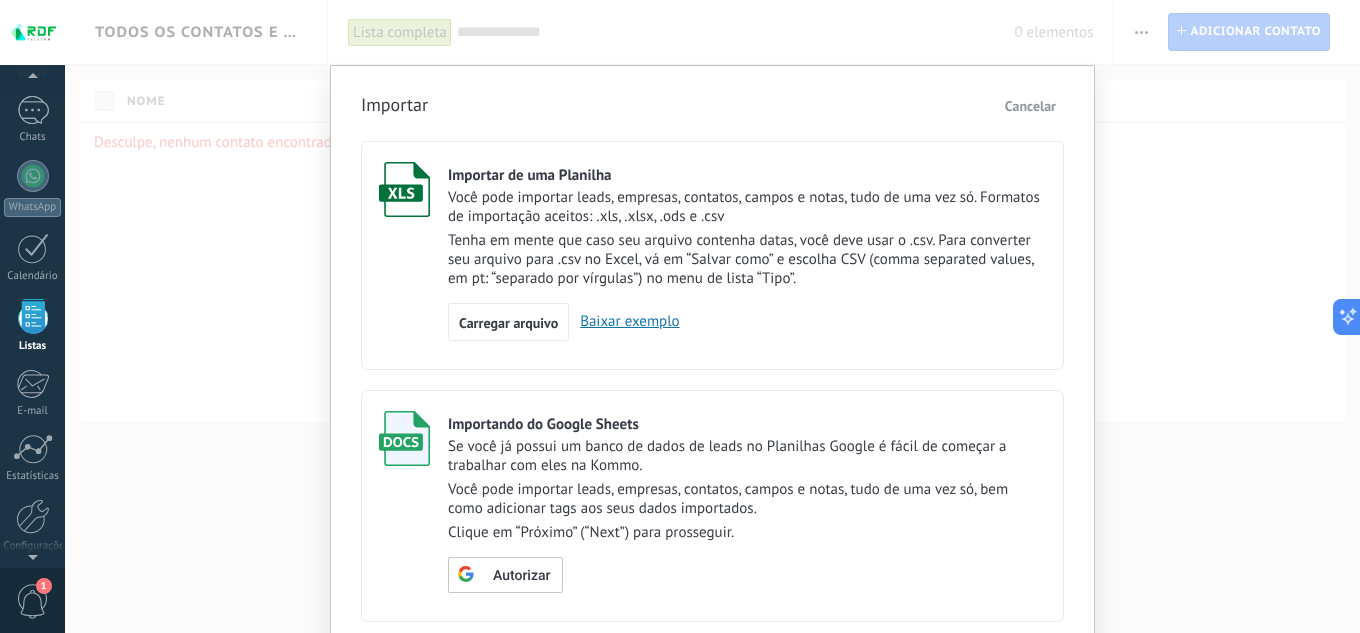 click on "Baixar exemplo" at bounding box center [624, 321] 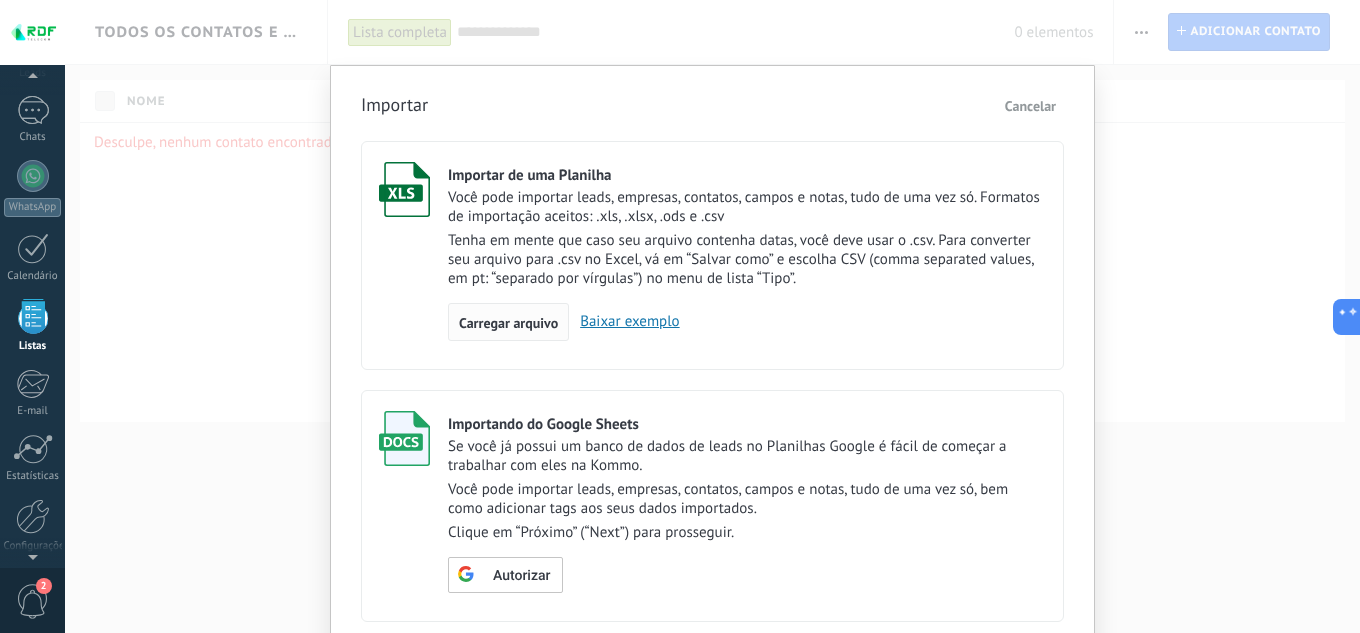 click on "Carregar arquivo" at bounding box center (508, 323) 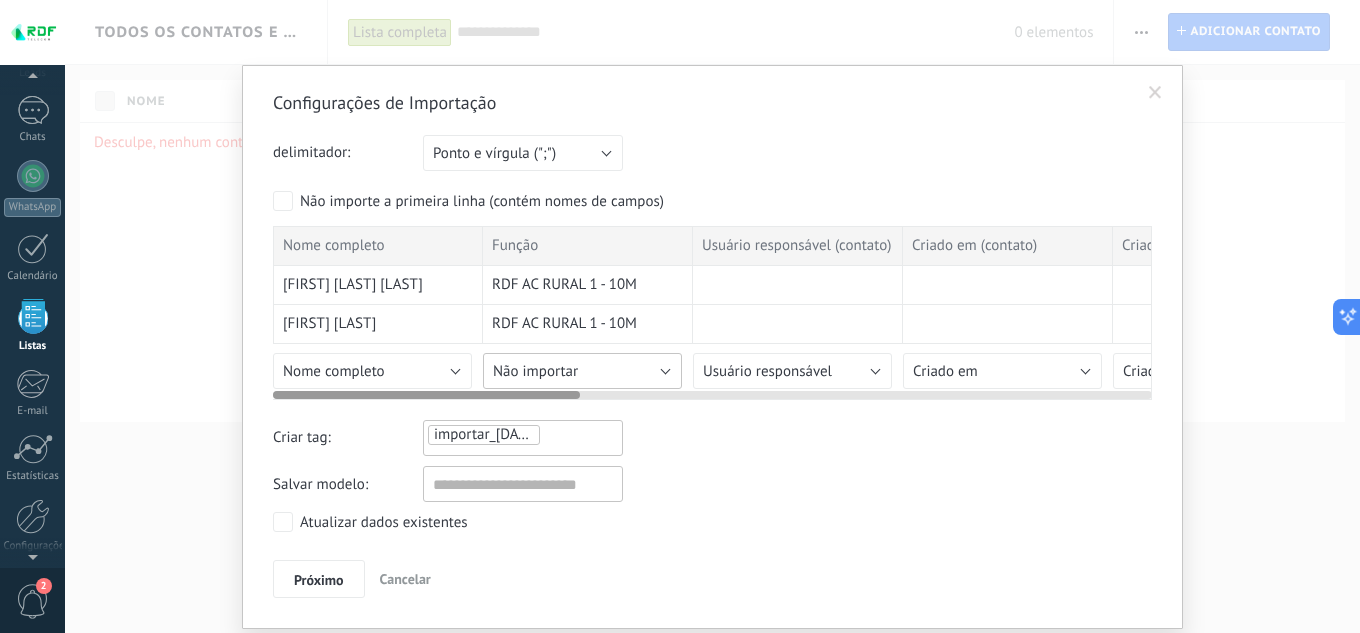 click on "Não importar" at bounding box center (582, 371) 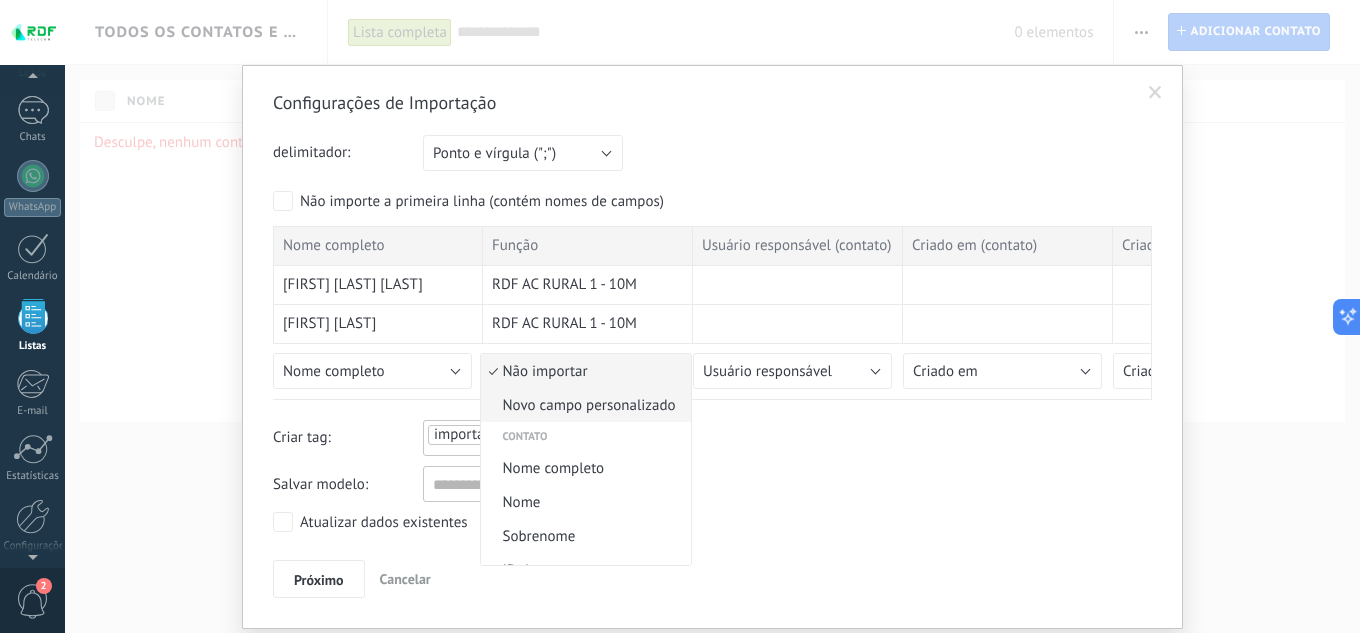 click on "Novo campo personalizado" at bounding box center (583, 405) 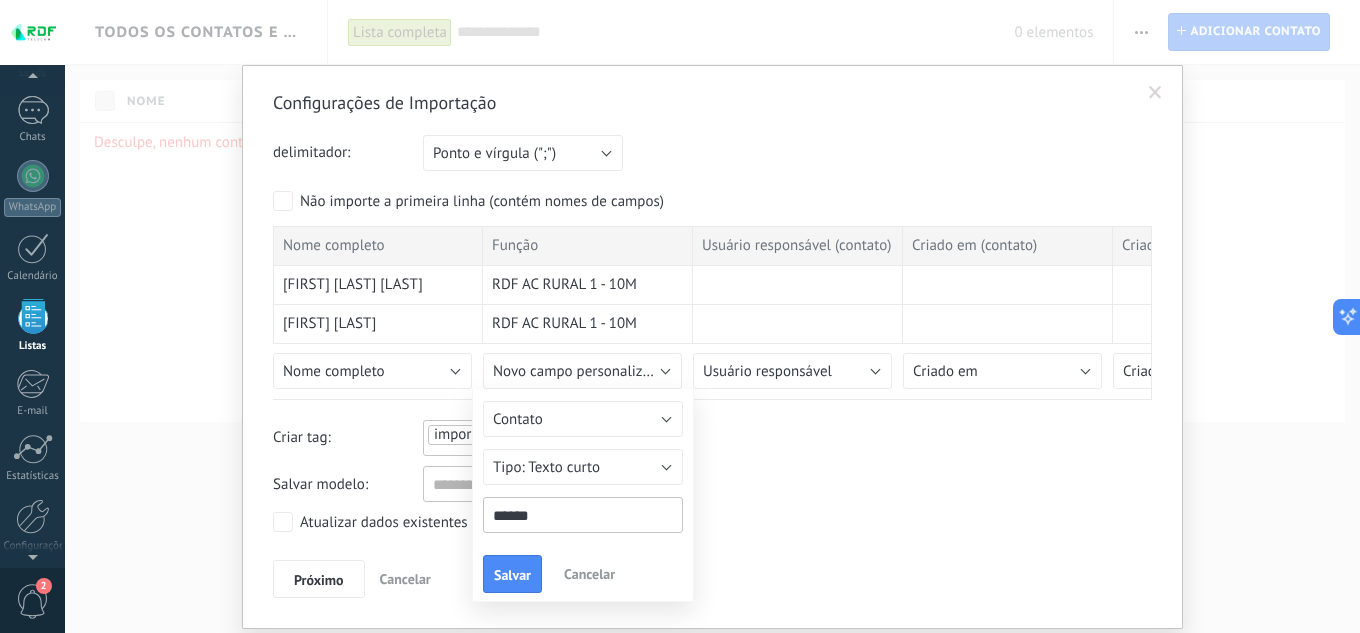 drag, startPoint x: 552, startPoint y: 507, endPoint x: 475, endPoint y: 507, distance: 77 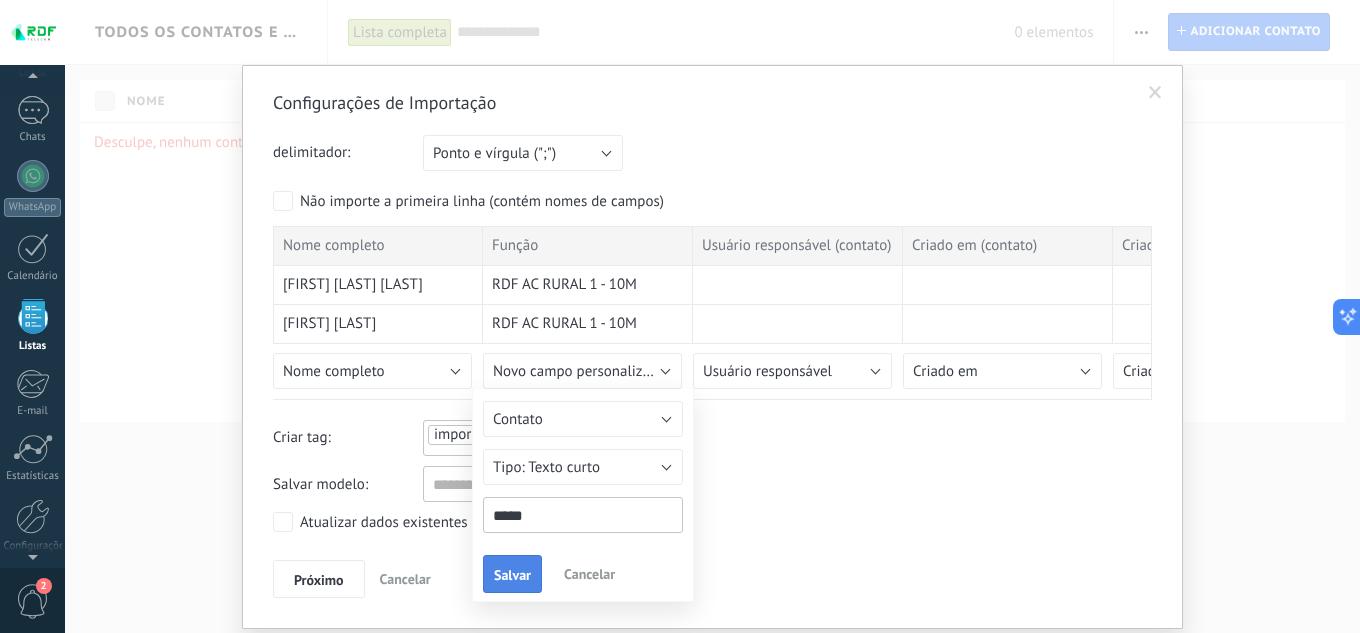 type on "*****" 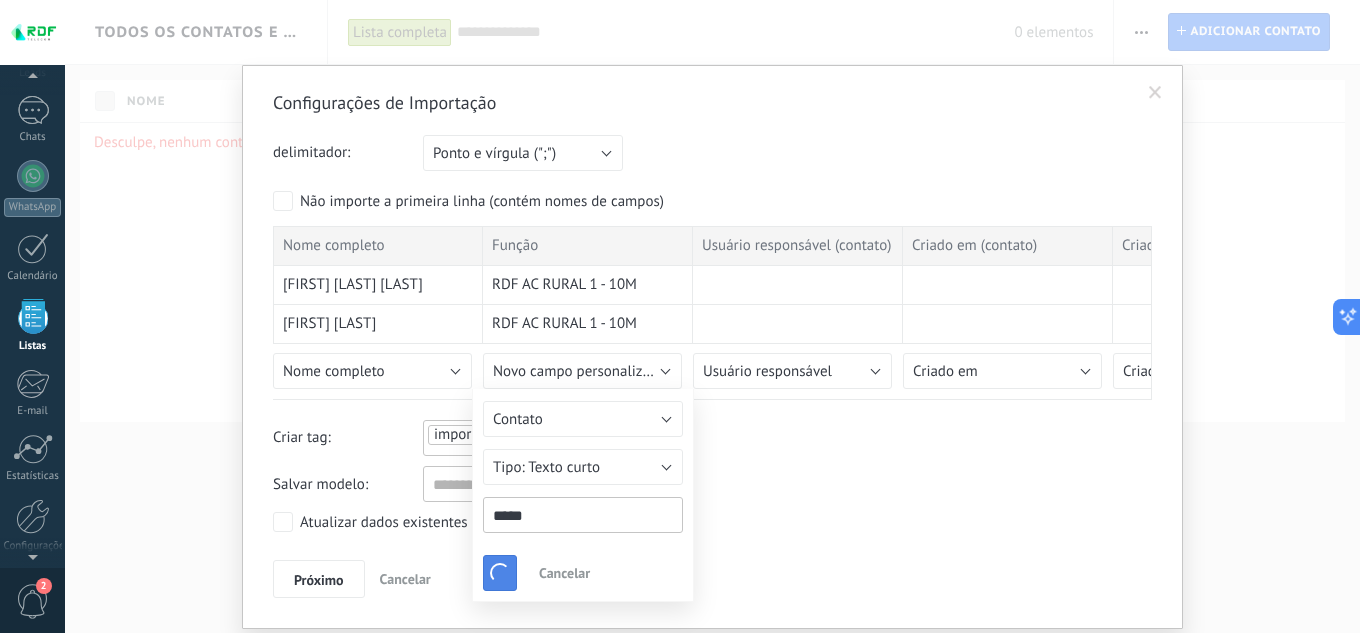 scroll, scrollTop: 0, scrollLeft: 0, axis: both 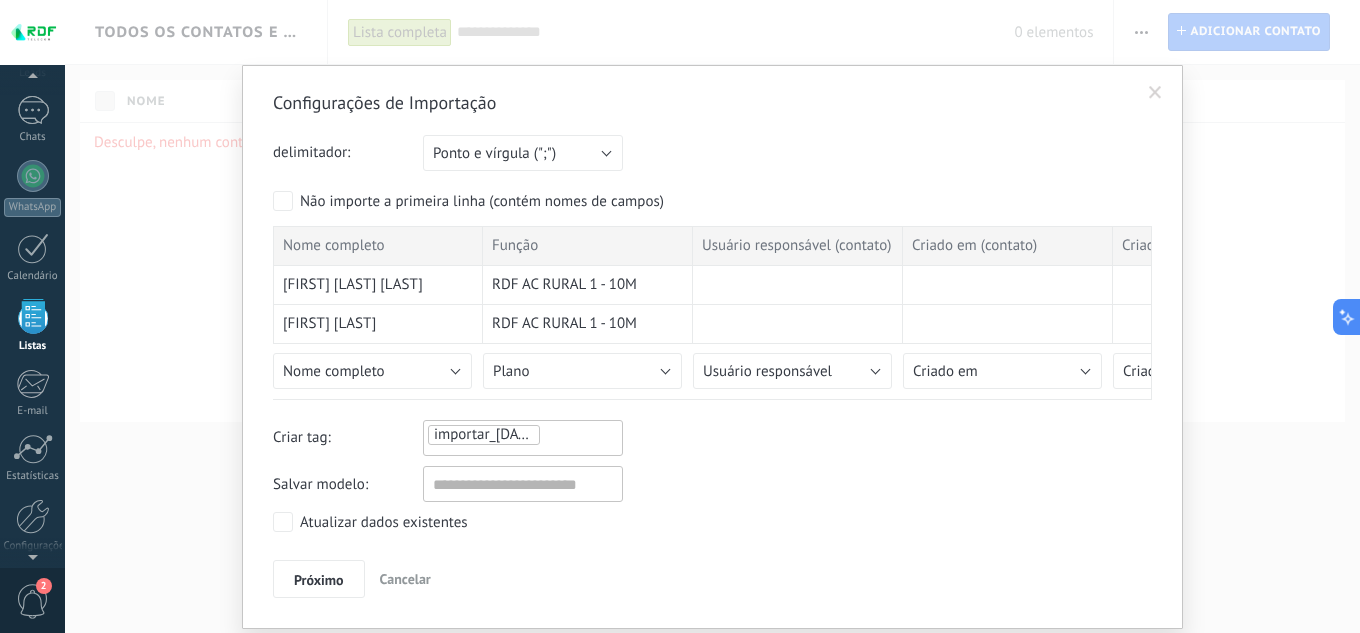 click on "Salvar modelo:" at bounding box center [712, 484] 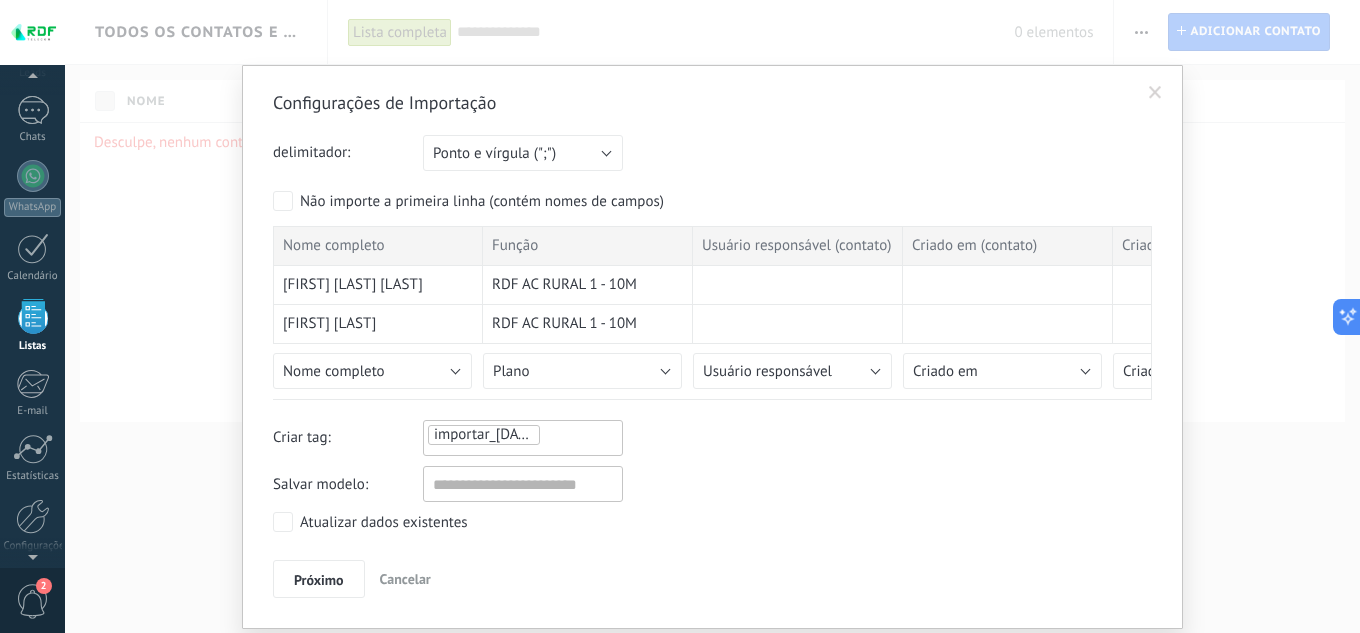 click on "Atualizar dados existentes" at bounding box center (712, 524) 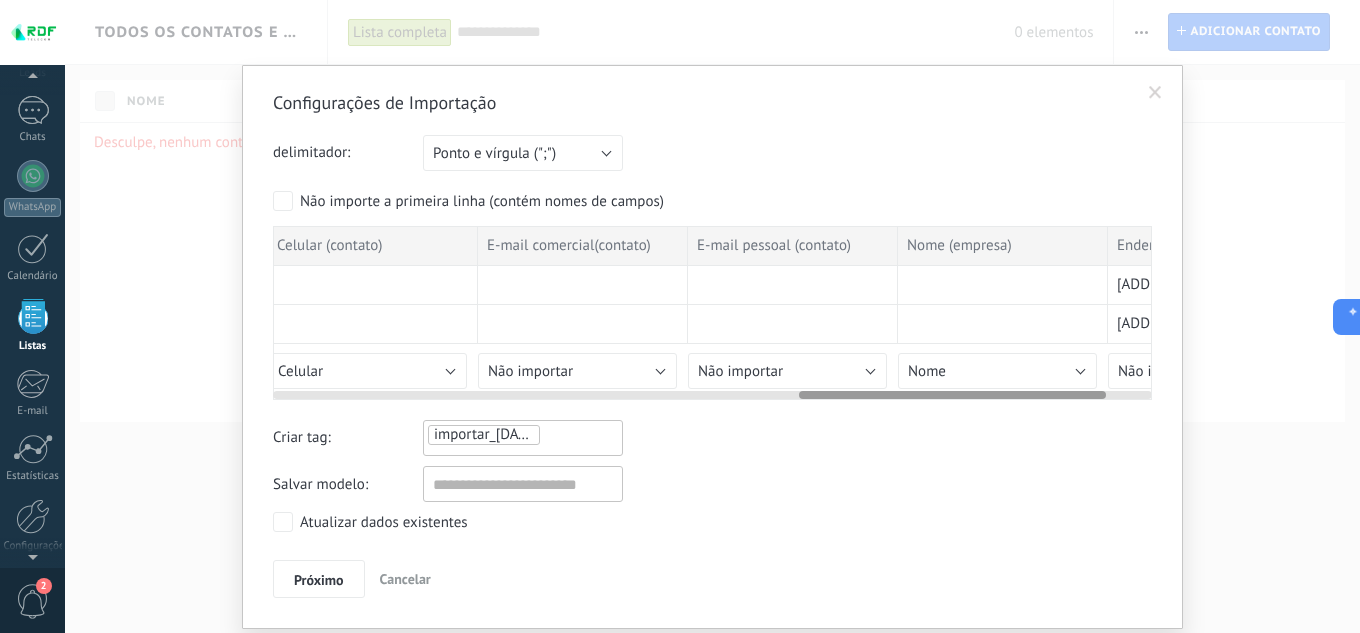 scroll, scrollTop: 0, scrollLeft: 1641, axis: horizontal 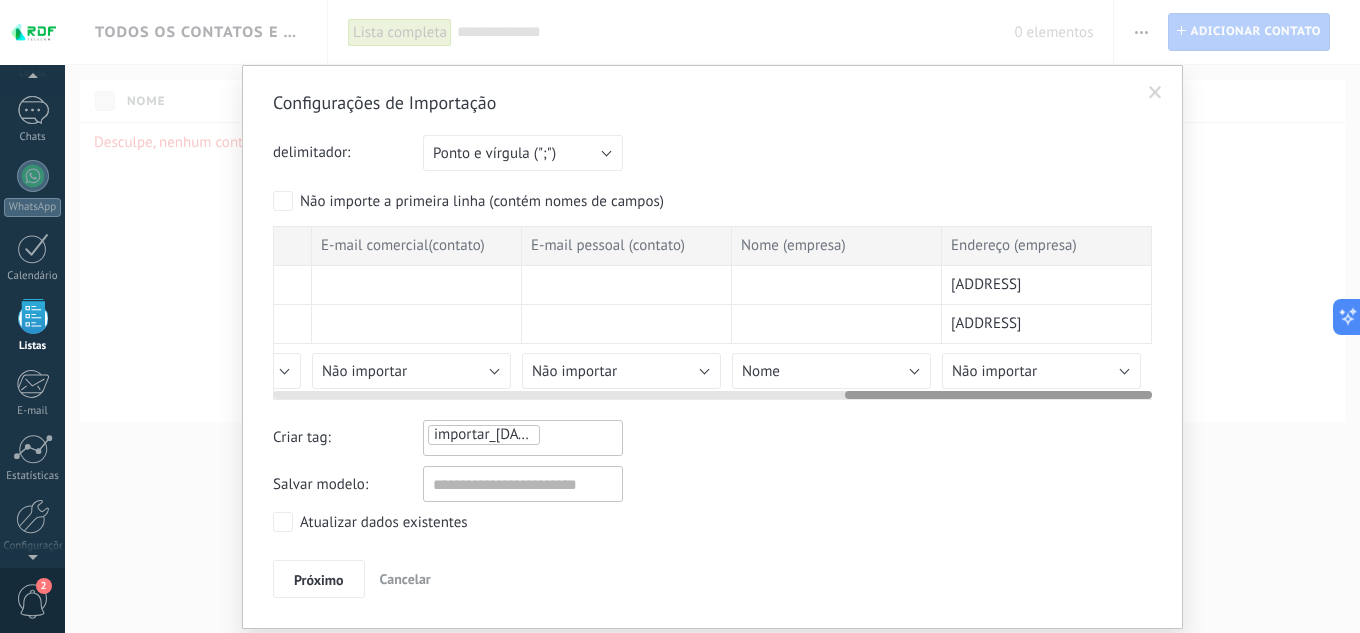 drag, startPoint x: 534, startPoint y: 393, endPoint x: 1142, endPoint y: 418, distance: 608.51373 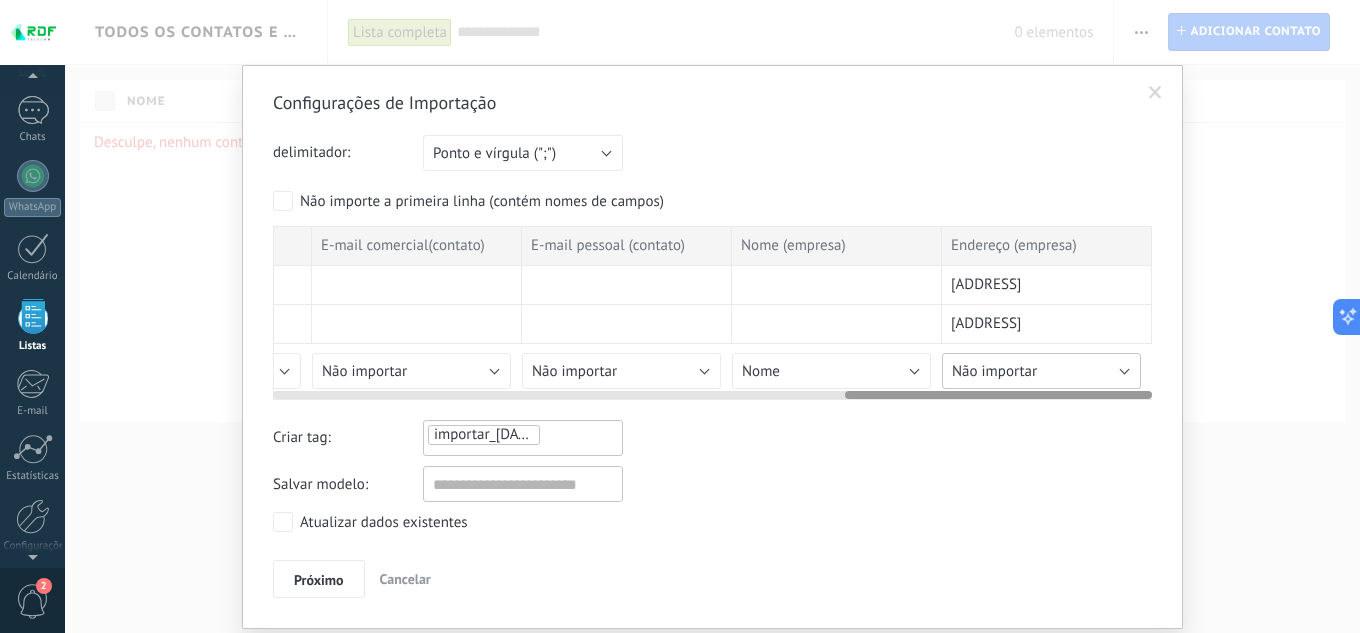 click on "Não importar" at bounding box center (1041, 371) 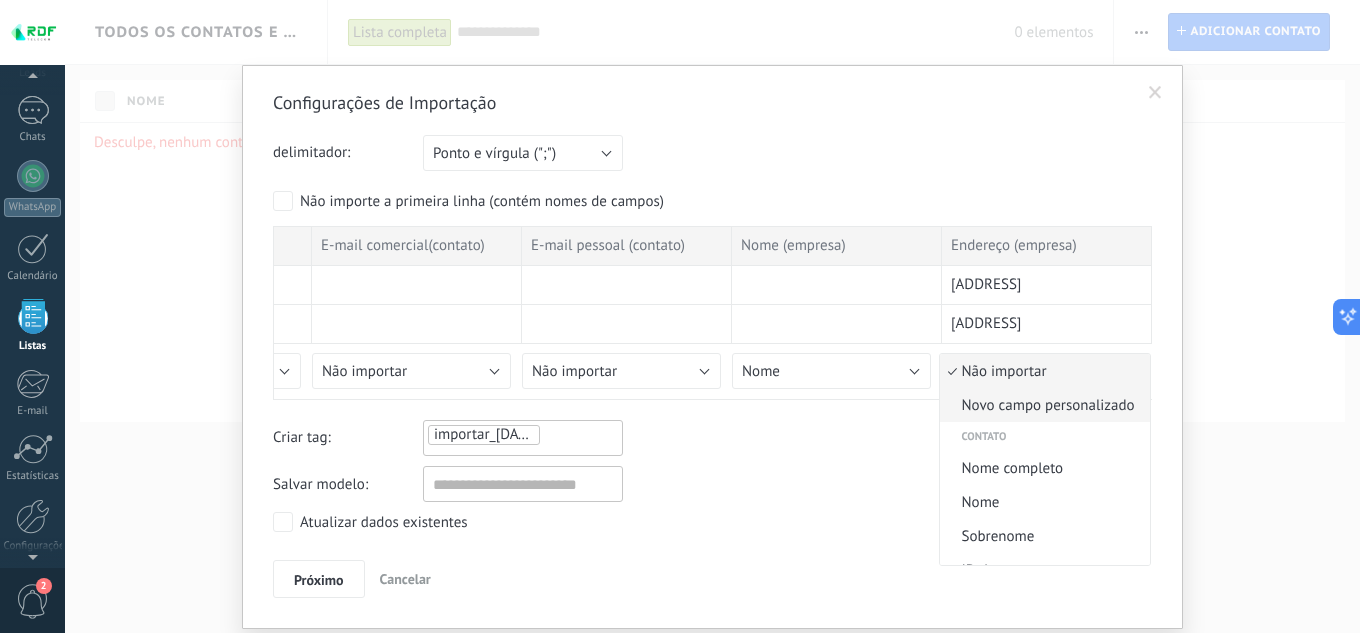 click on "Novo campo personalizado" at bounding box center (1042, 405) 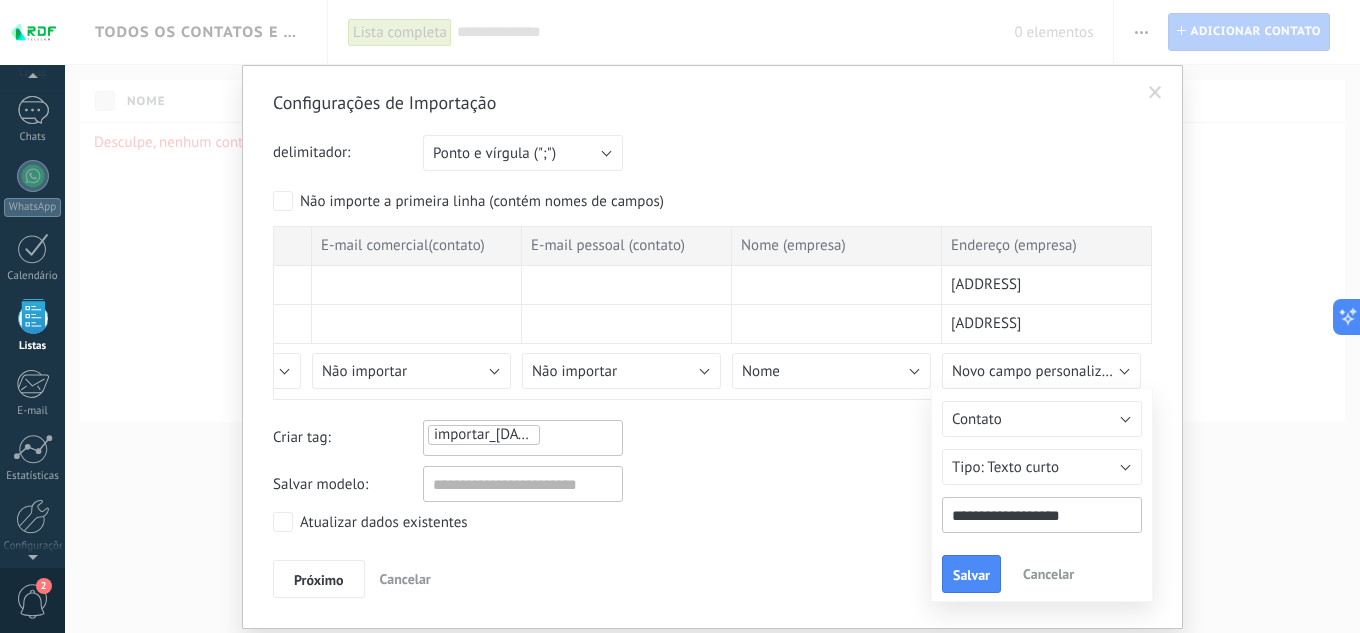 drag, startPoint x: 1104, startPoint y: 522, endPoint x: 1014, endPoint y: 518, distance: 90.088844 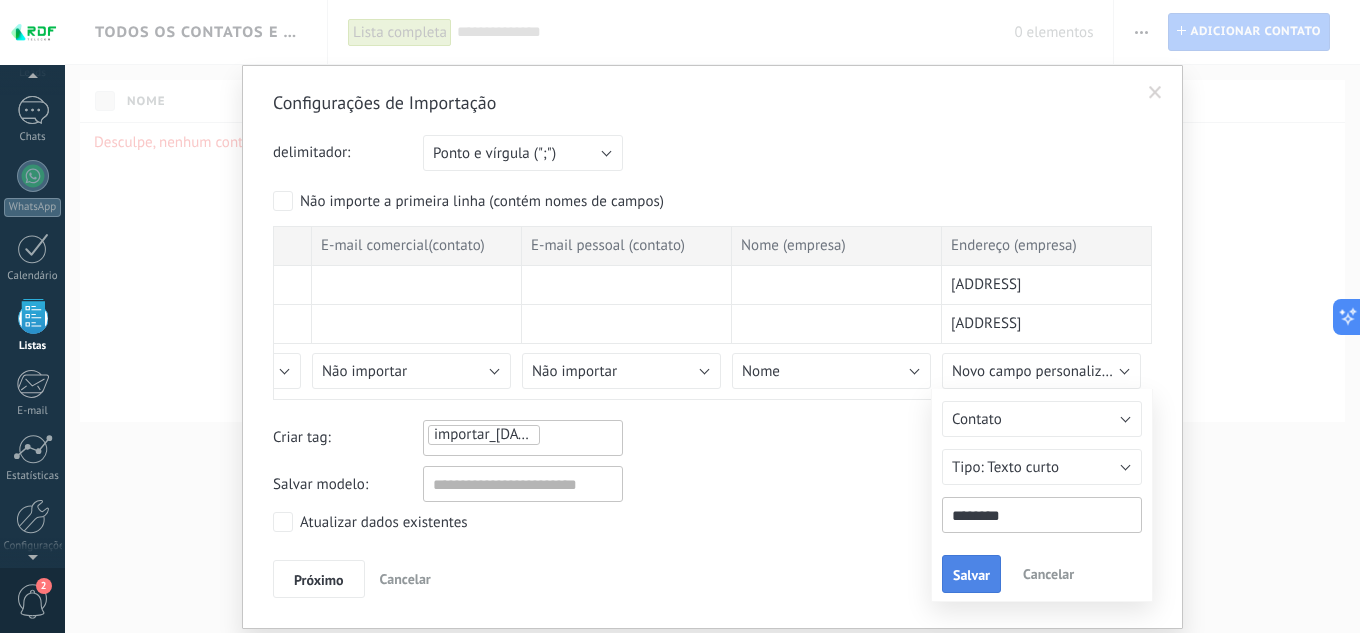 type on "********" 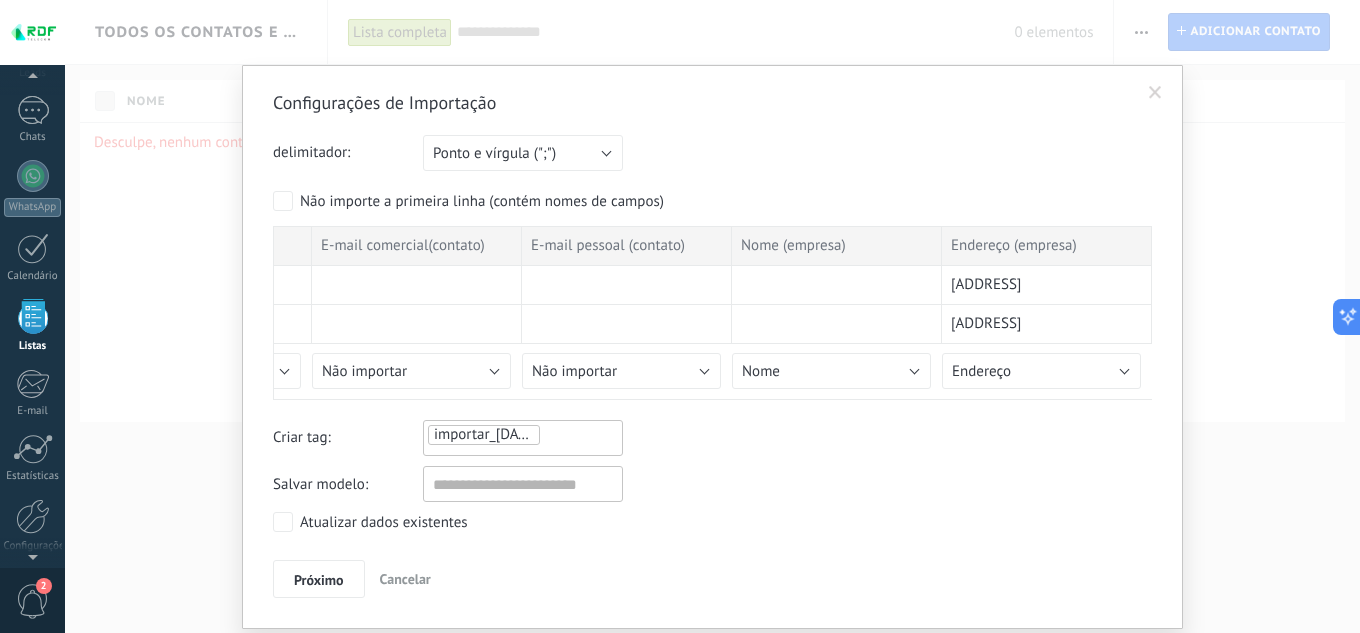 click on "Salvar modelo:" at bounding box center (712, 484) 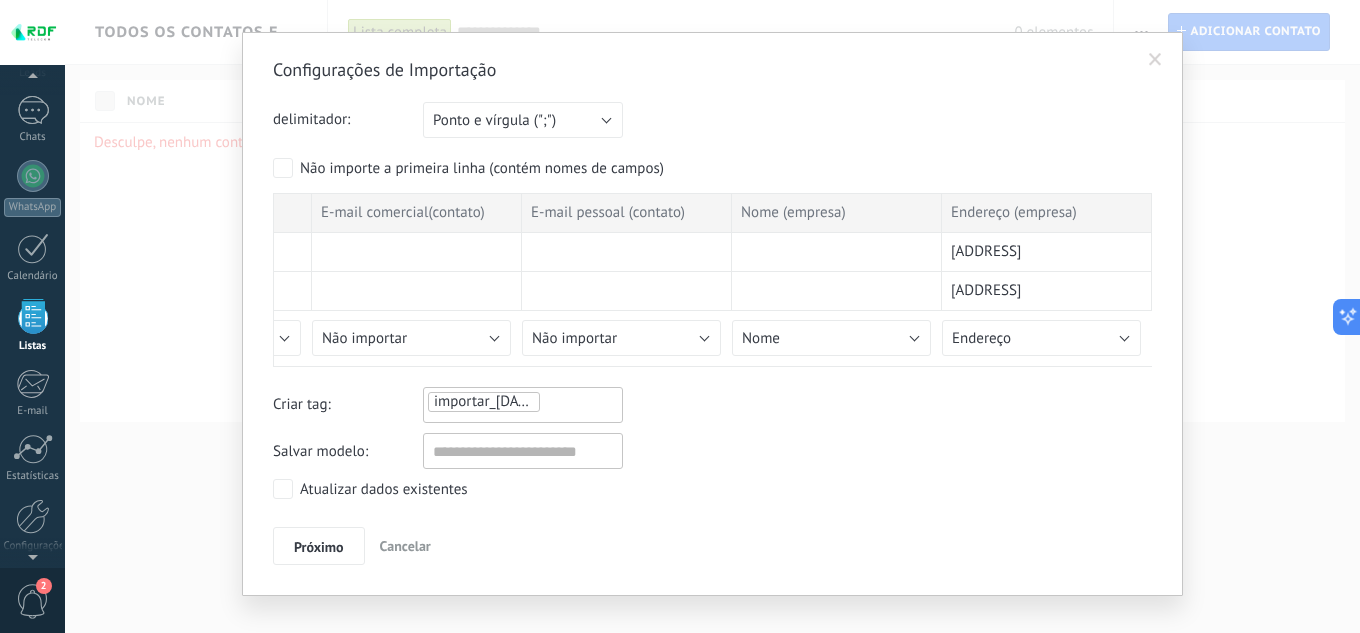 scroll, scrollTop: 60, scrollLeft: 0, axis: vertical 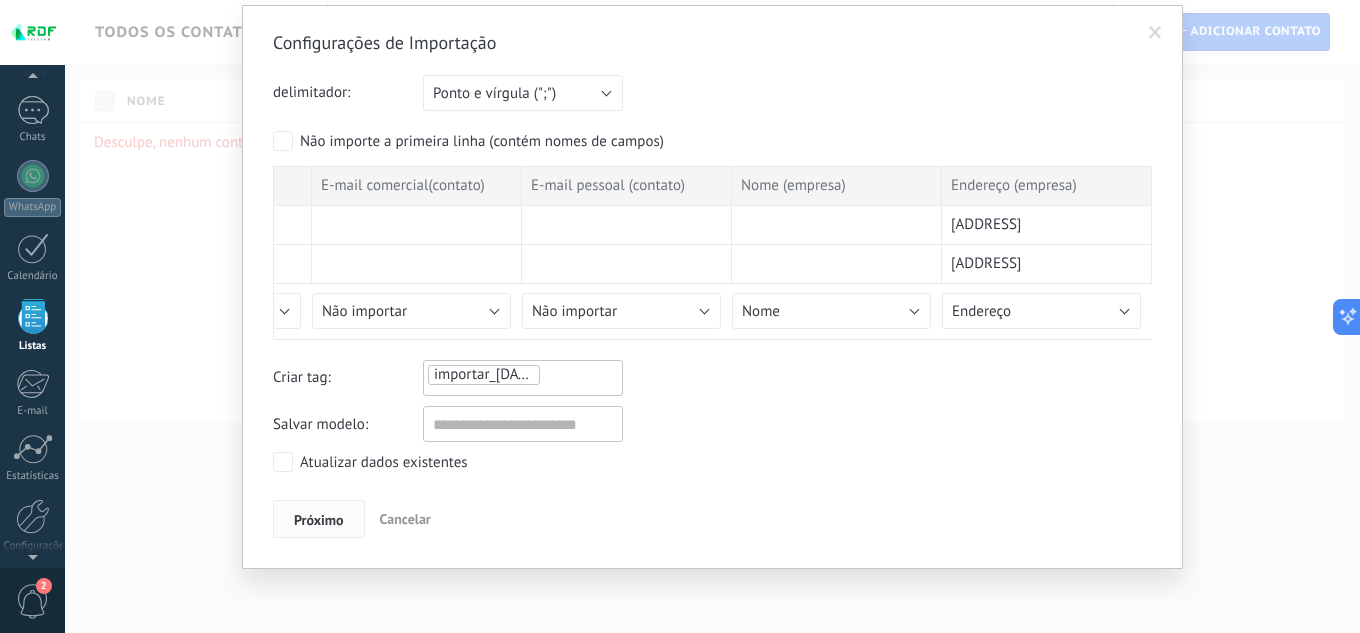 click on "Próximo" at bounding box center (319, 520) 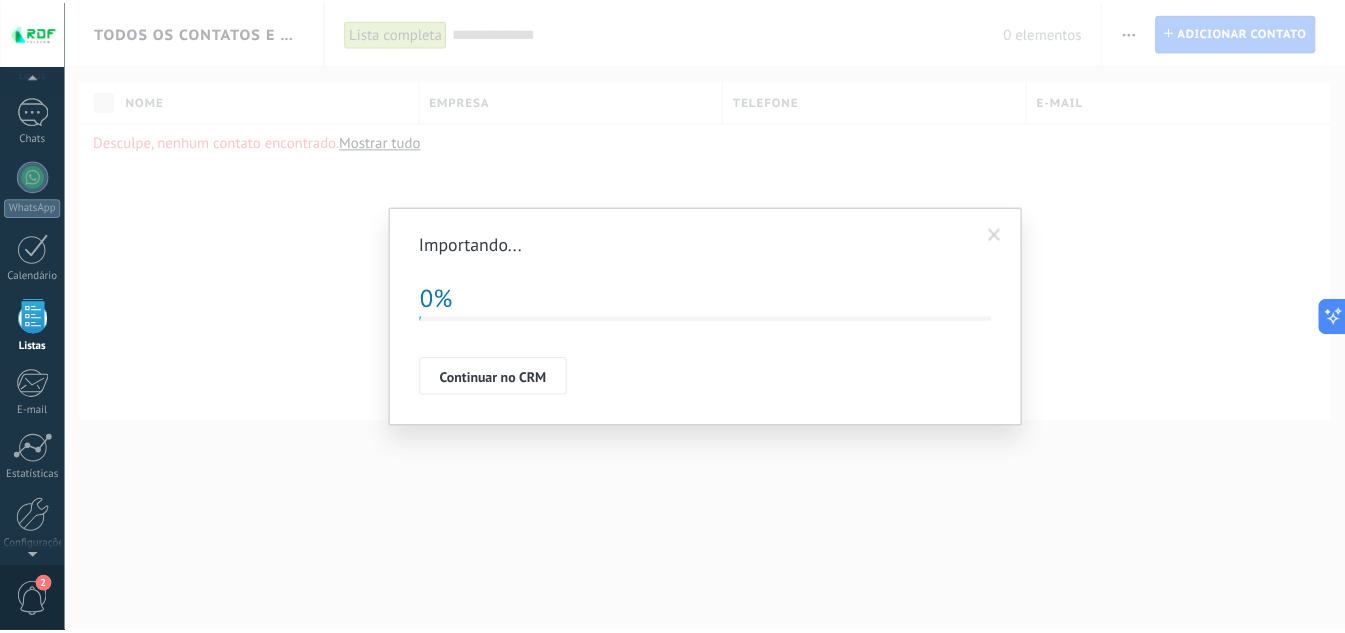 scroll, scrollTop: 0, scrollLeft: 0, axis: both 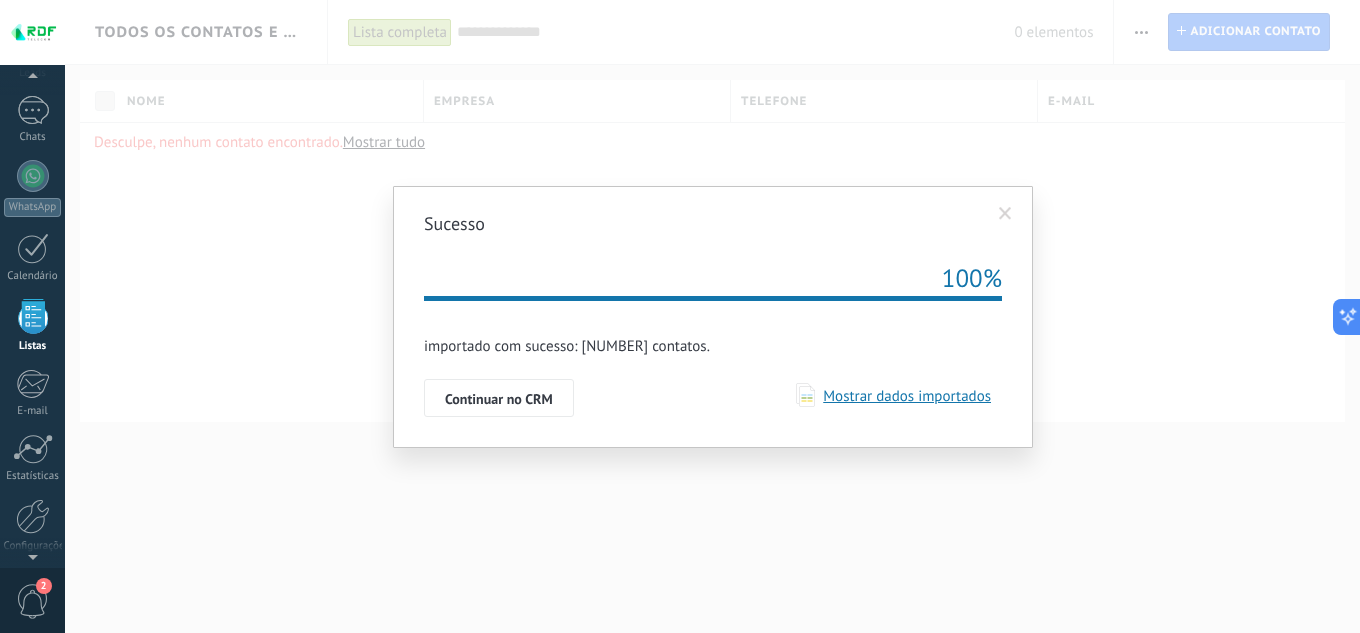 click on "Sucesso Tentar novamente 100% A solicitação de importação está na fila. Você receberá uma notificação por [EMAIL] assim que seus dados forem processados. importado com sucesso: 54 contatos. Continuar no CRM Mostrar dados importados" at bounding box center (713, 317) 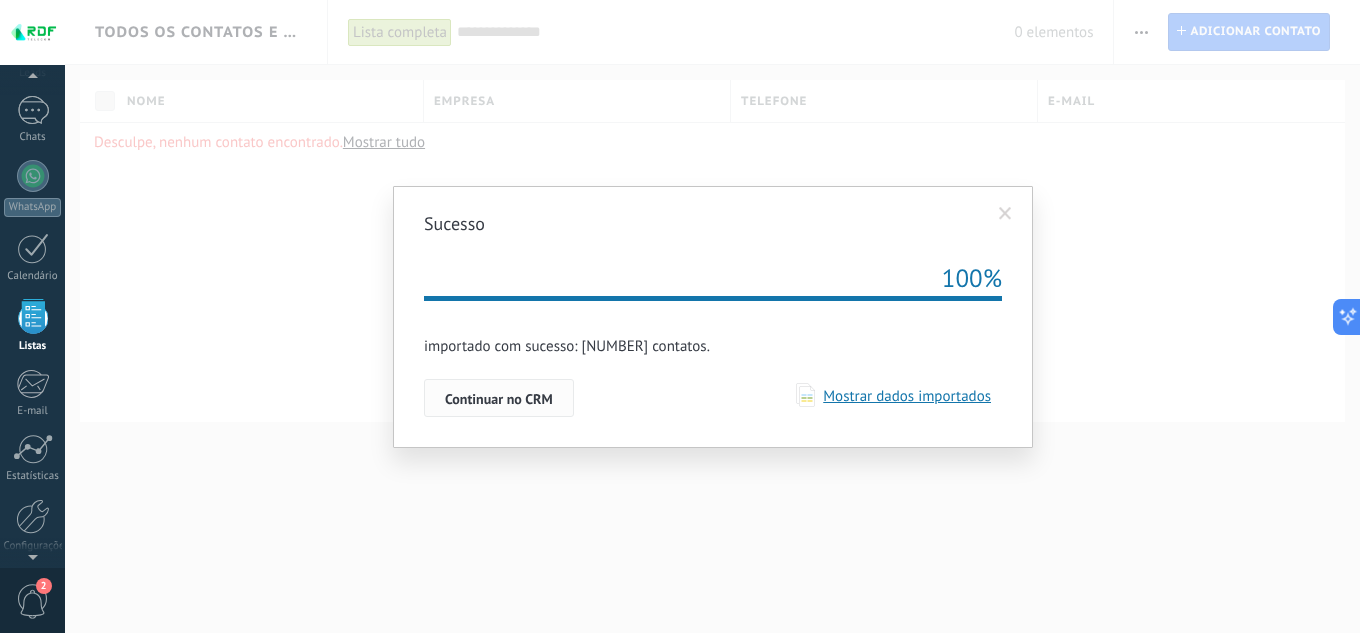 click on "Continuar no CRM" at bounding box center [499, 399] 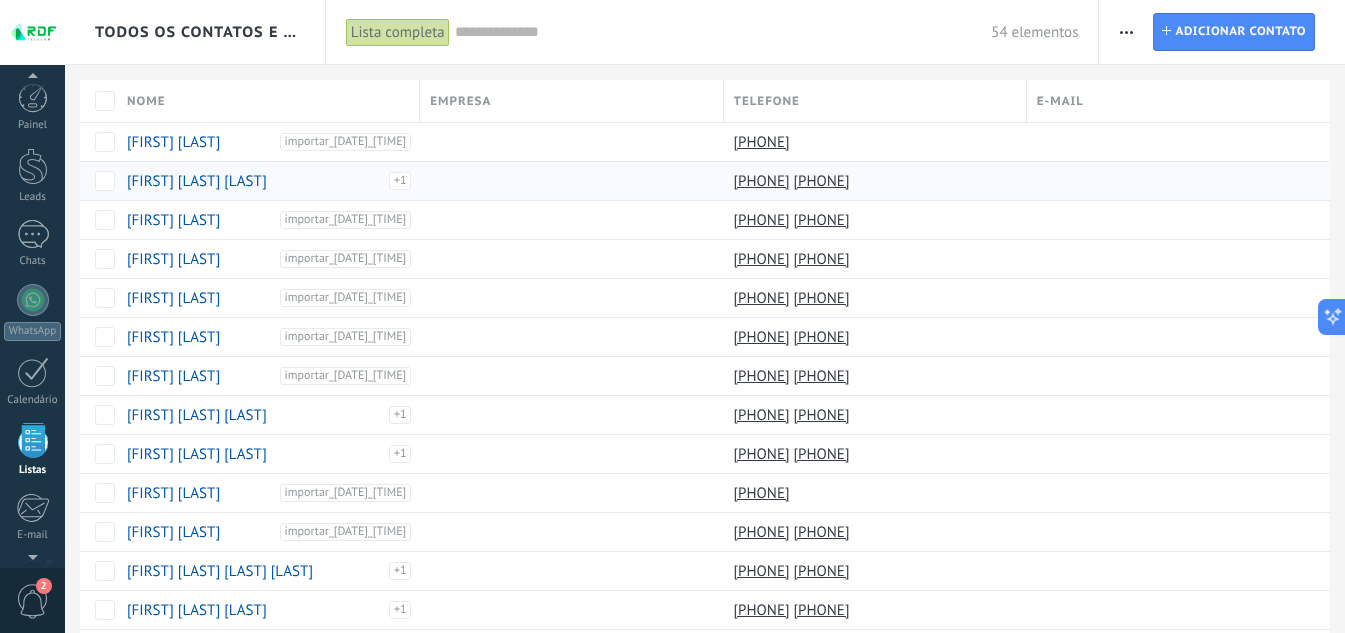 scroll, scrollTop: 124, scrollLeft: 0, axis: vertical 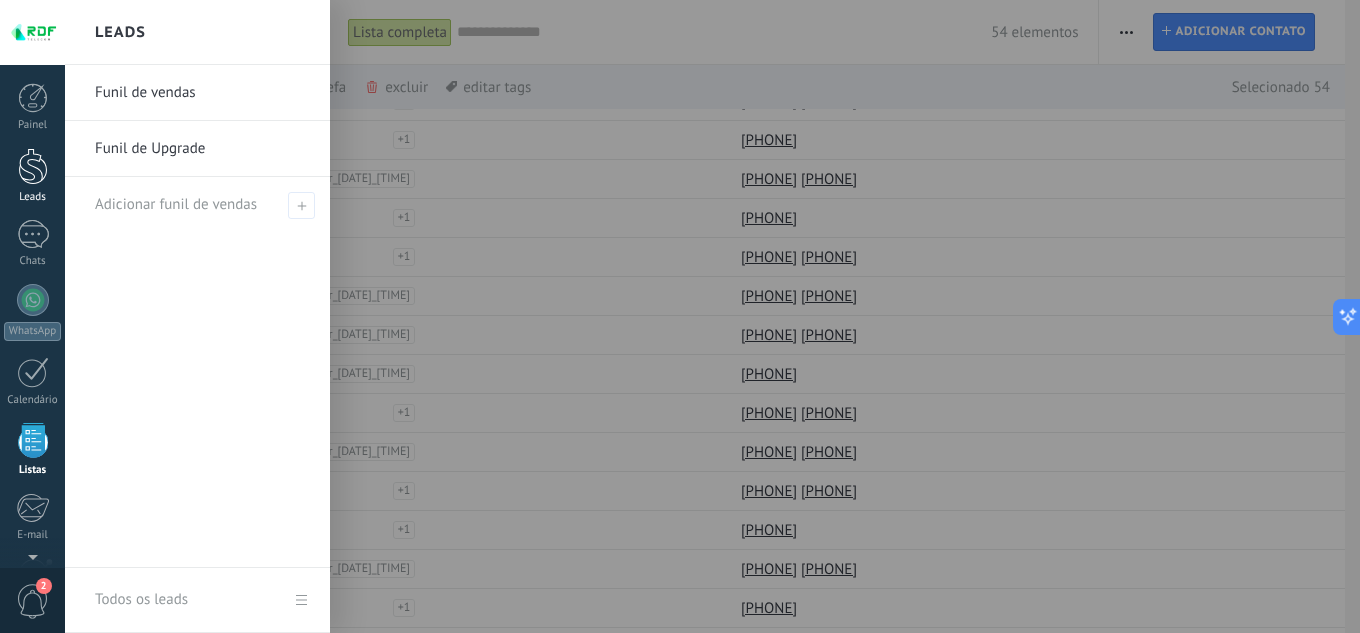 click at bounding box center [33, 166] 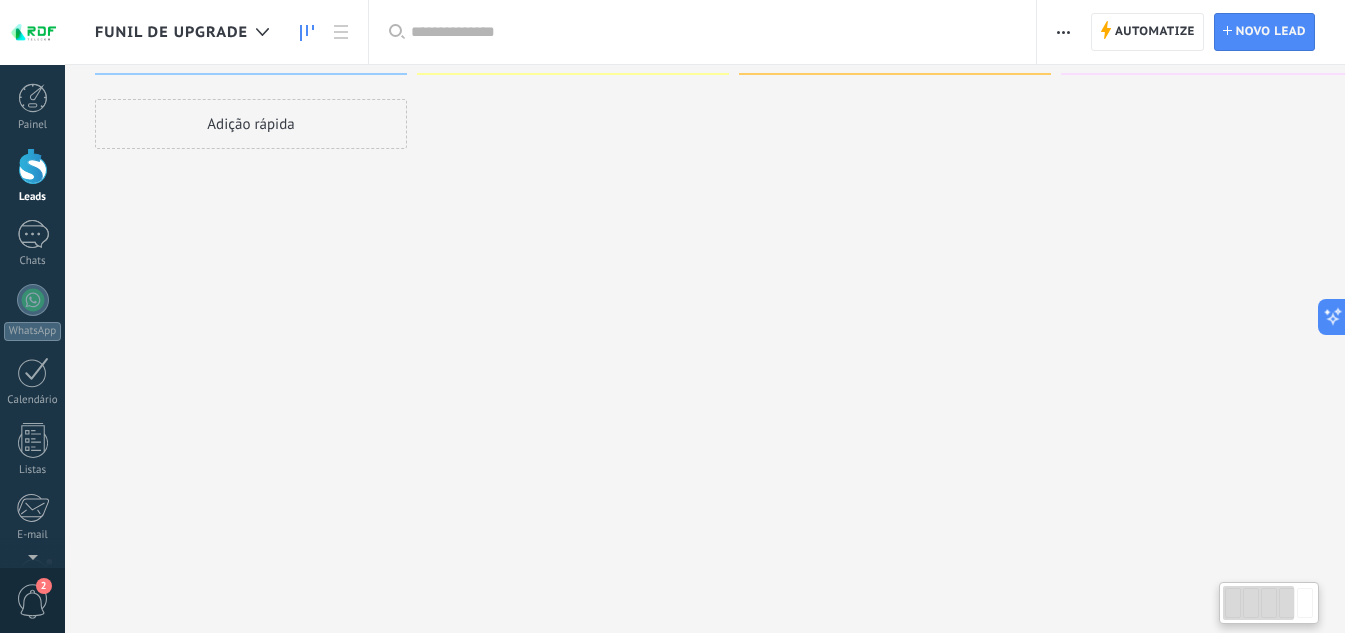 scroll, scrollTop: 0, scrollLeft: 0, axis: both 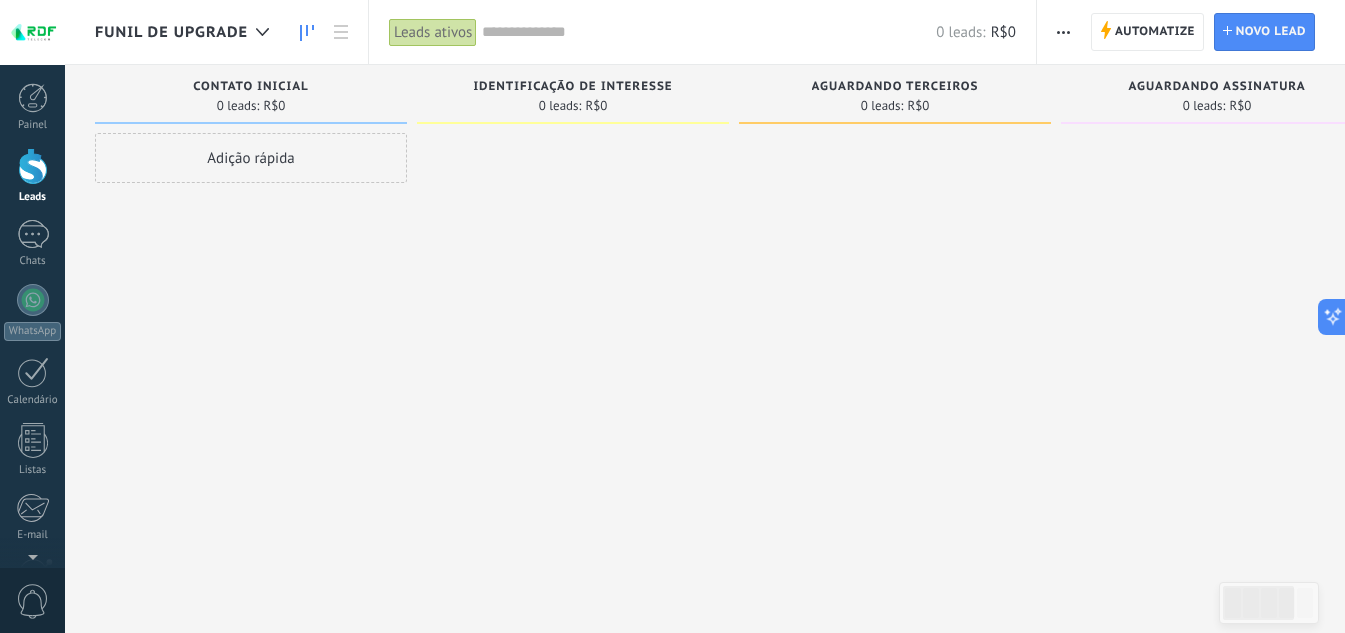 click at bounding box center [573, 319] 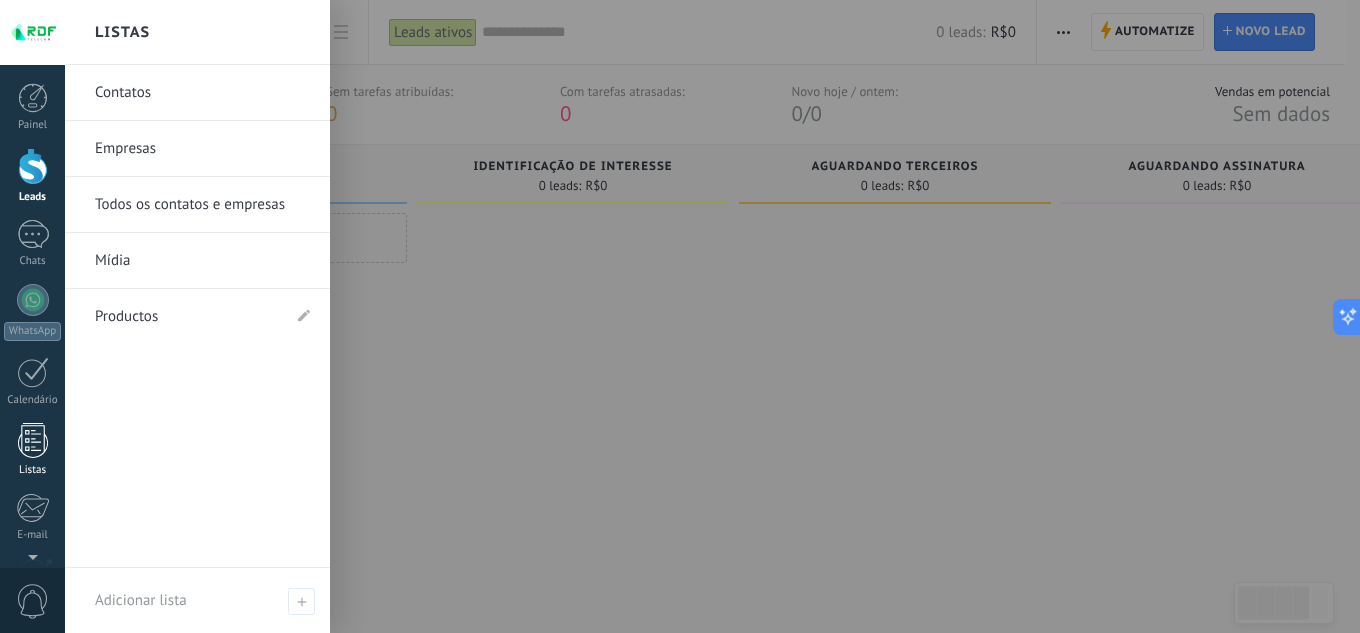 click on "Listas" at bounding box center (32, 450) 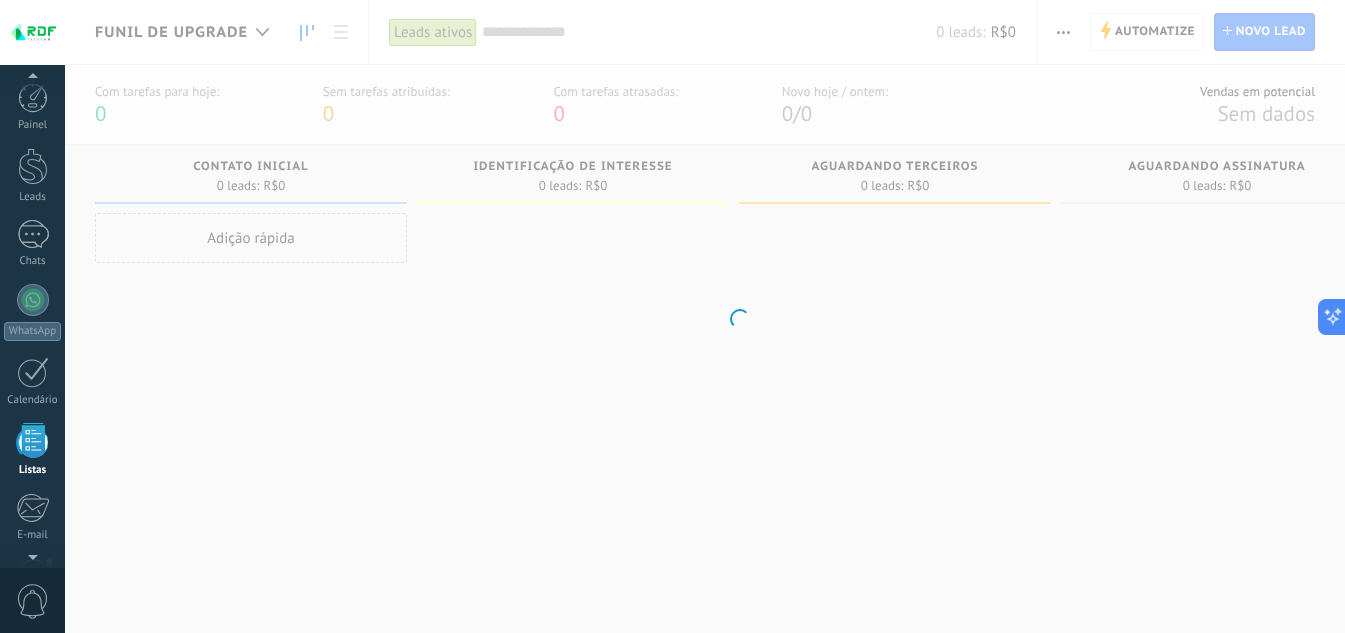 scroll, scrollTop: 124, scrollLeft: 0, axis: vertical 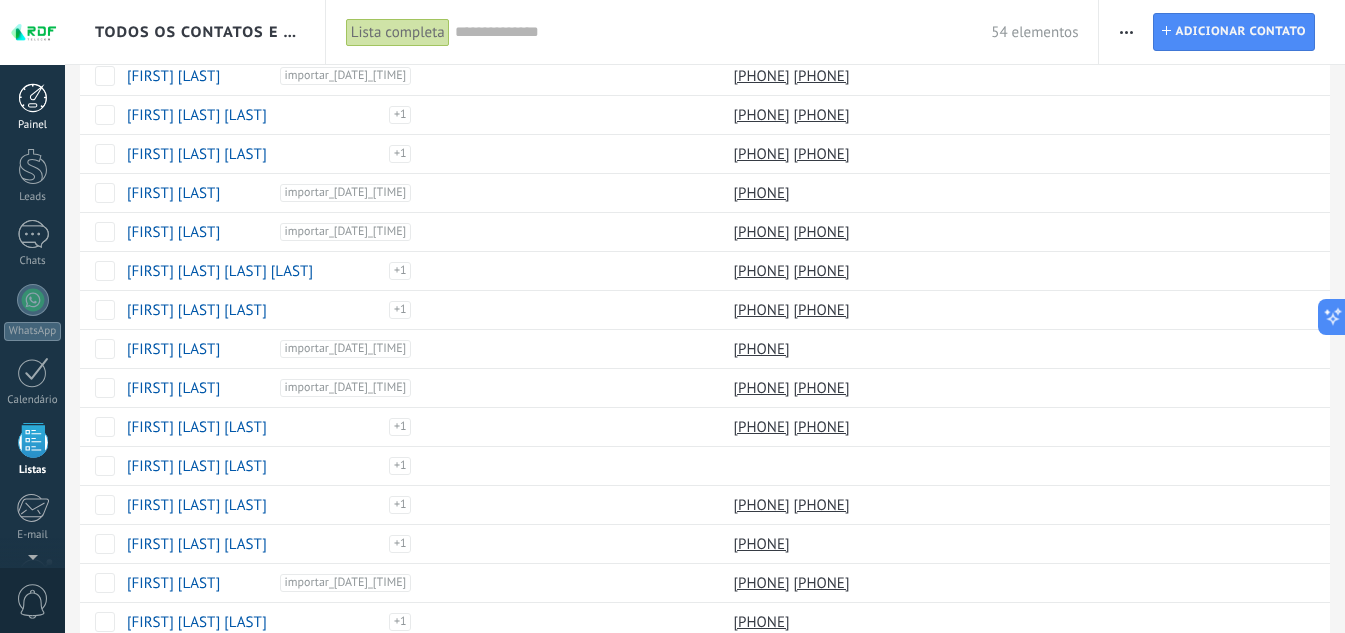 click at bounding box center [33, 98] 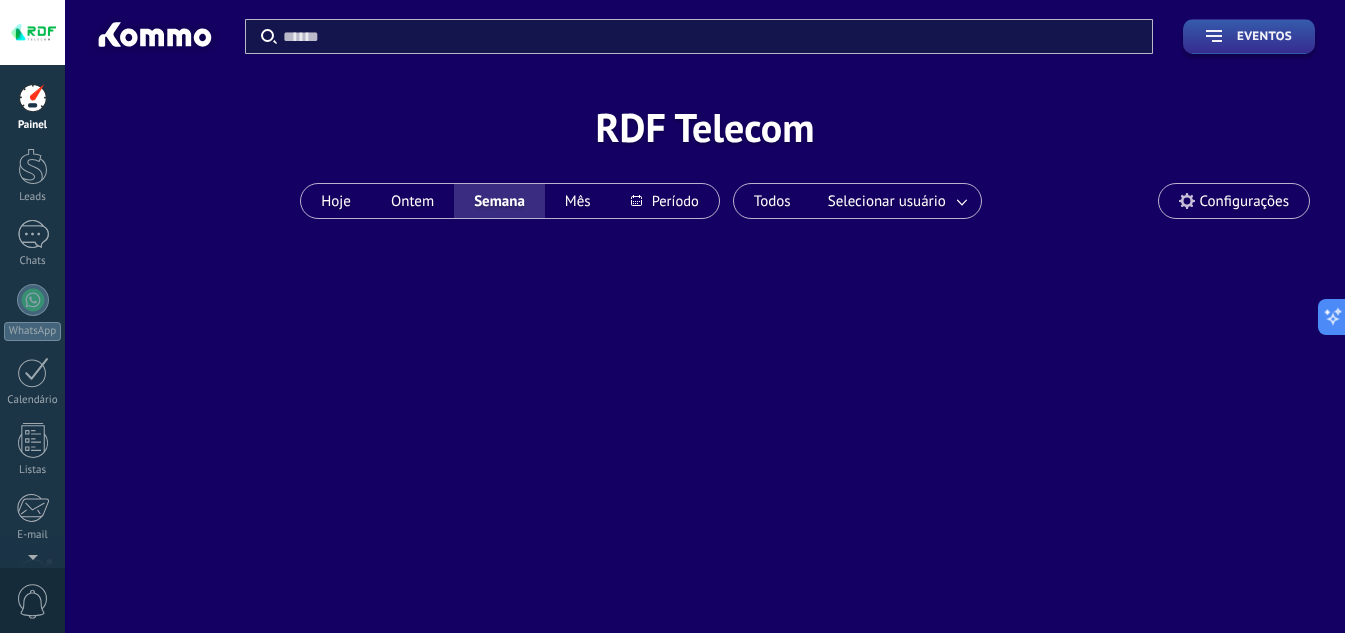 scroll, scrollTop: 0, scrollLeft: 0, axis: both 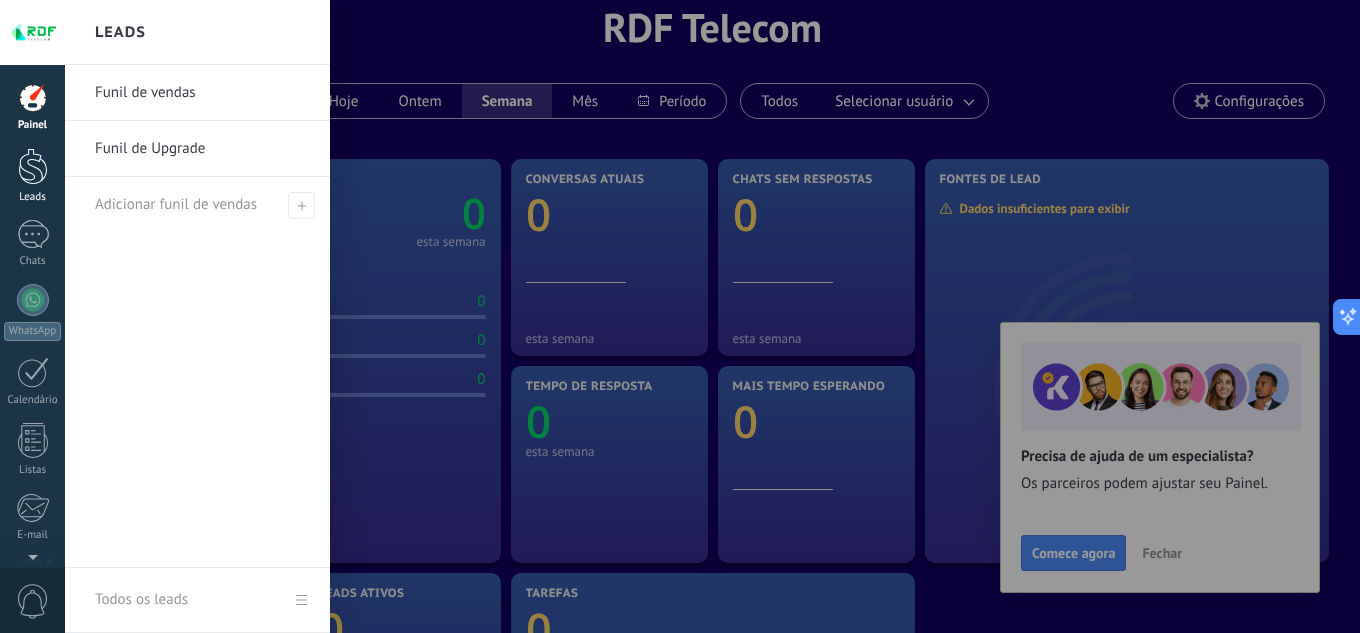 click at bounding box center [33, 166] 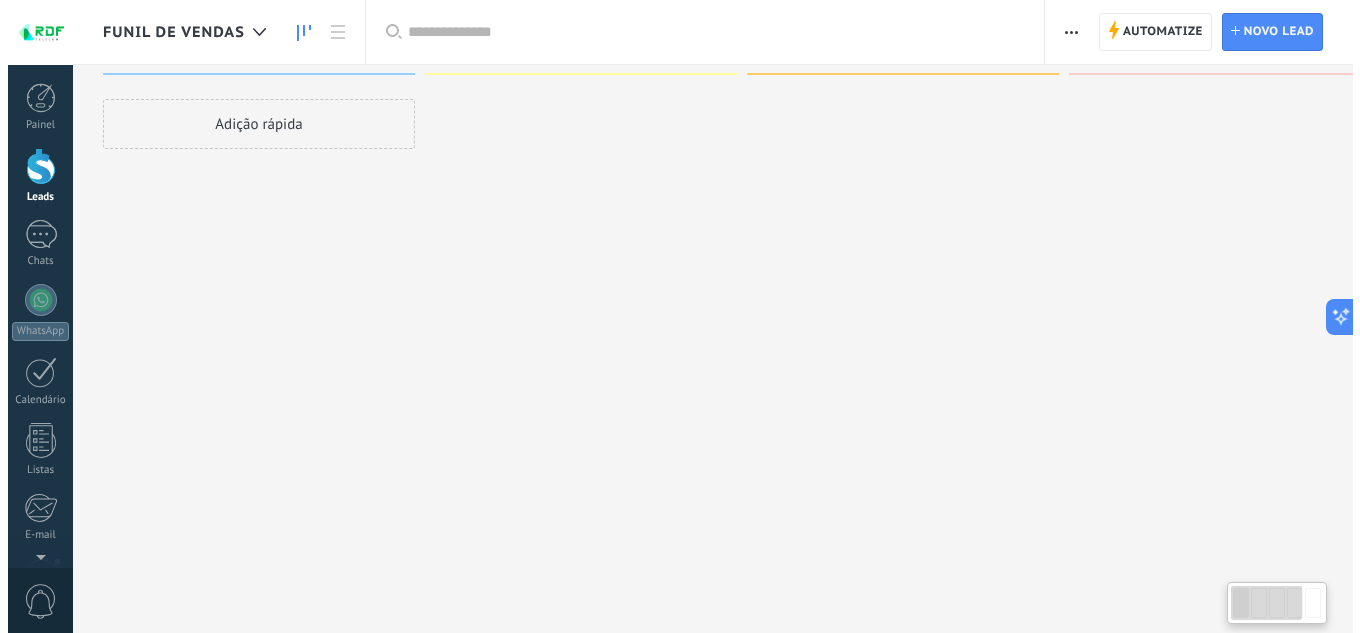 scroll, scrollTop: 0, scrollLeft: 0, axis: both 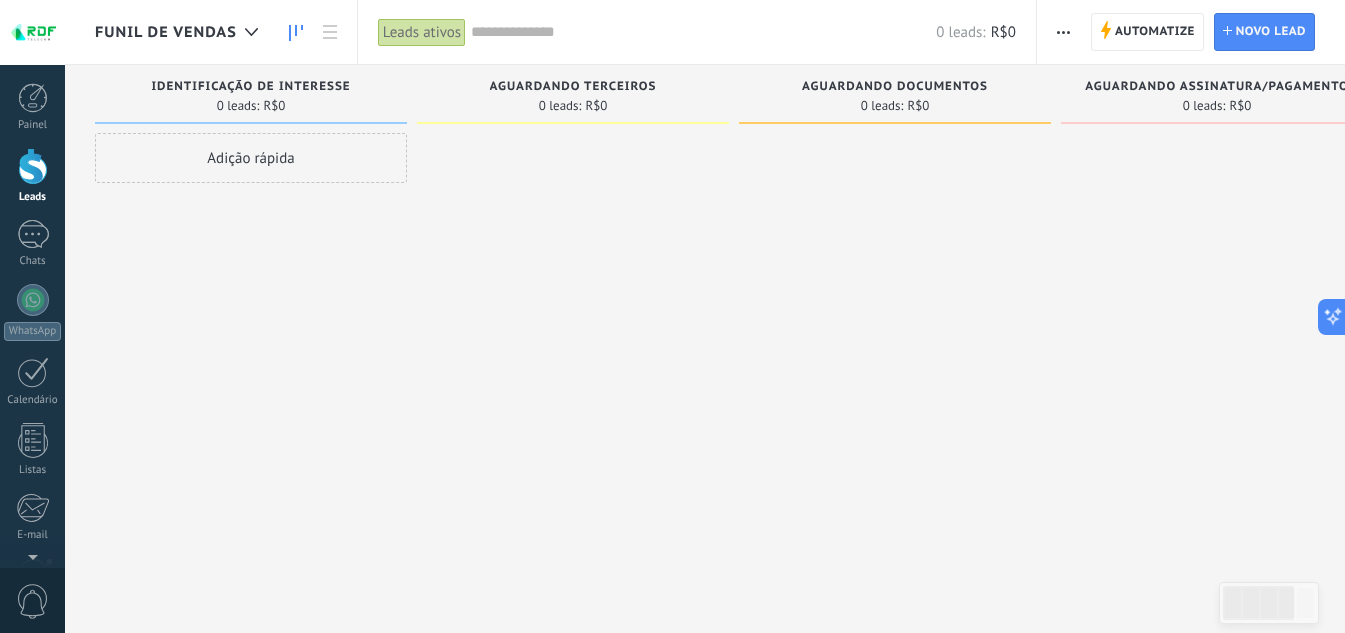 click on "Funil de vendas" at bounding box center [166, 32] 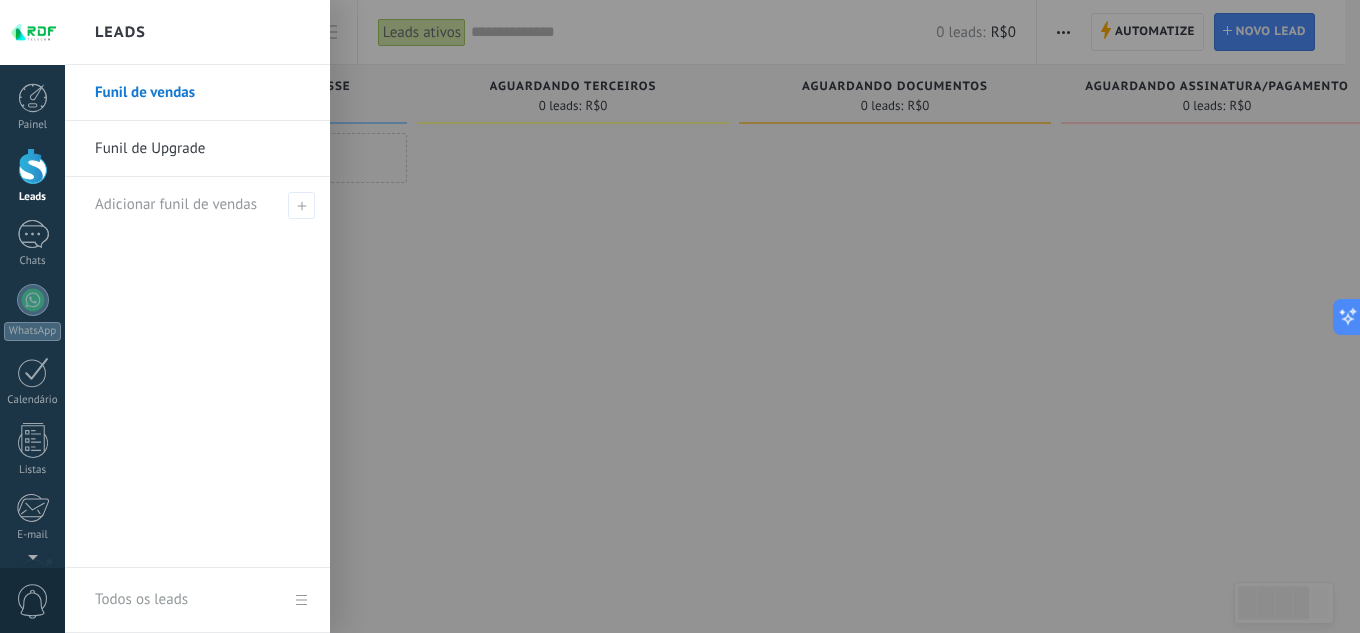 click on "Funil de vendas" at bounding box center (202, 93) 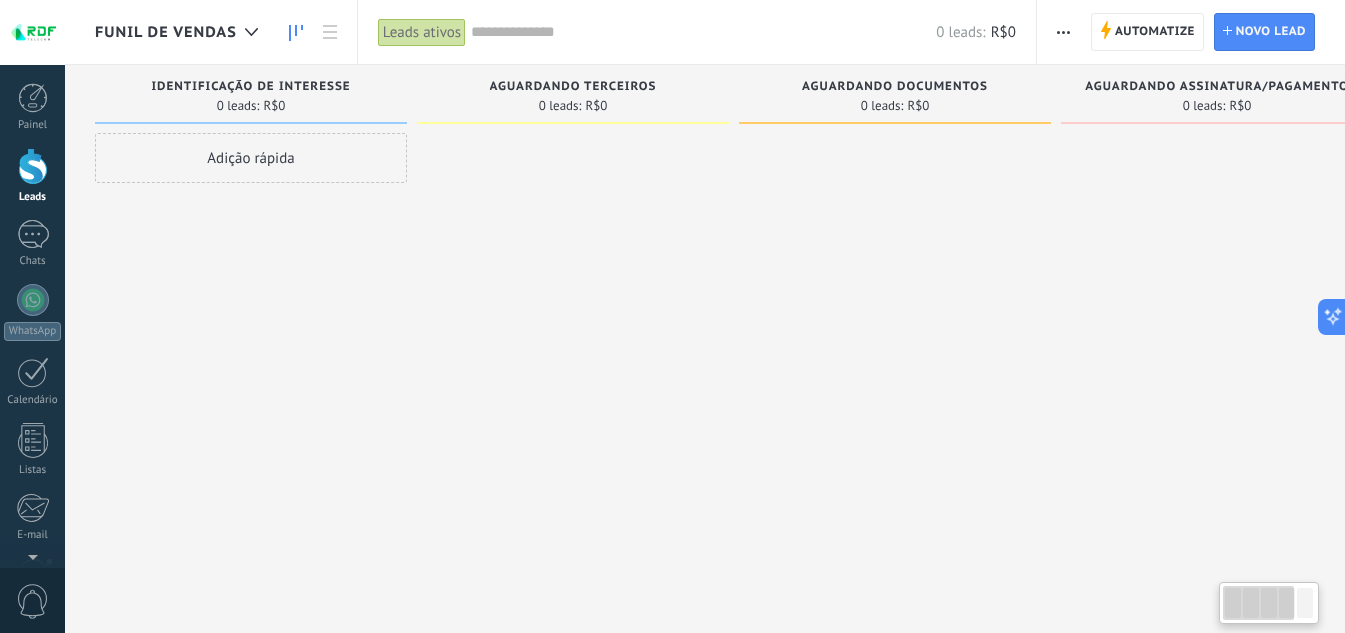 click on "Funil de vendas" at bounding box center (166, 32) 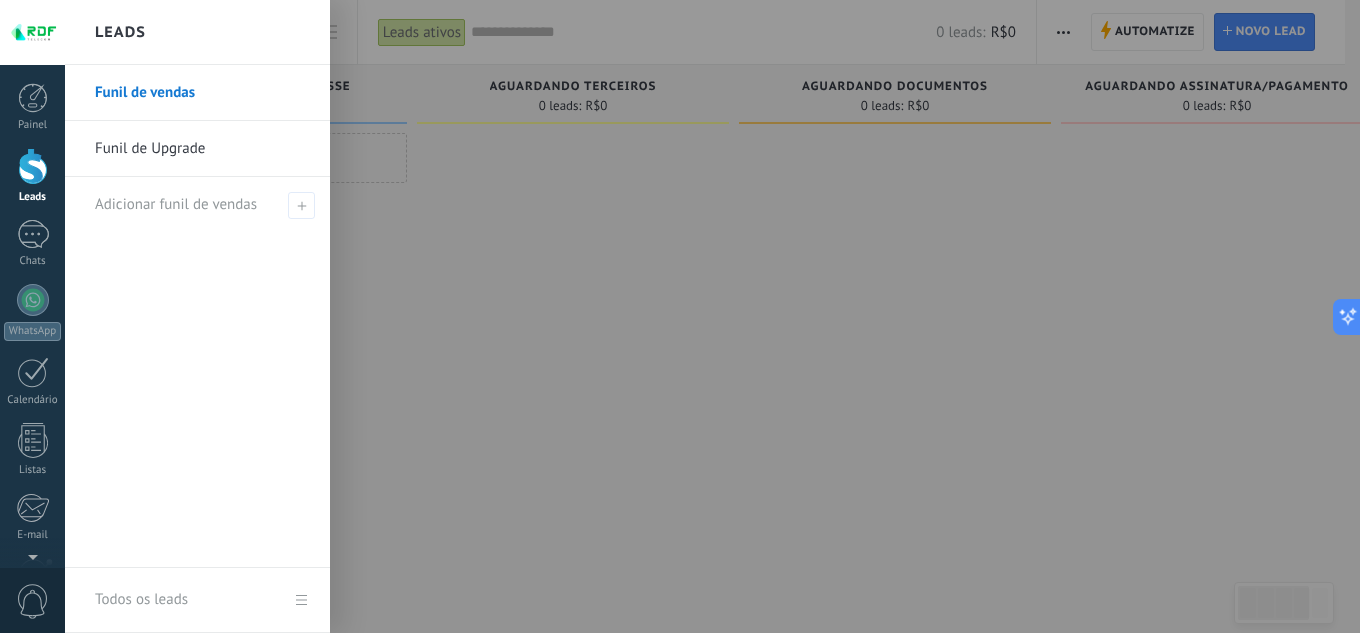click on "Funil de Upgrade" at bounding box center (202, 149) 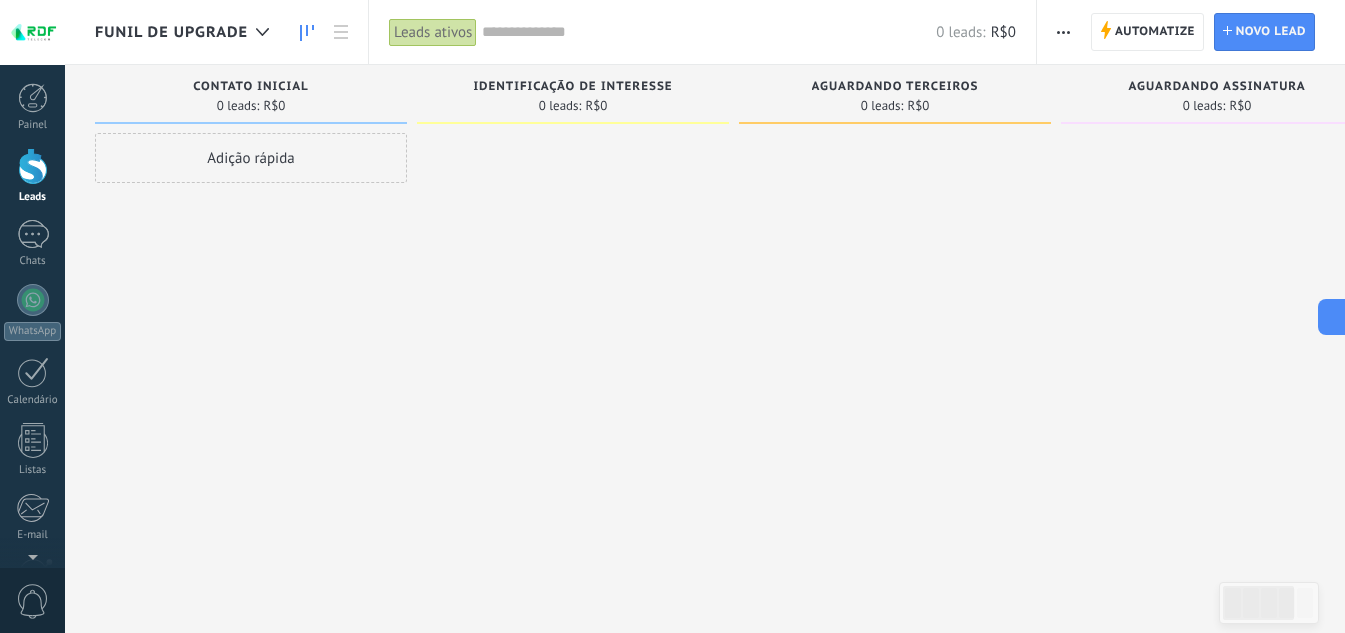 click on "Funil de Upgrade" at bounding box center [171, 32] 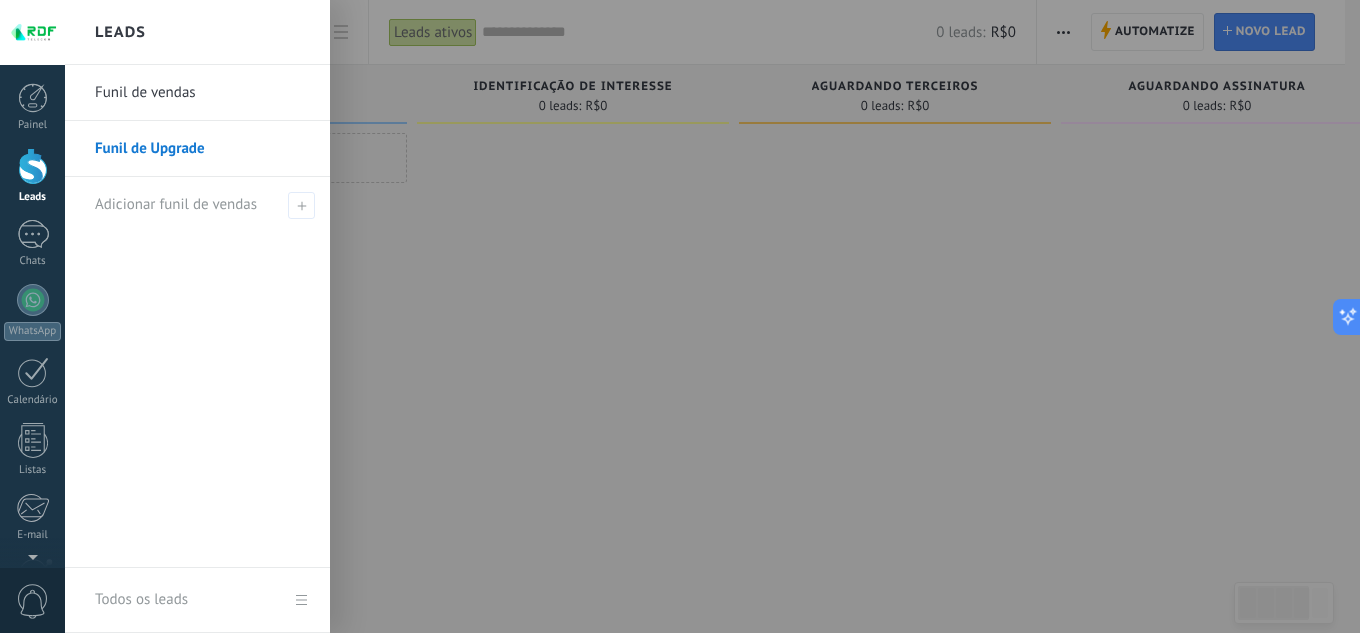 click on "Funil de vendas" at bounding box center [202, 93] 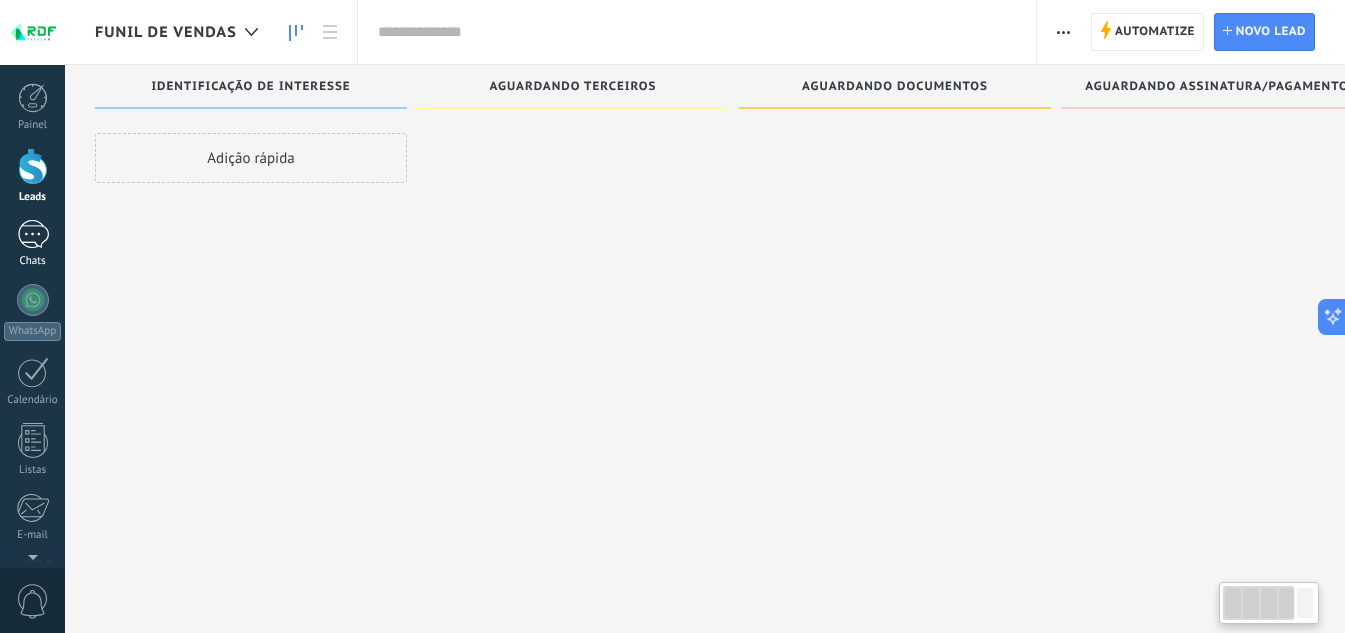 click on "Chats" at bounding box center (33, 261) 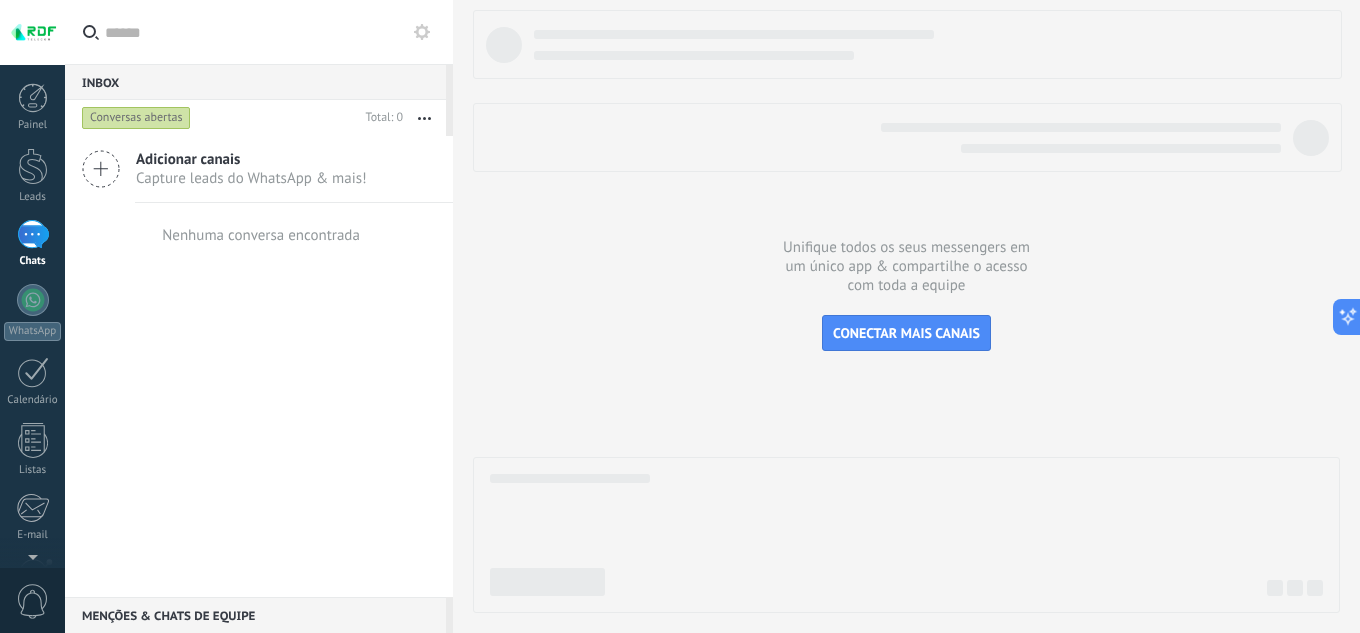 click on "Adicionar canais
Capture leads do WhatsApp & mais!
Nenhuma conversa encontrada" at bounding box center (259, 366) 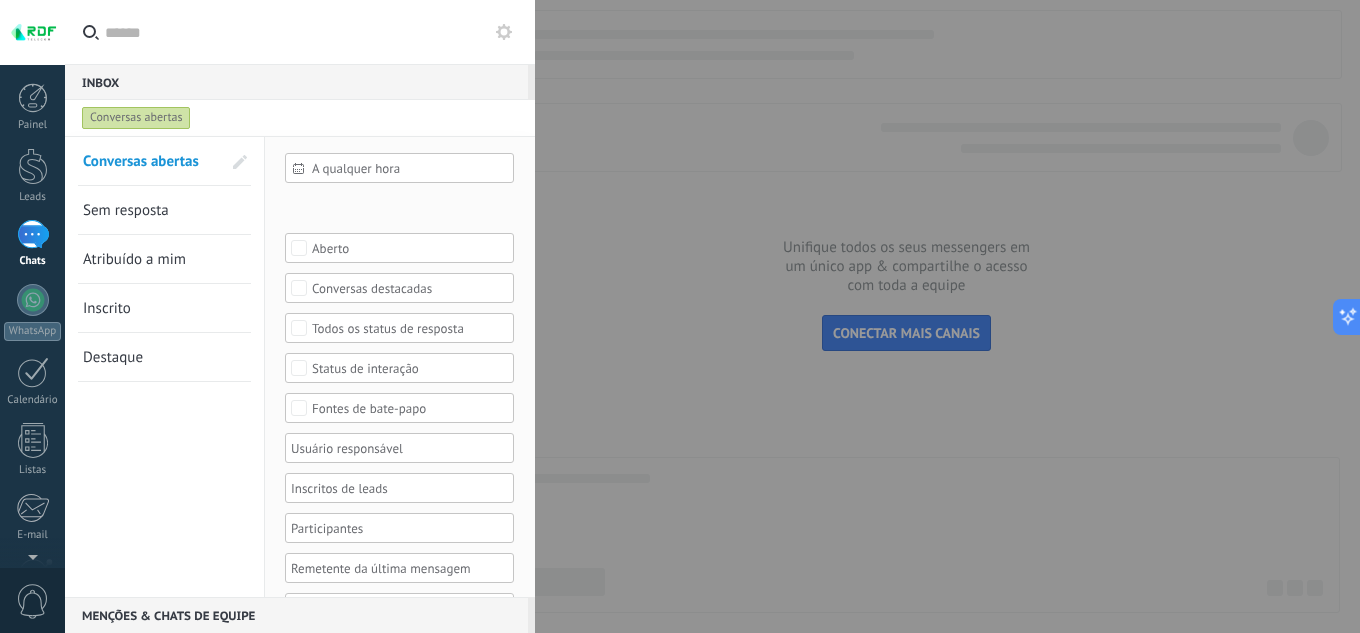 click on "Conversas abertas" at bounding box center [136, 118] 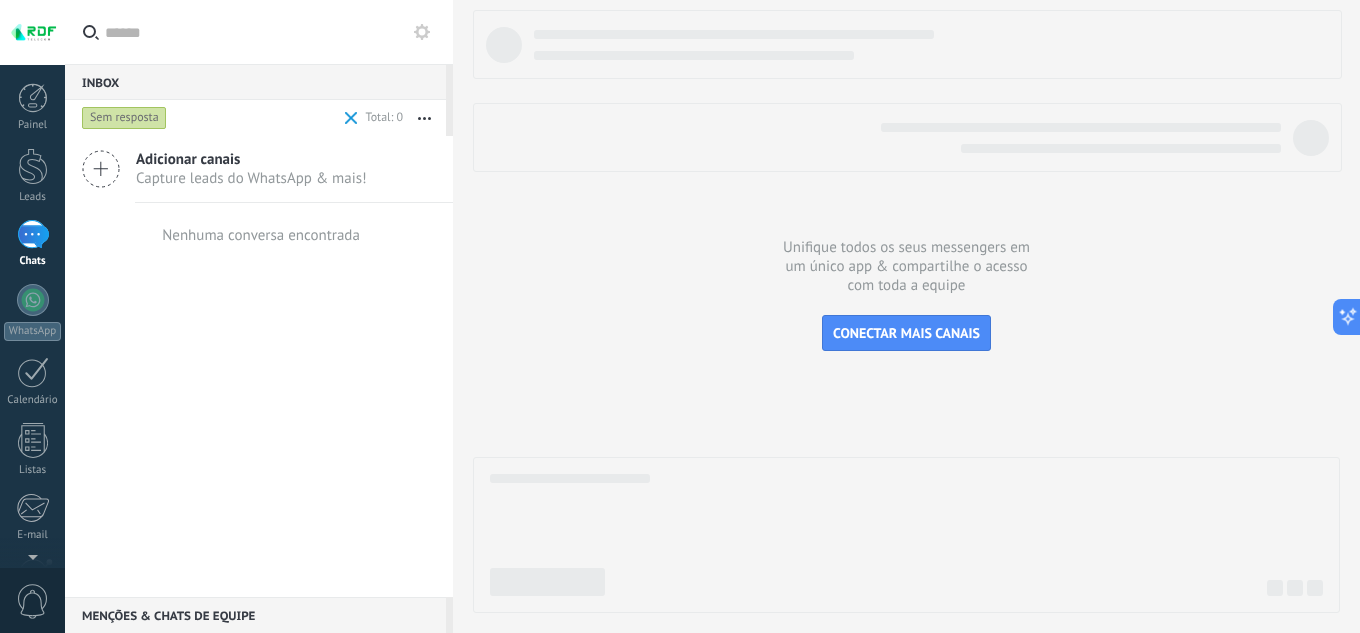 click at bounding box center (351, 118) 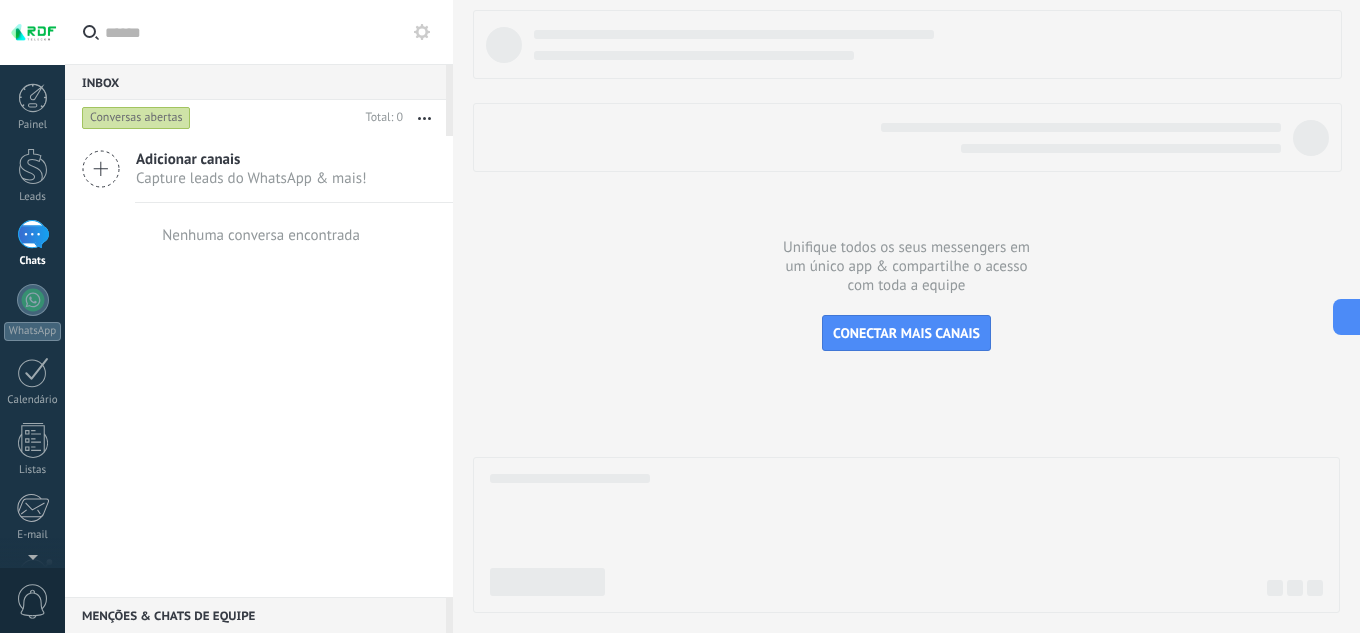 click on "Adicionar canais
Capture leads do WhatsApp & mais!
Nenhuma conversa encontrada" at bounding box center [259, 366] 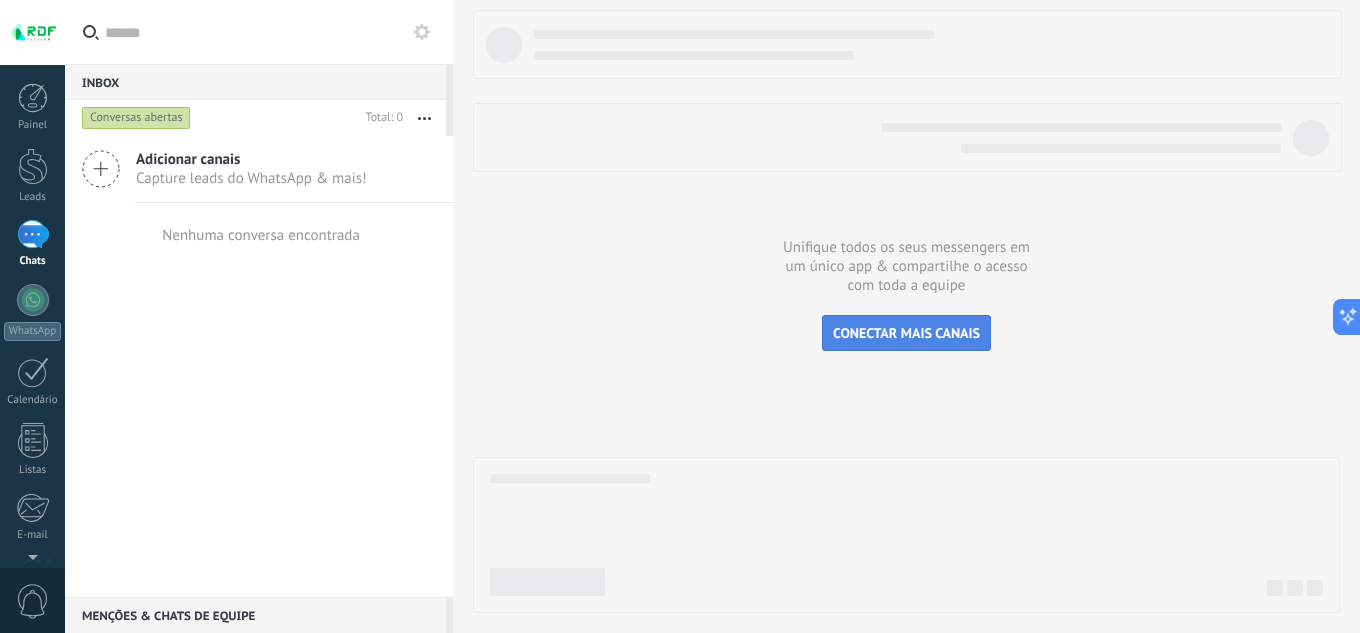 click on "CONECTAR MAIS CANAIS" at bounding box center (906, 333) 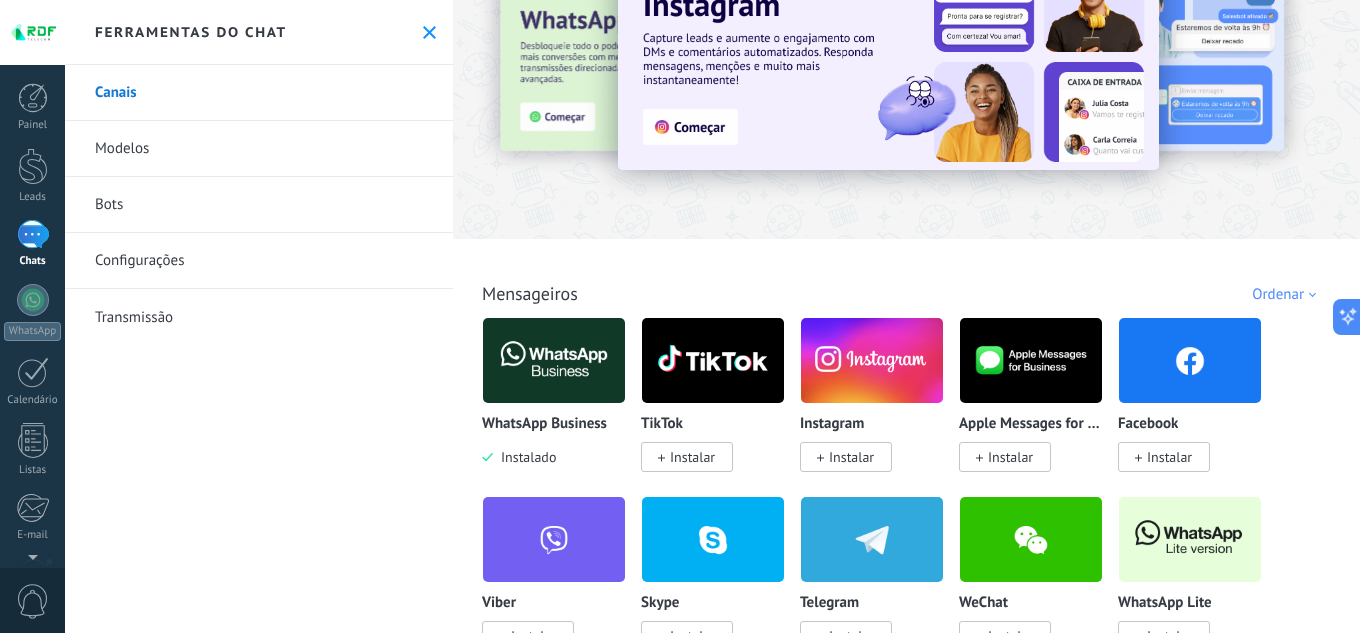 scroll, scrollTop: 100, scrollLeft: 0, axis: vertical 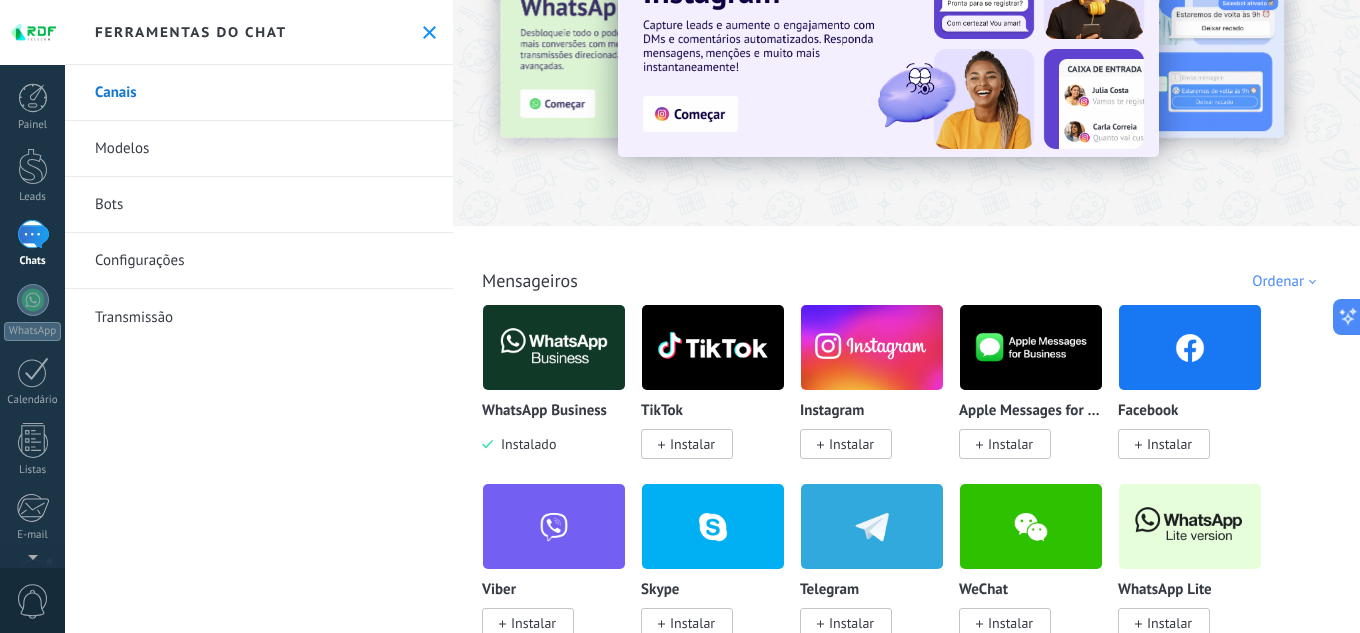 click on "Ferramentas do chat" at bounding box center (259, 32) 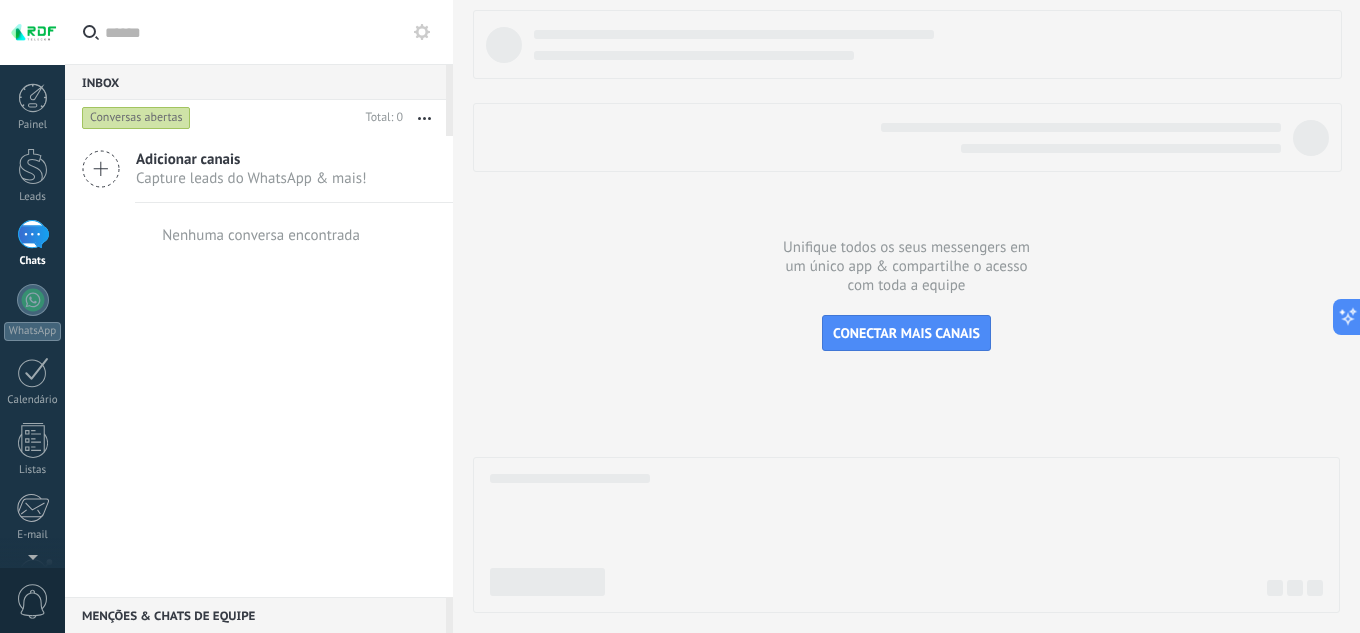 click at bounding box center (33, 234) 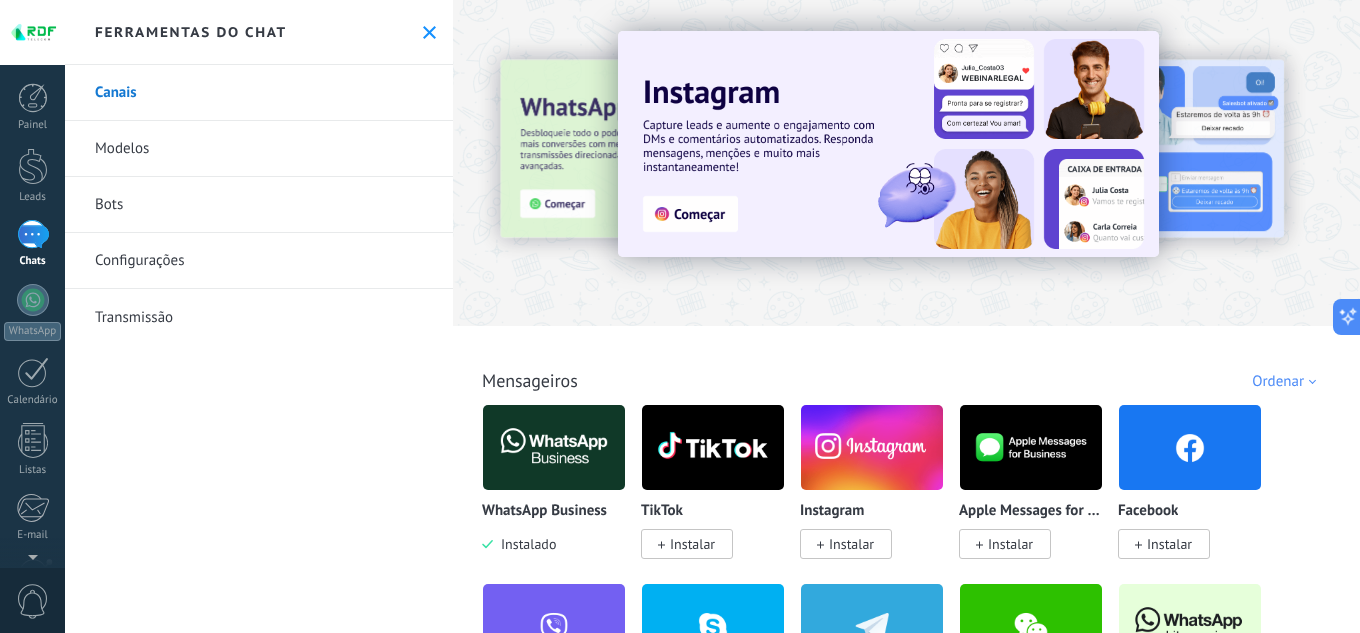 click at bounding box center [554, 447] 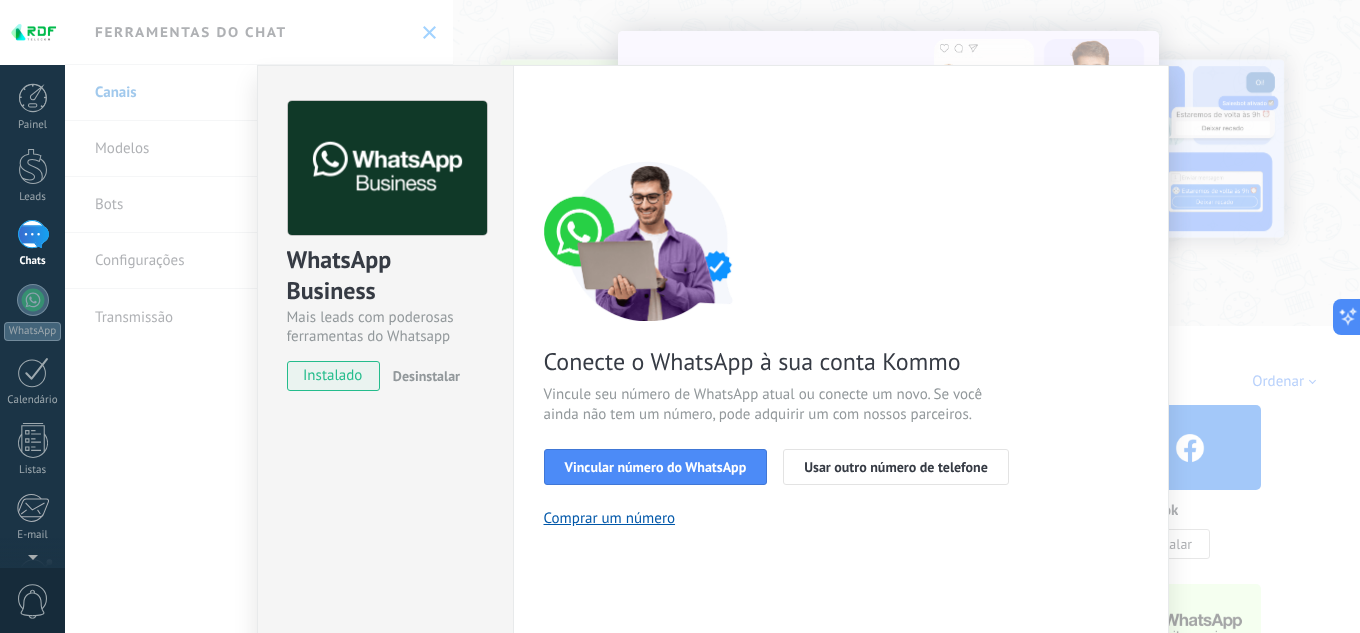 scroll, scrollTop: 100, scrollLeft: 0, axis: vertical 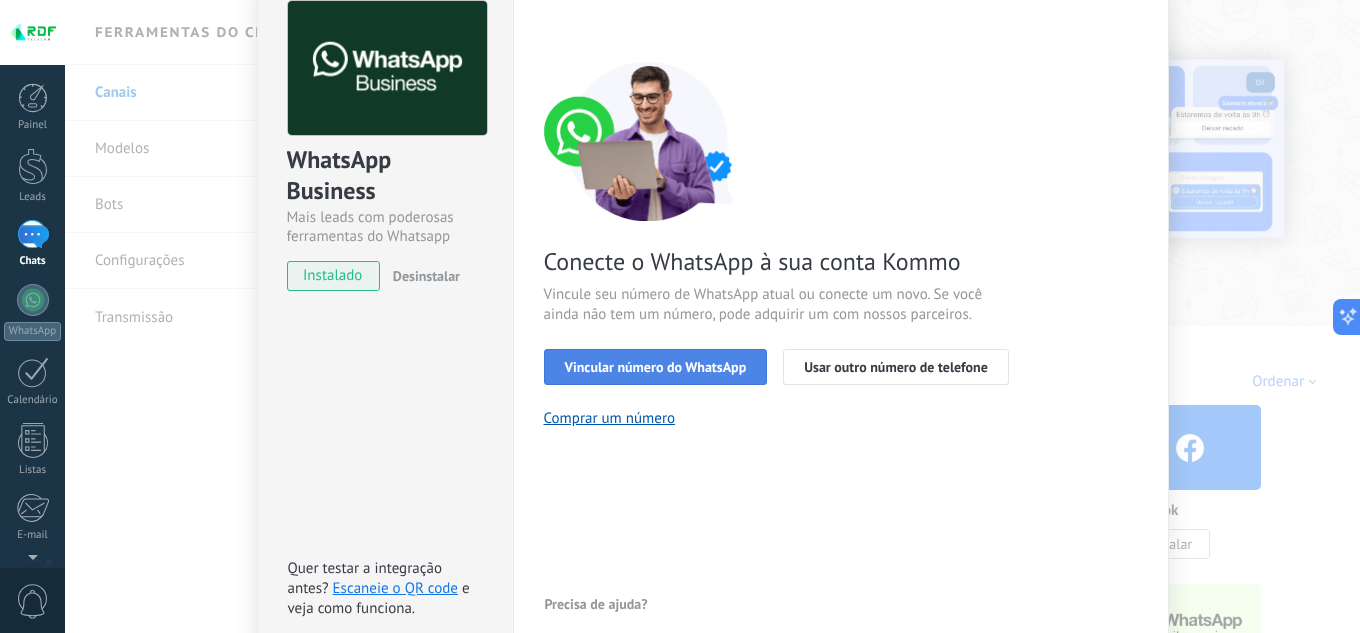click on "Vincular número do WhatsApp" at bounding box center (656, 367) 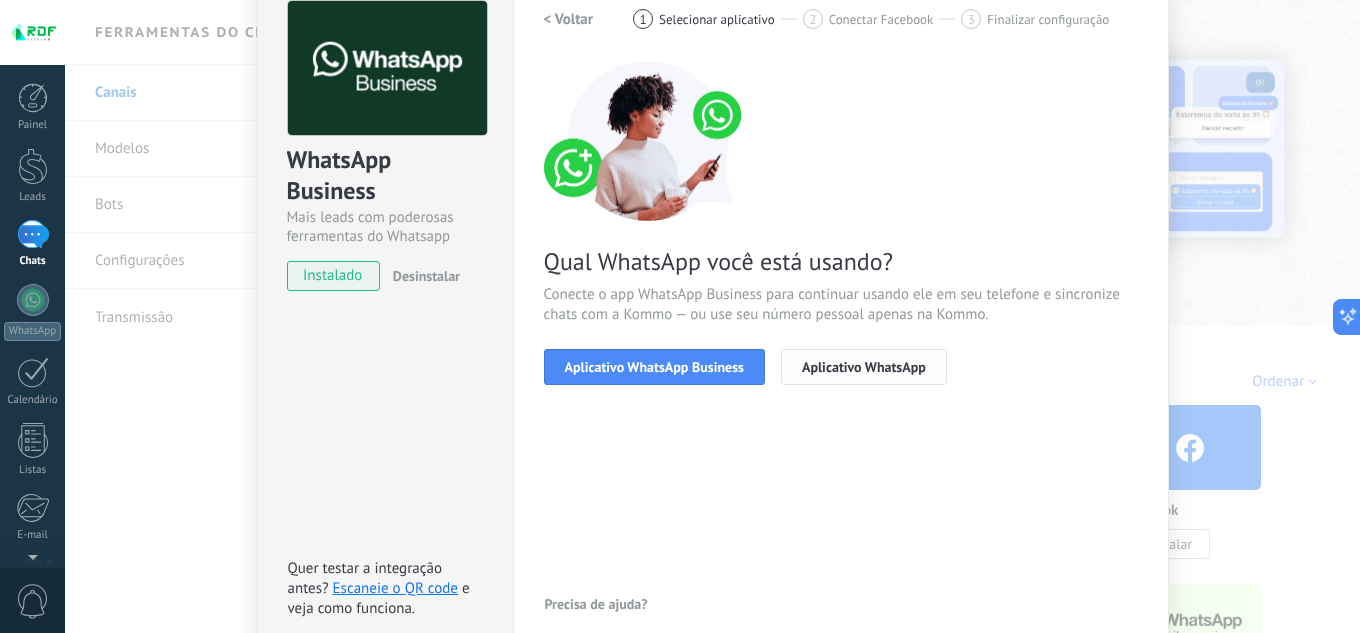 click on "Aplicativo WhatsApp" at bounding box center [864, 367] 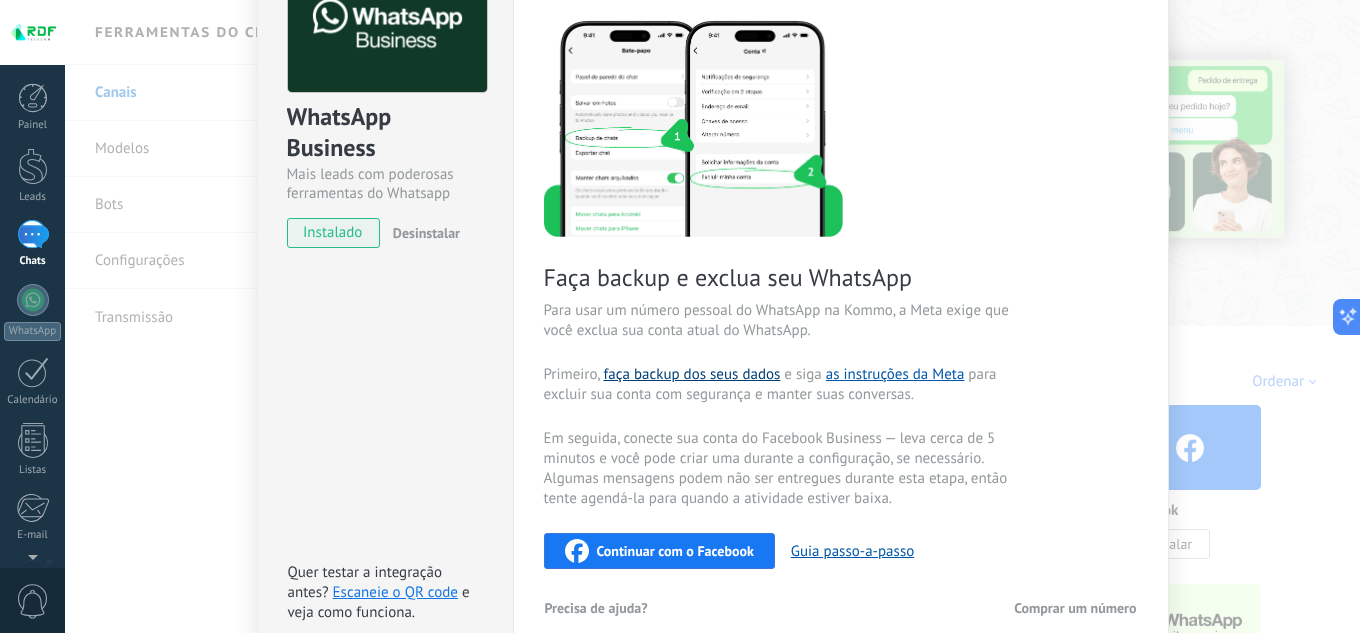scroll, scrollTop: 43, scrollLeft: 0, axis: vertical 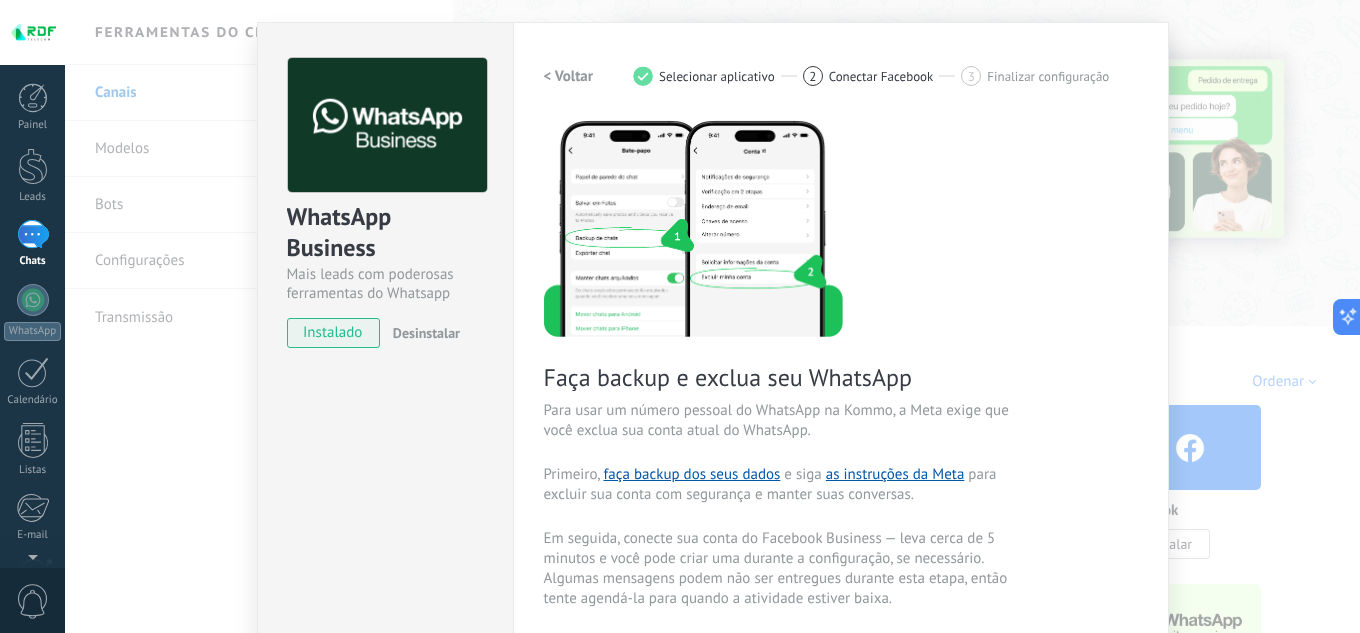 click on "1" at bounding box center (643, 76) 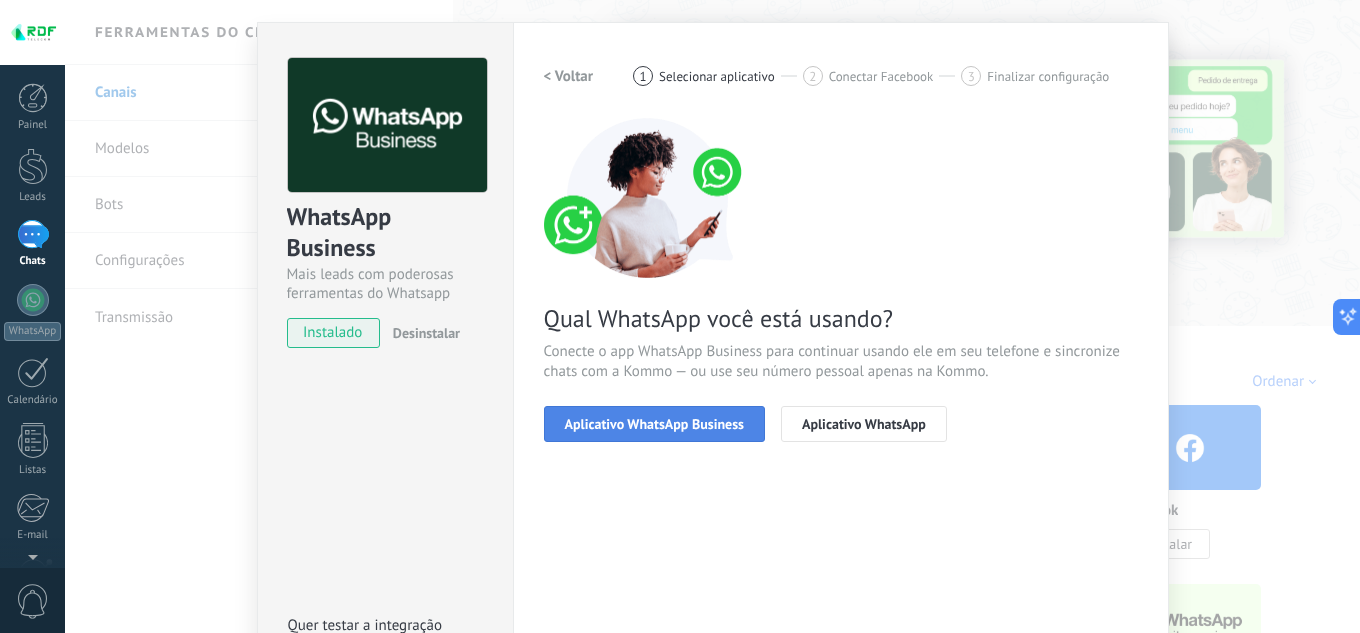 click on "Aplicativo WhatsApp Business" at bounding box center [654, 424] 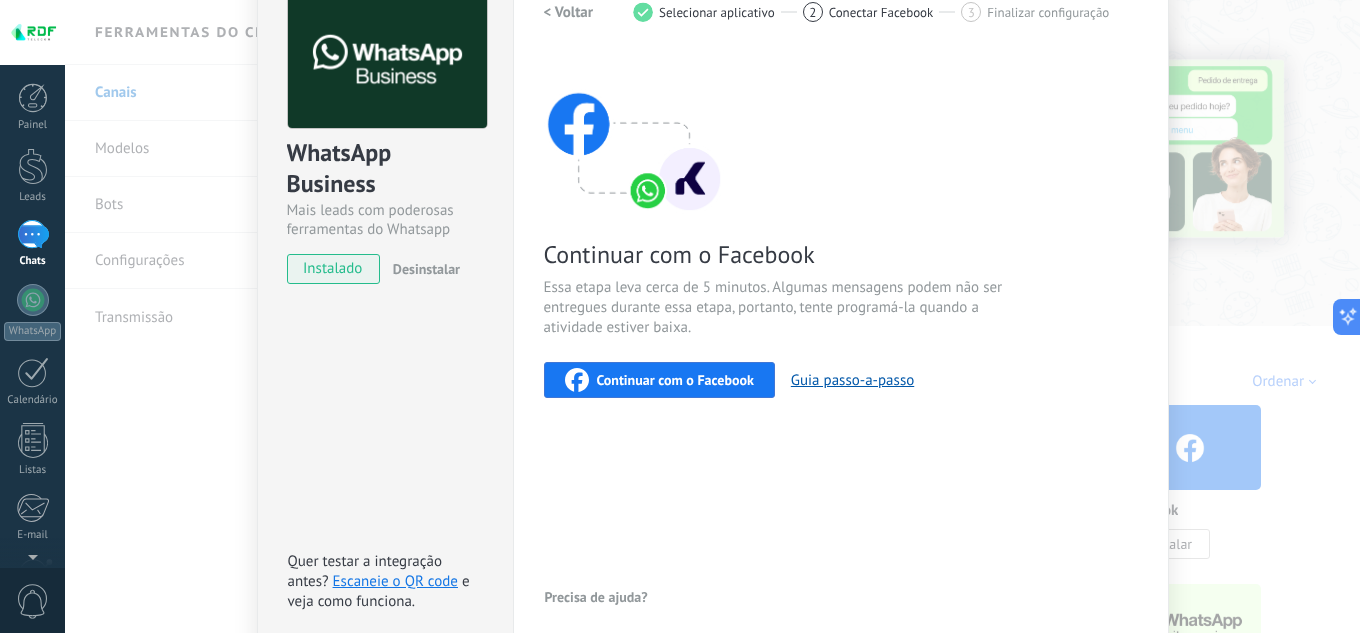 scroll, scrollTop: 143, scrollLeft: 0, axis: vertical 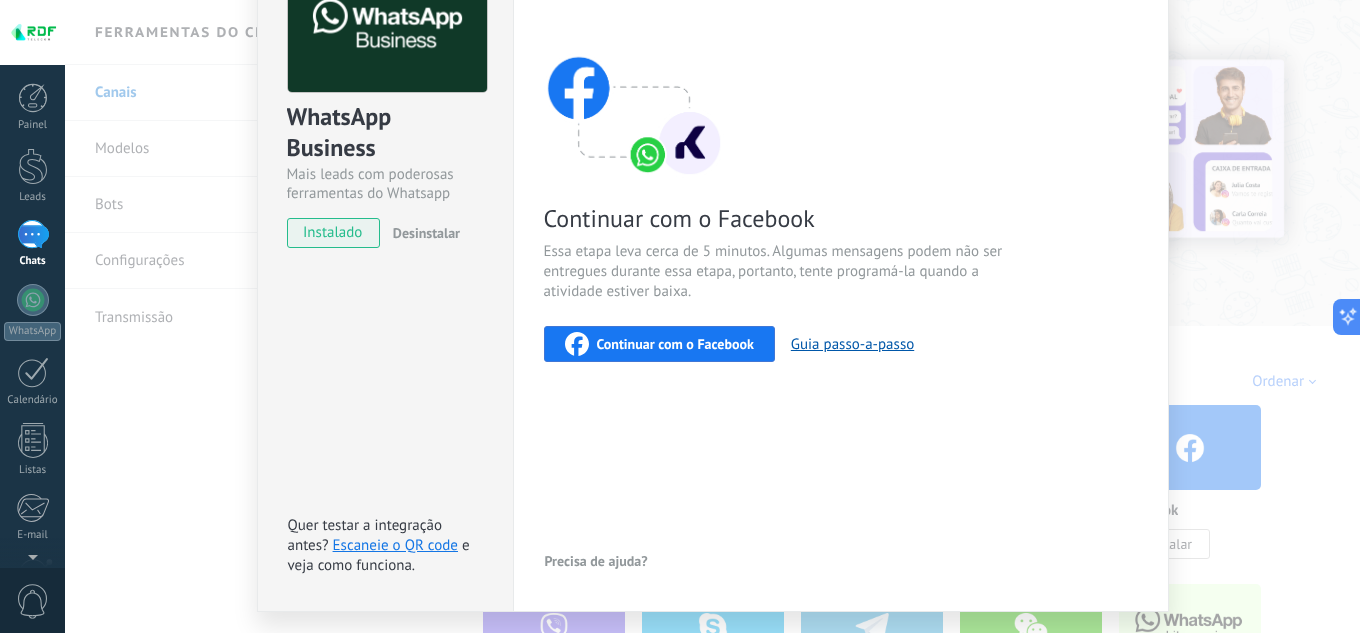 click on "Continuar com o Facebook" at bounding box center (675, 344) 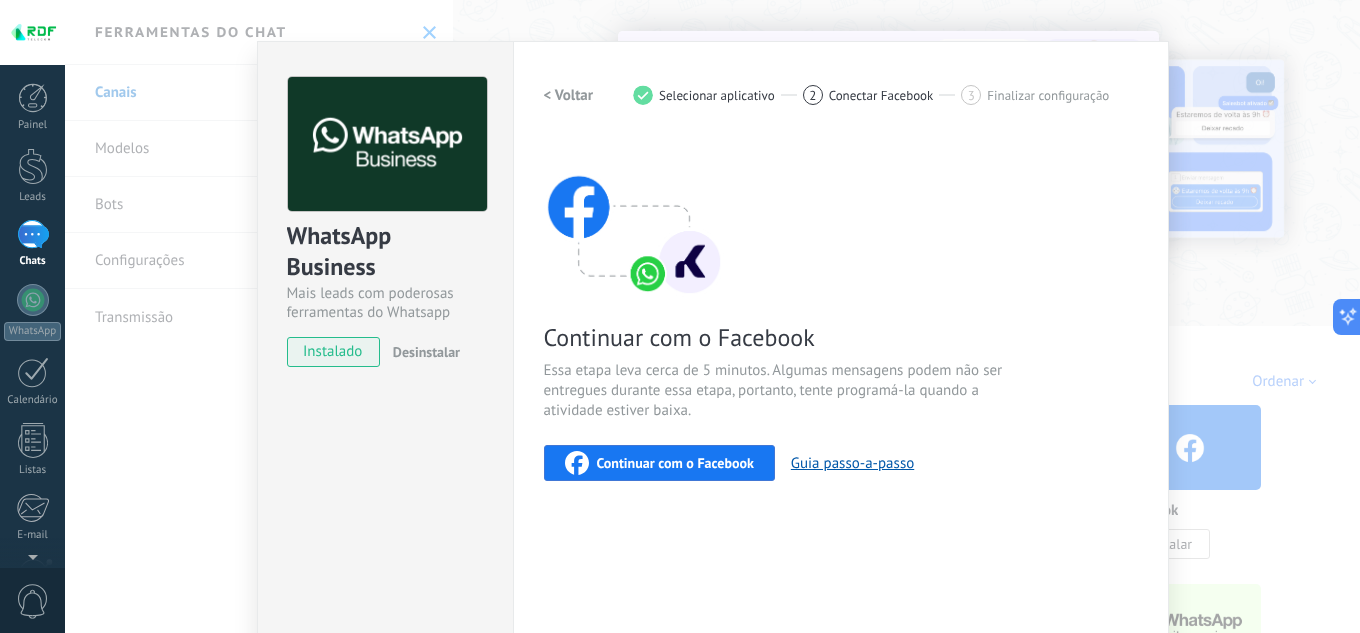 scroll, scrollTop: 0, scrollLeft: 0, axis: both 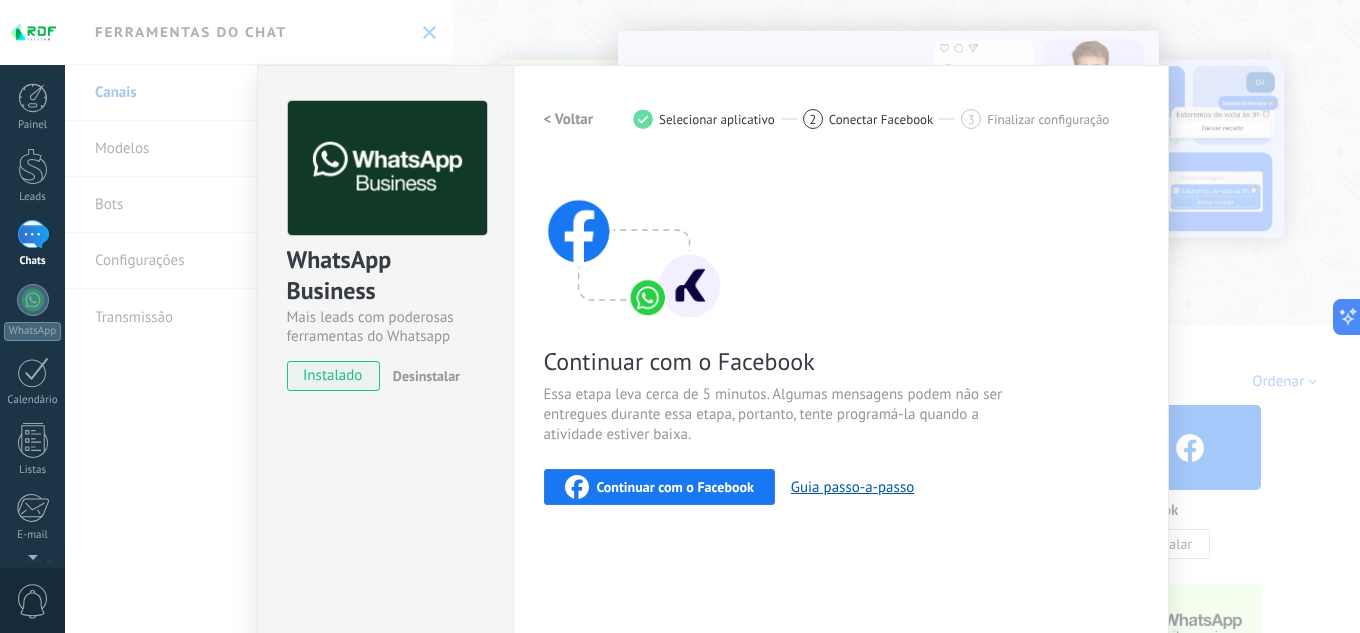 click on "WhatsApp Business Mais leads com poderosas ferramentas do Whatsapp instalado Desinstalar Quer testar a integração antes?   Escaneie o QR code   e veja como funciona. Configurações Autorização Esta aba registra os usuários que permitiram acesso à esta conta. Se você quiser remover a possibilidade de um usuário de enviar solicitações para a conta em relação a esta integração, você pode revogar o acesso. Se o acesso de todos os usuários for revogado, a integração parará de funcionar. Este app está instalado, mas ninguém concedeu acesso ainda. WhatsApp Cloud API Mais _:  Salvar < Voltar 1 Selecionar aplicativo 2 Conectar Facebook 3 Finalizar configuração Continuar com o Facebook Essa etapa leva cerca de 5 minutos. Algumas mensagens podem não ser entregues durante essa etapa, portanto, tente programá-la quando a atividade estiver baixa. Continuar com o Facebook Guia passo-a-passo Precisa de ajuda?" at bounding box center [712, 316] 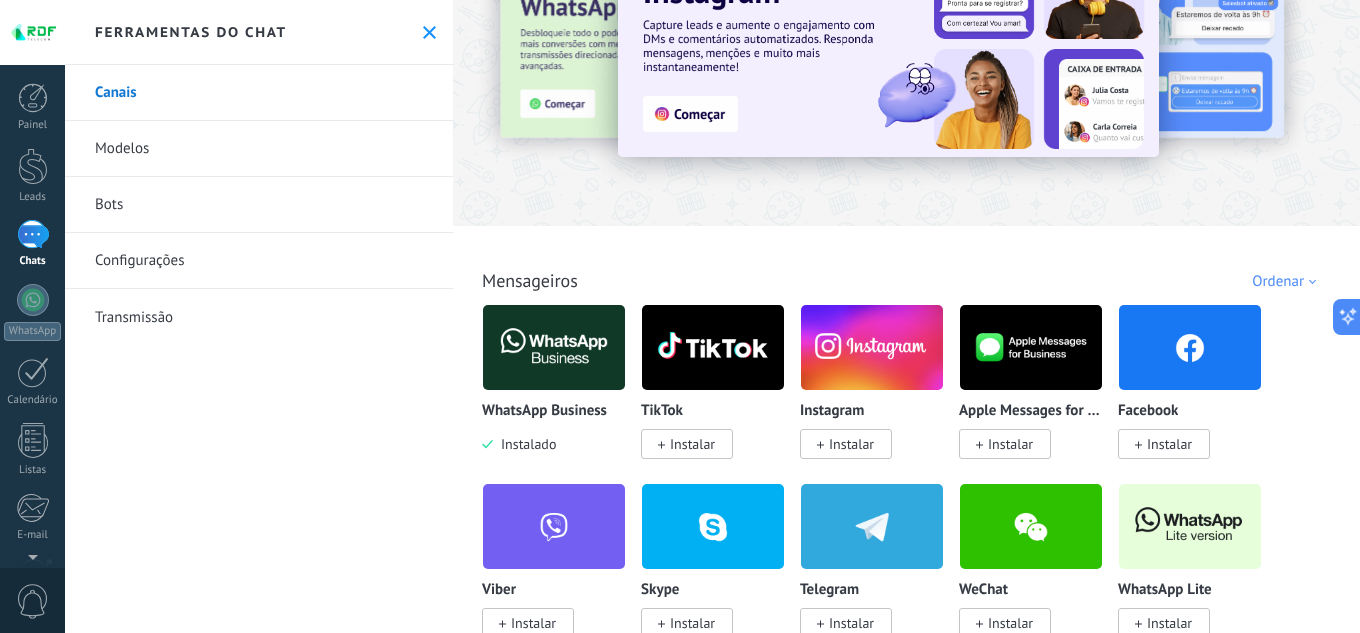 scroll, scrollTop: 200, scrollLeft: 0, axis: vertical 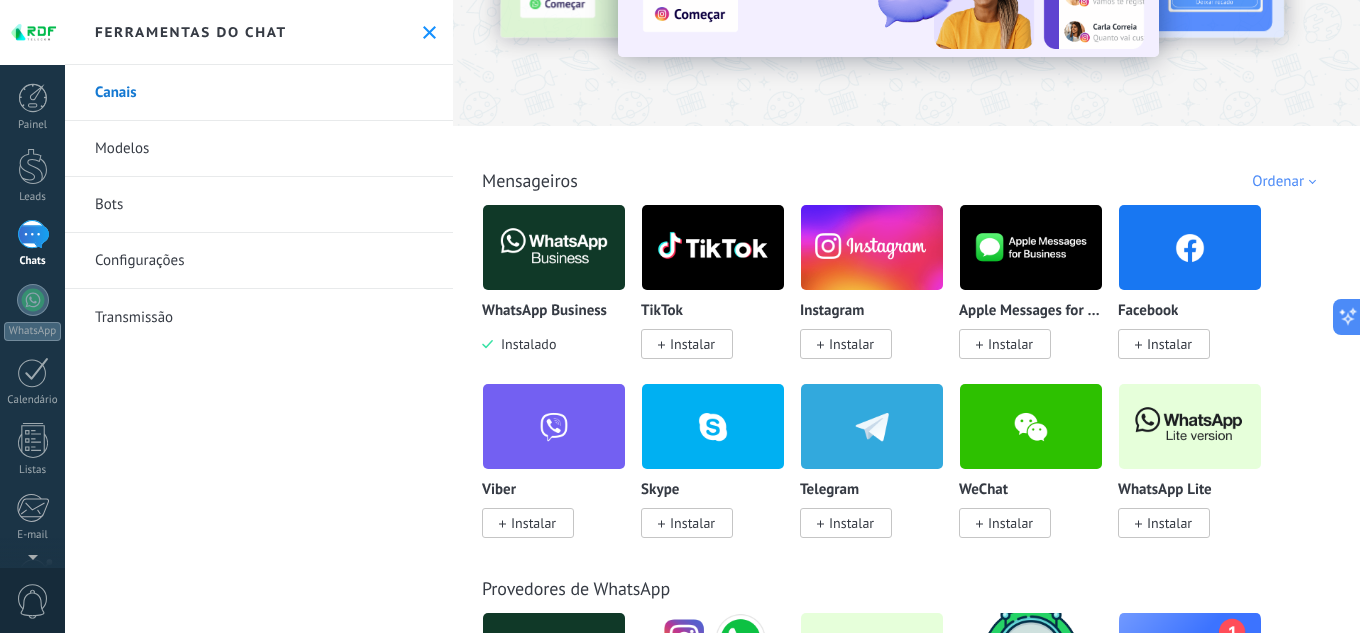 click on "Provedores de WhatsApp WhatsApp Business Instalado Wazzup (WhatsApp & Instagram) Instalar WhatsApp Lite Instalar ChatArchitect.com para WhatsApp Instalar Chatbots no WhatsApp Instalar Whatsapp por Whatcrm e Telphin Instalar  Whatsapp por YouMessages Instalar" at bounding box center [906, 741] 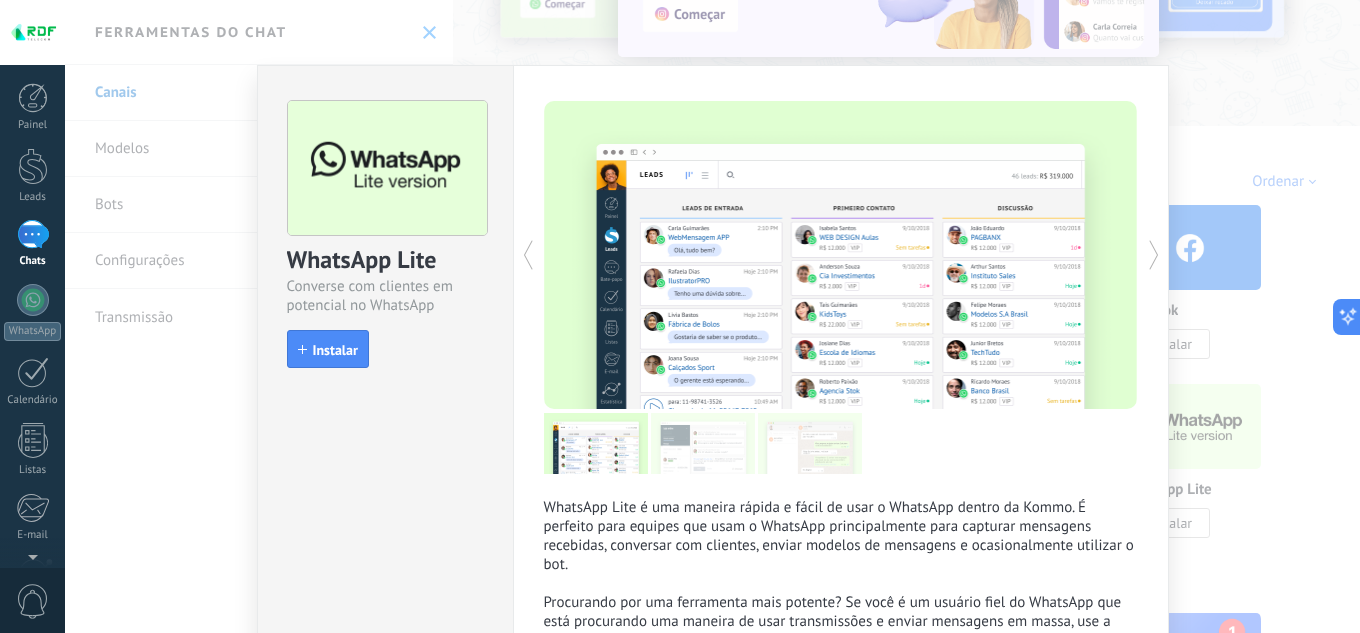 click on "WhatsApp Lite é uma maneira rápida e fácil de usar o WhatsApp dentro da Kommo. É perfeito para equipes que usam o WhatsApp principalmente para capturar mensagens recebidas, conversar com clientes, enviar modelos de mensagens e ocasionalmente utilizar o bot.   Procurando por uma ferramenta mais potente? Se você é um usuário fiel do WhatsApp que está procurando uma maneira de usar transmissões e enviar mensagens em massa, use a nossa  integração do WhatsApp  para evitar que a sua conta seja bloqueada! Mais" at bounding box center (841, 386) 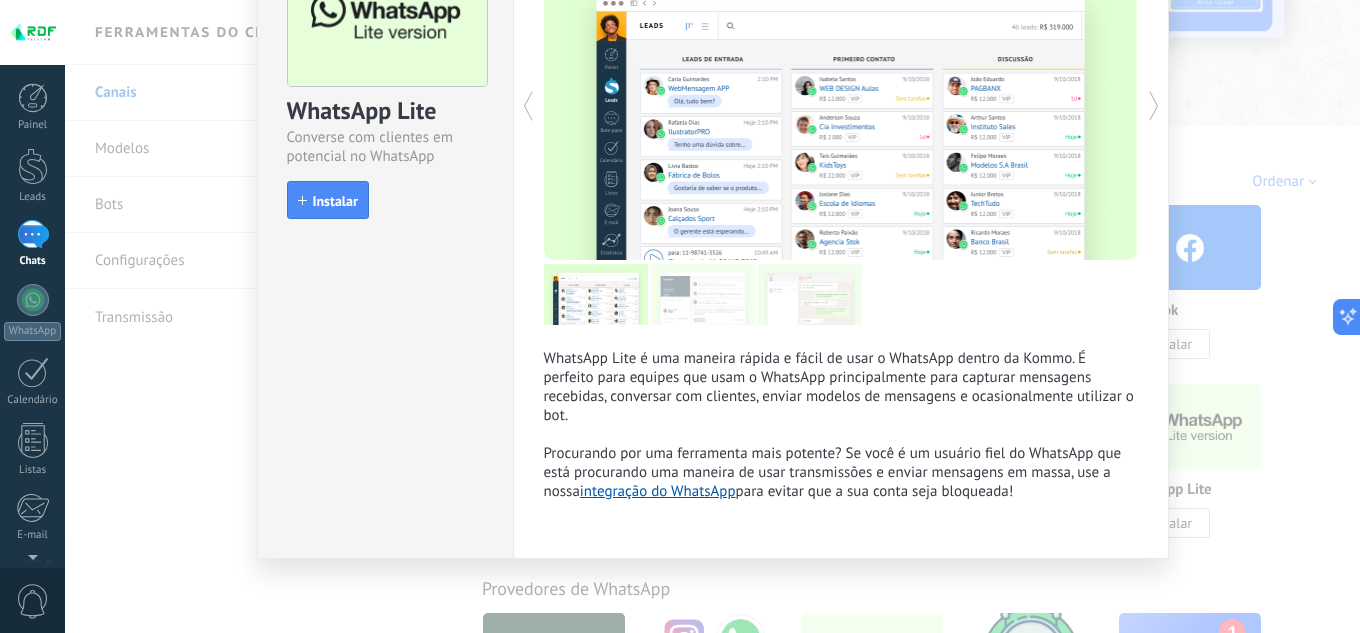 scroll, scrollTop: 150, scrollLeft: 0, axis: vertical 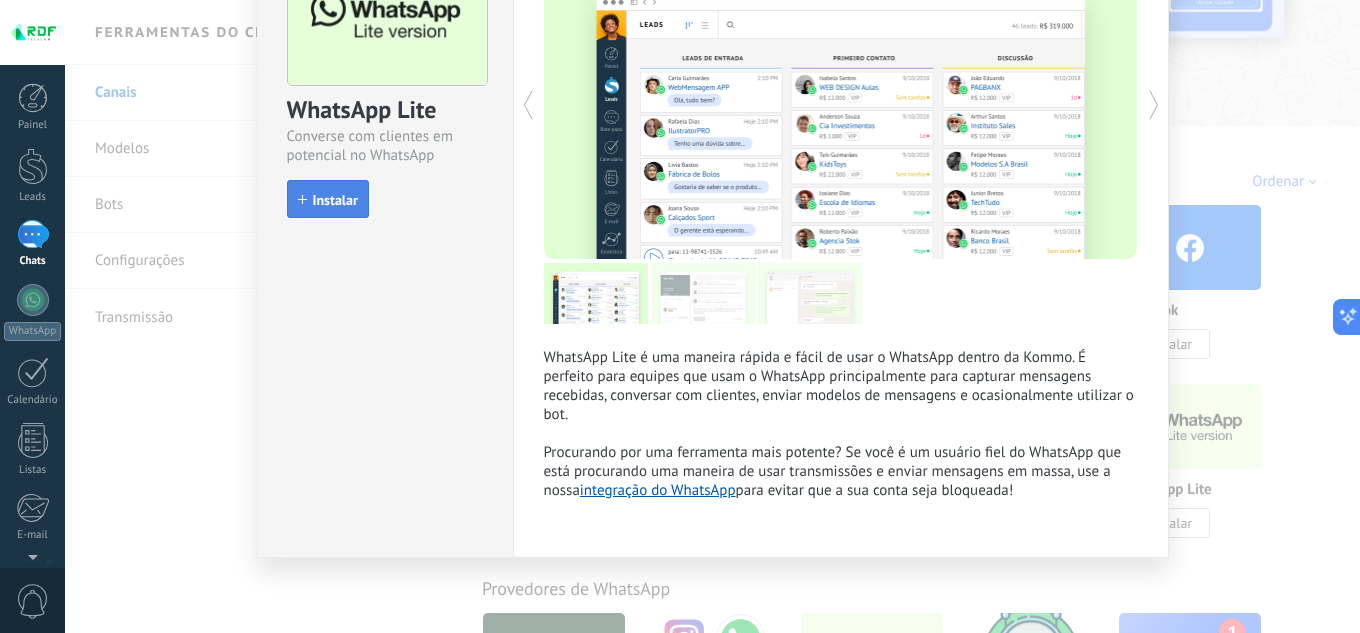 click on "Instalar" at bounding box center (328, 199) 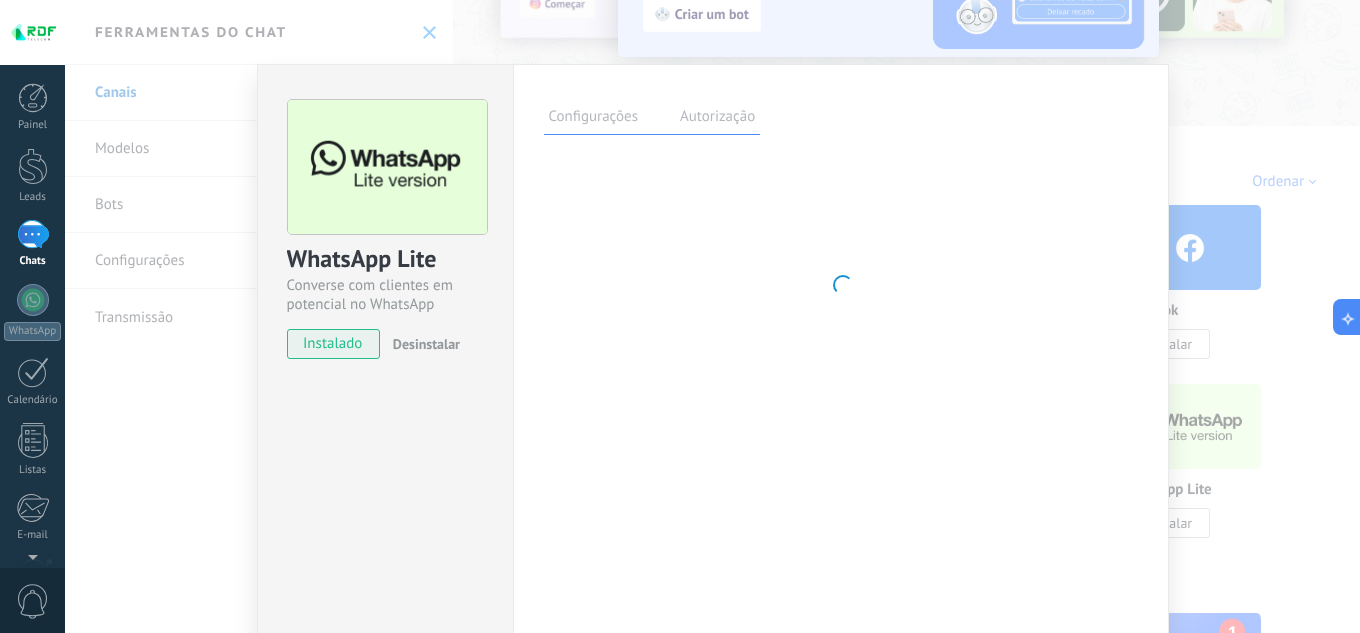 scroll, scrollTop: 0, scrollLeft: 0, axis: both 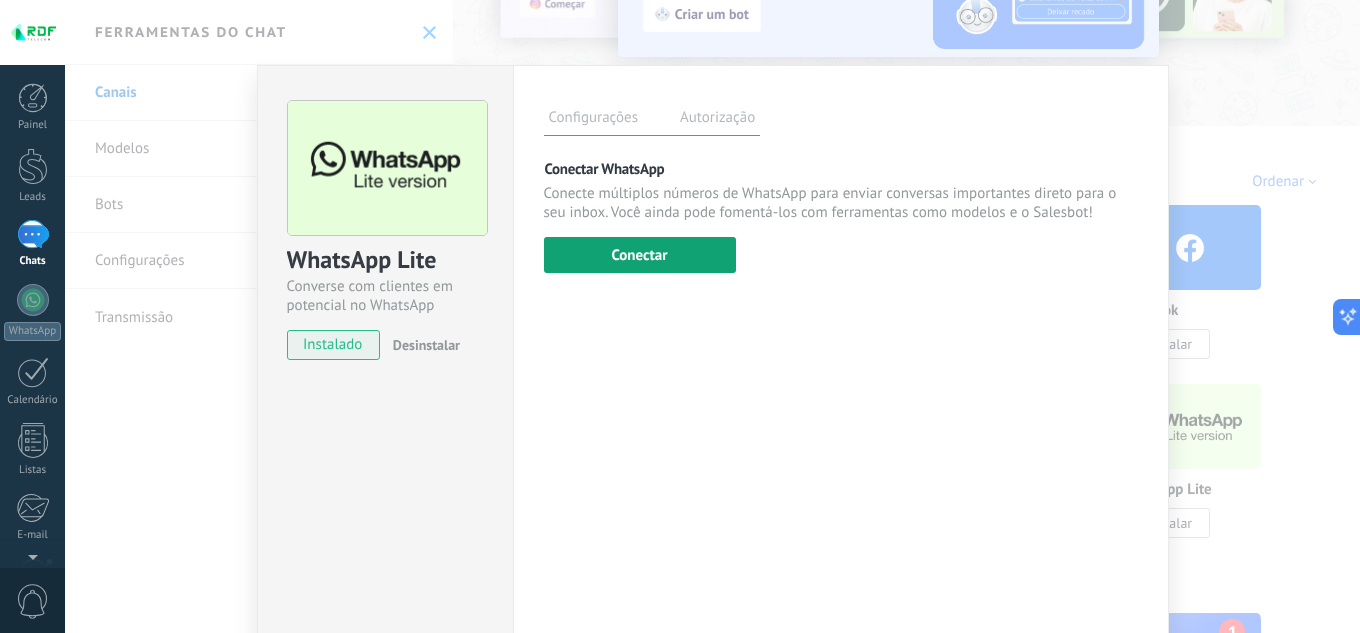 click on "Conectar" at bounding box center (640, 255) 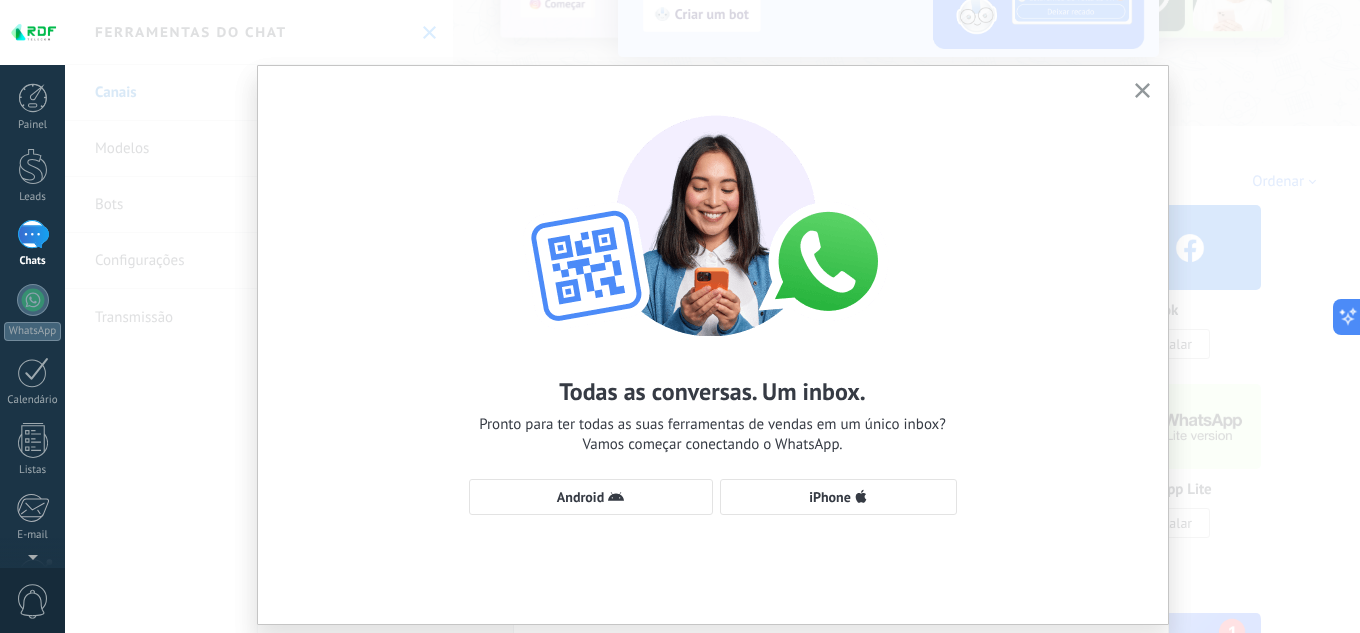 scroll, scrollTop: 57, scrollLeft: 0, axis: vertical 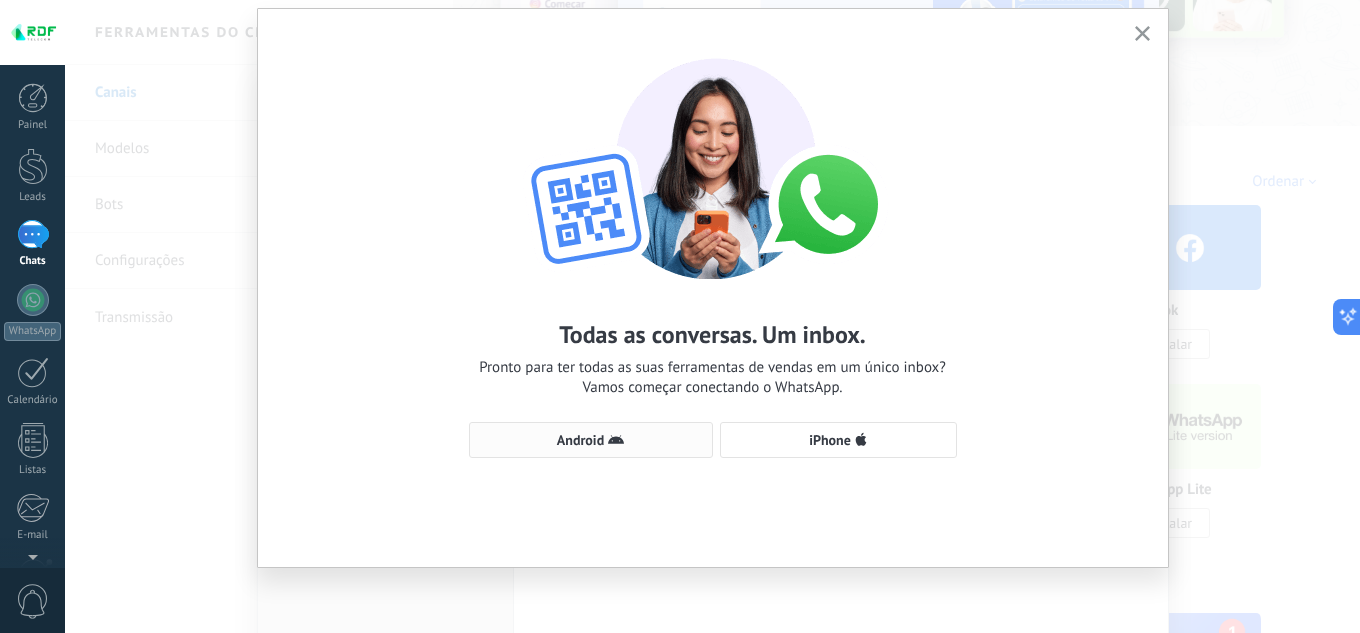 click 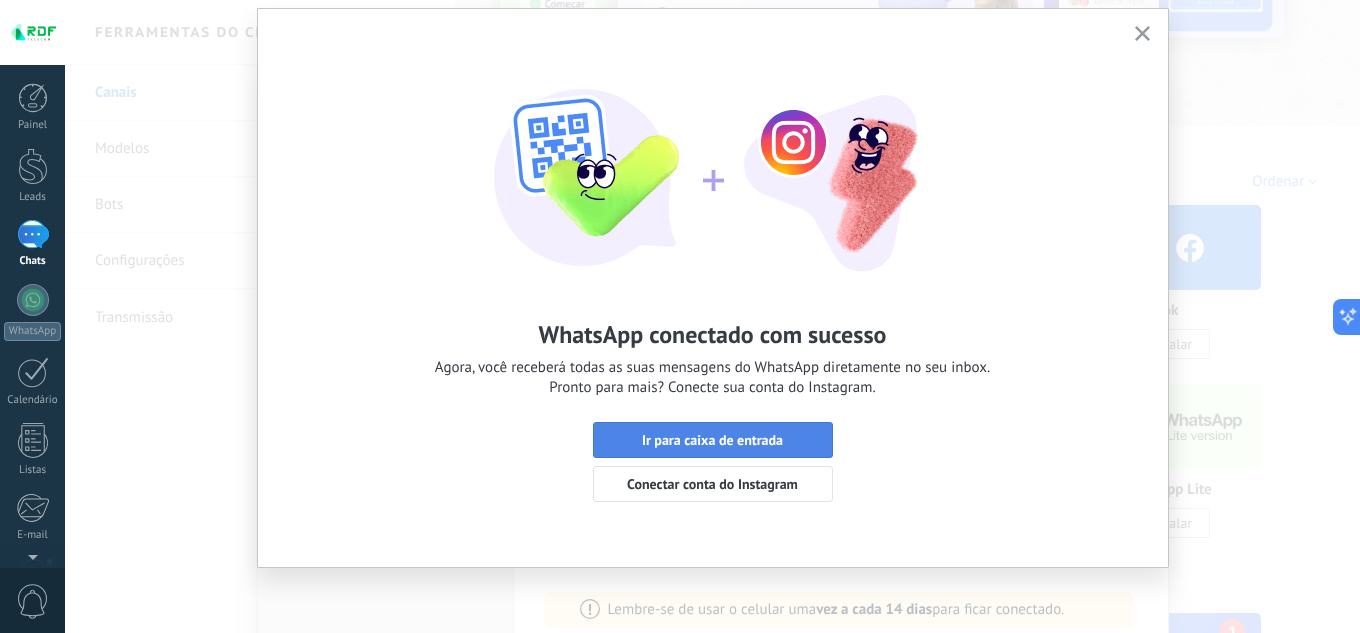 click on "Ir para caixa de entrada" at bounding box center [712, 440] 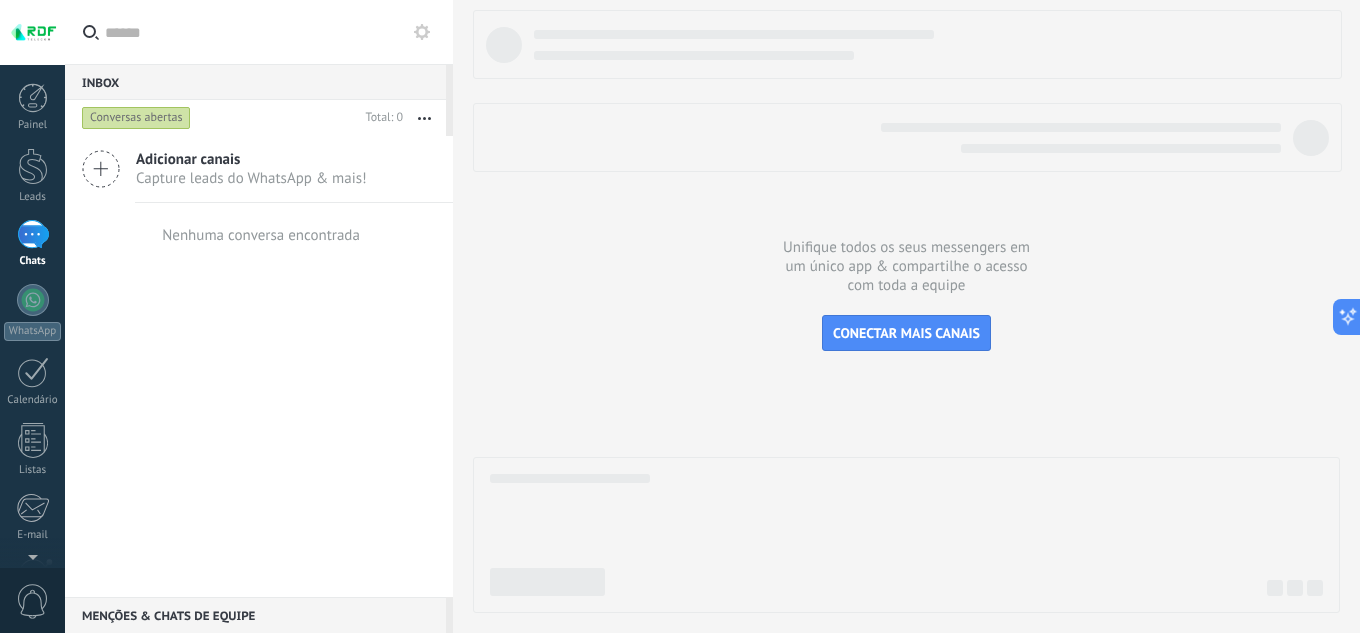 click on "Adicionar canais
Capture leads do WhatsApp & mais!
Nenhuma conversa encontrada" at bounding box center [259, 366] 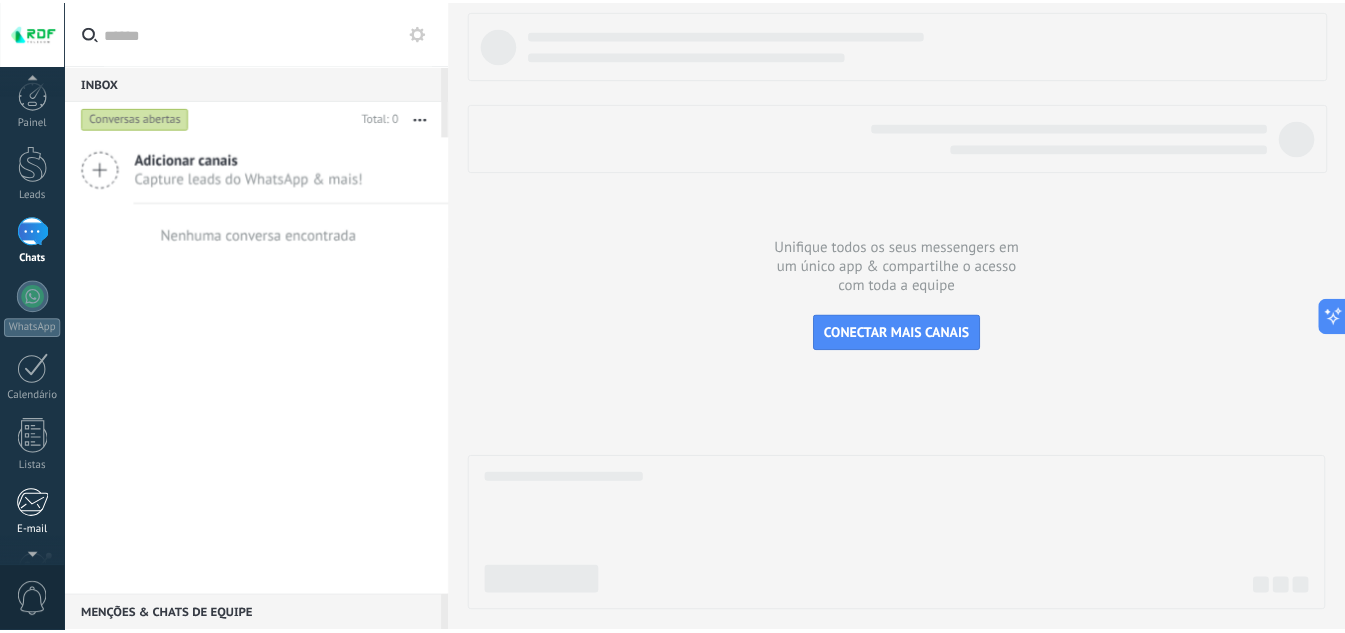 scroll, scrollTop: 0, scrollLeft: 0, axis: both 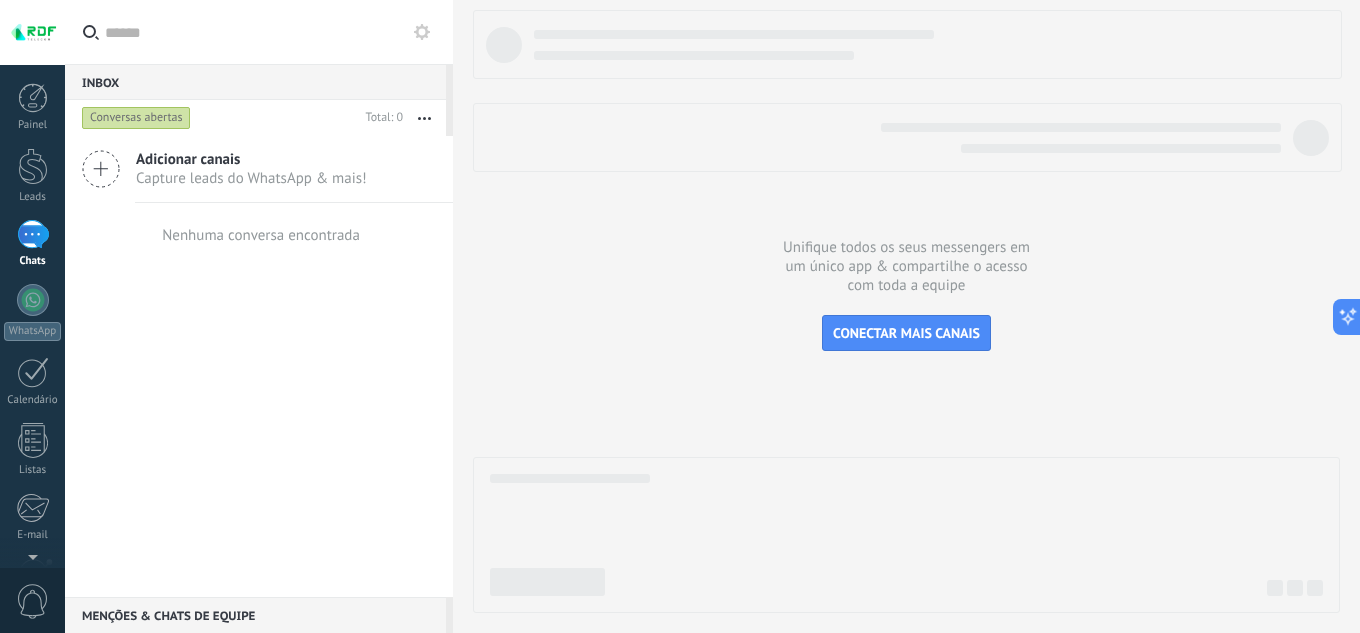 click on "Adicionar canais
Capture leads do WhatsApp & mais!
Nenhuma conversa encontrada" at bounding box center [259, 366] 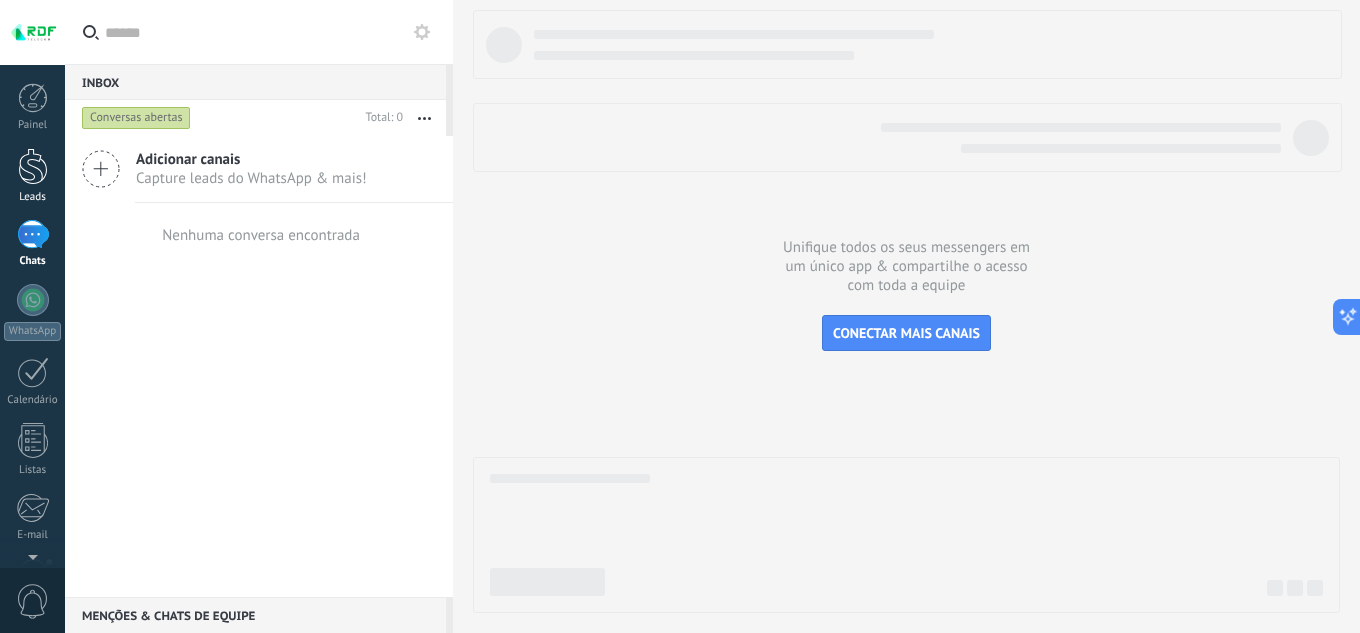 click at bounding box center [33, 166] 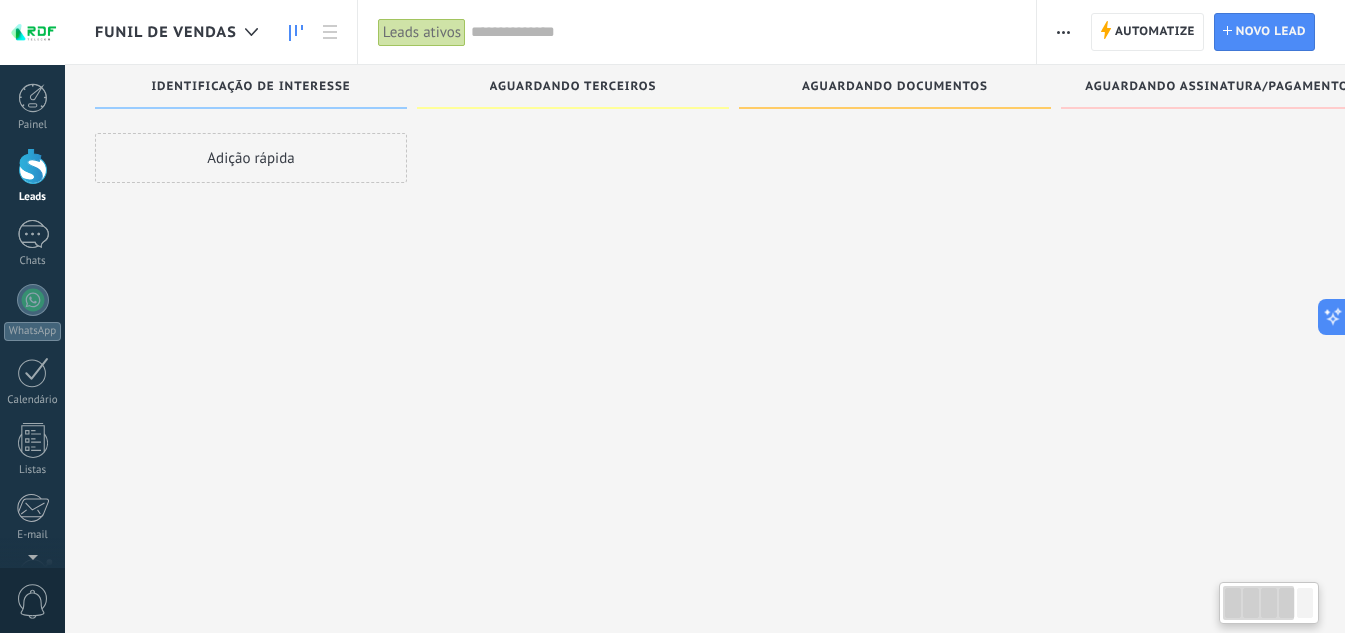 click on "Adição rápida" at bounding box center (251, 158) 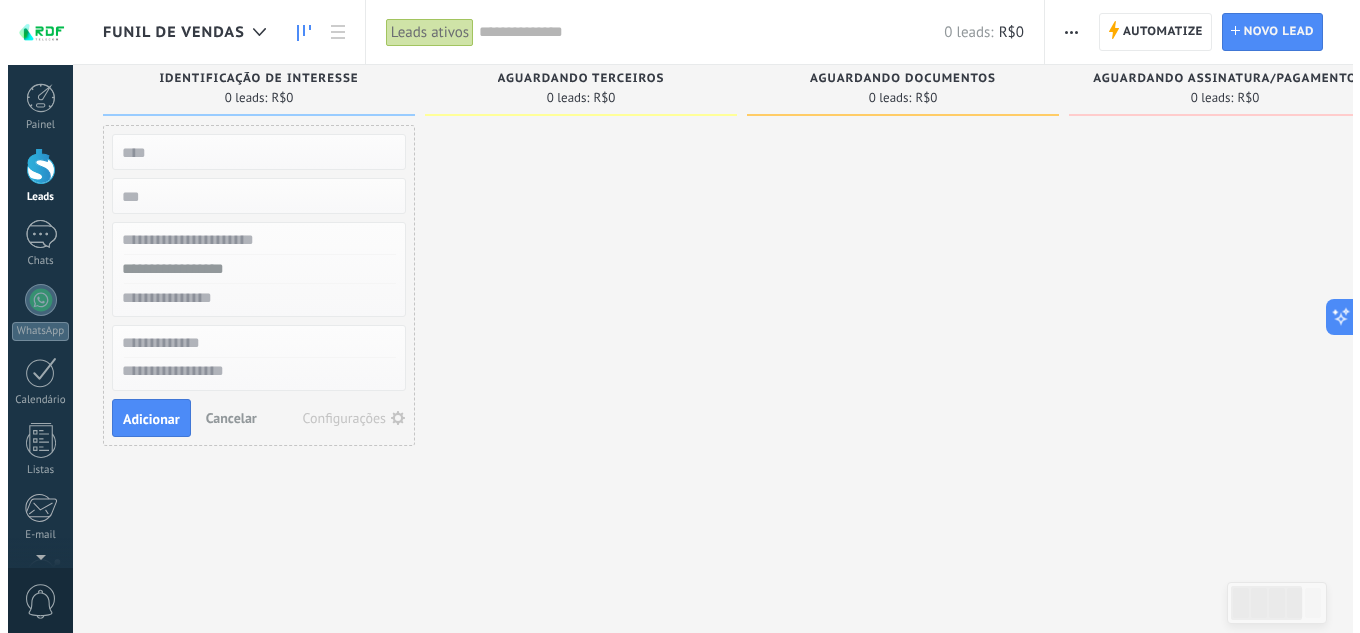 scroll, scrollTop: 0, scrollLeft: 0, axis: both 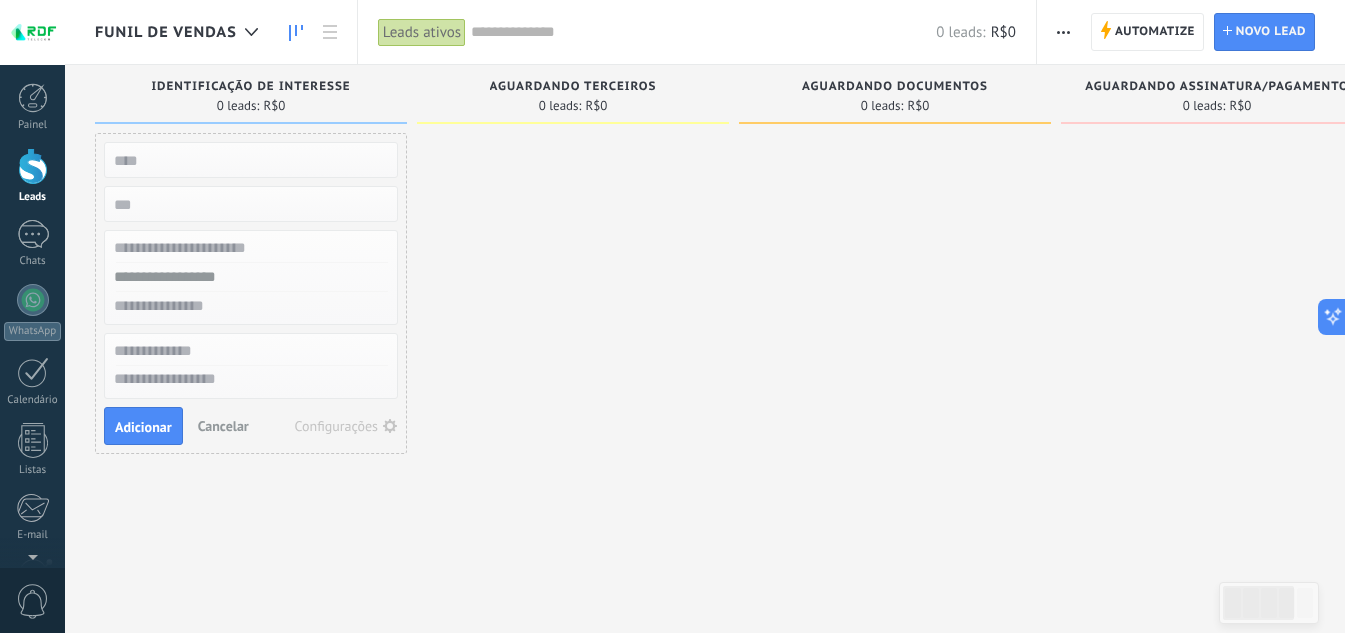 click at bounding box center (573, 319) 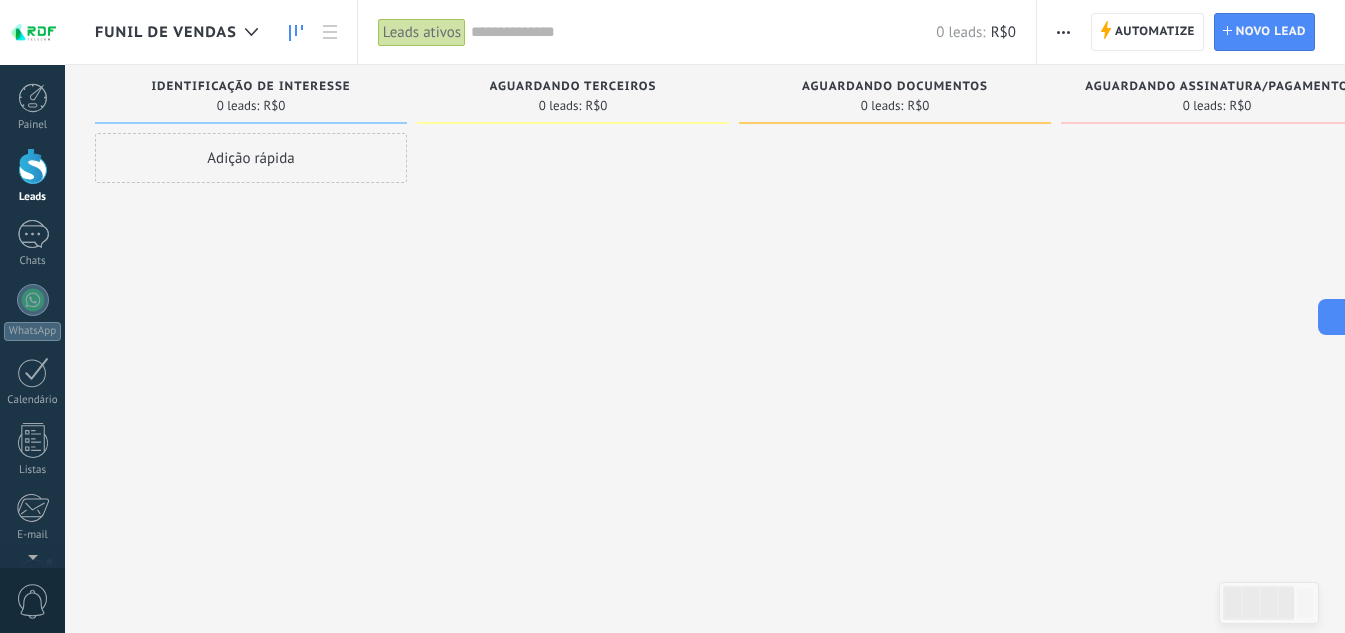 click on "Funil de vendas" at bounding box center (181, 32) 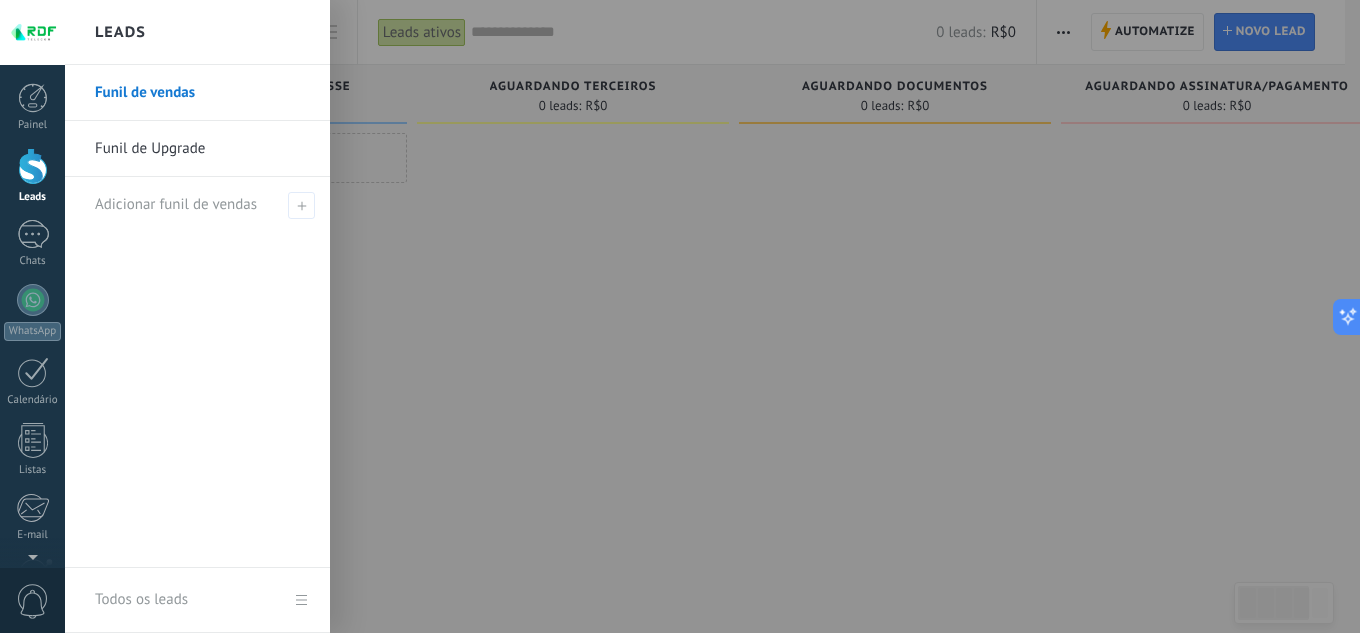 click at bounding box center (745, 316) 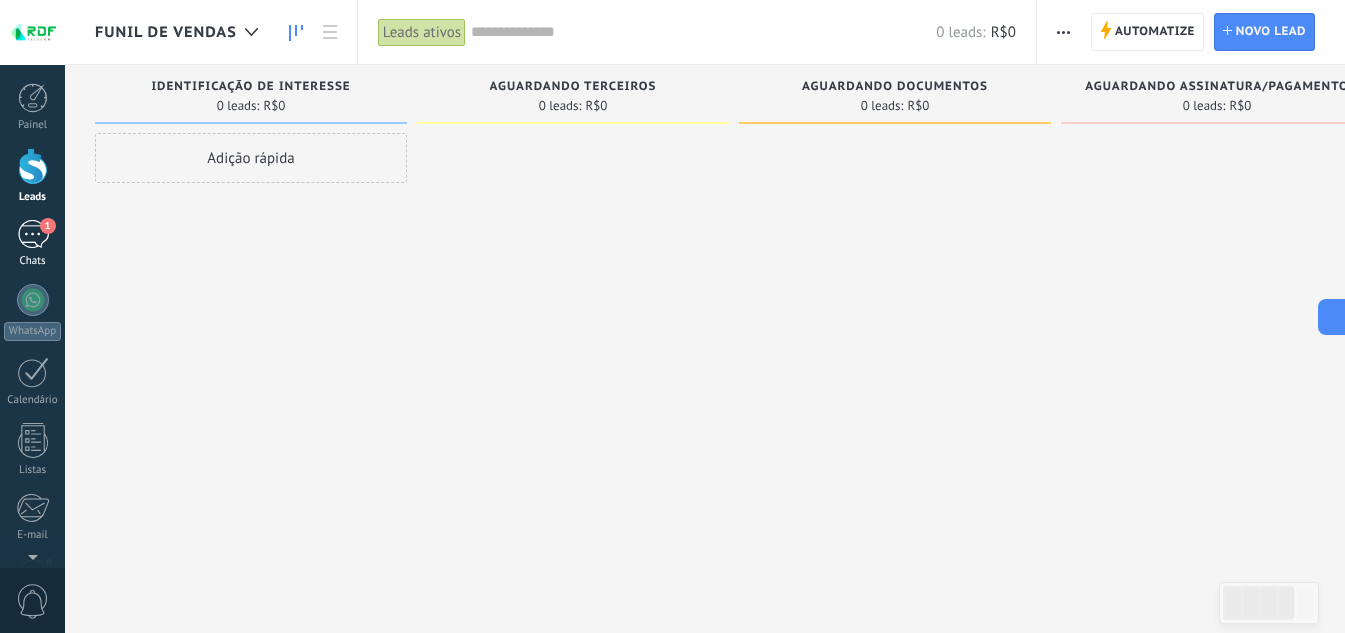 click on "1" at bounding box center (33, 234) 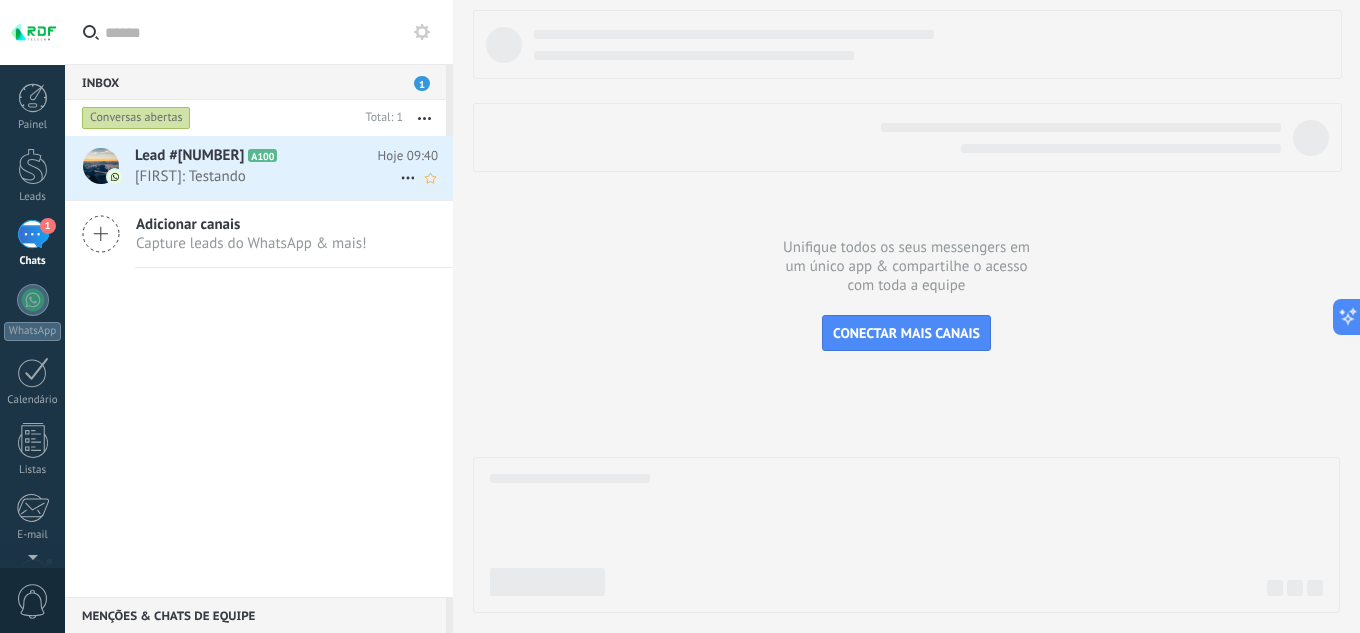 click on "Lead #[NUMBER]
[ADDRESS]
Hoje [TIME]
[FIRST]: Testando" at bounding box center [294, 167] 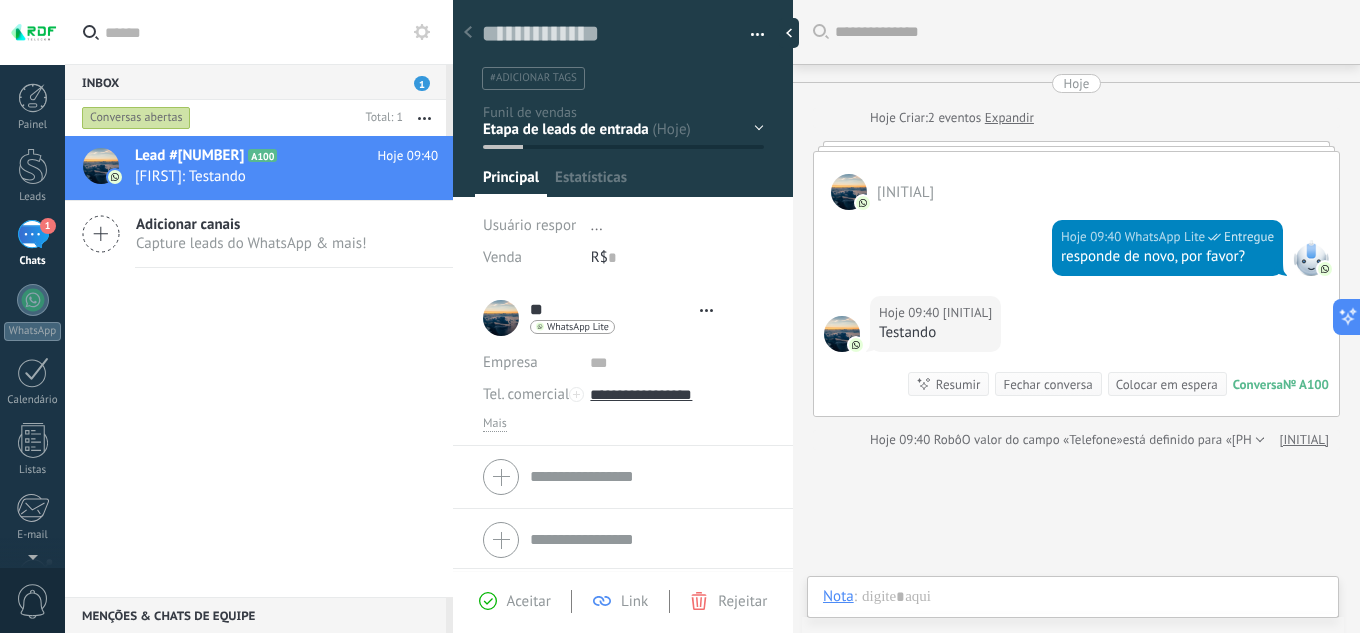 scroll, scrollTop: 40, scrollLeft: 0, axis: vertical 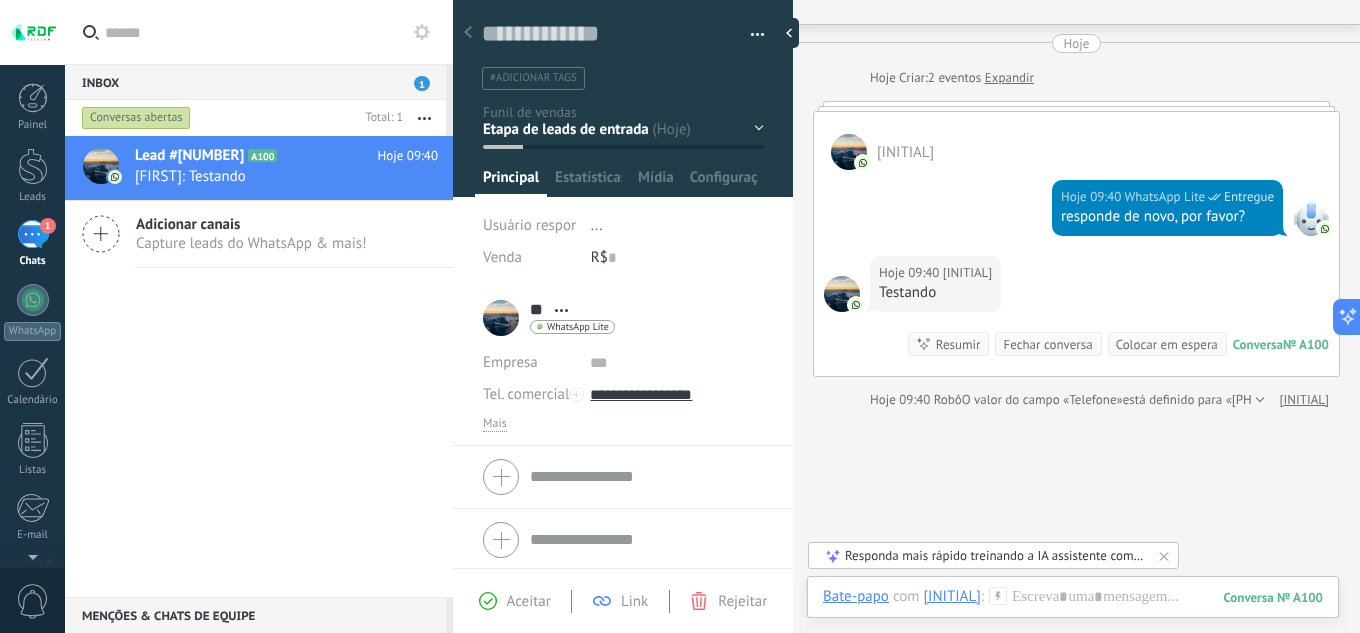 click at bounding box center (998, 596) 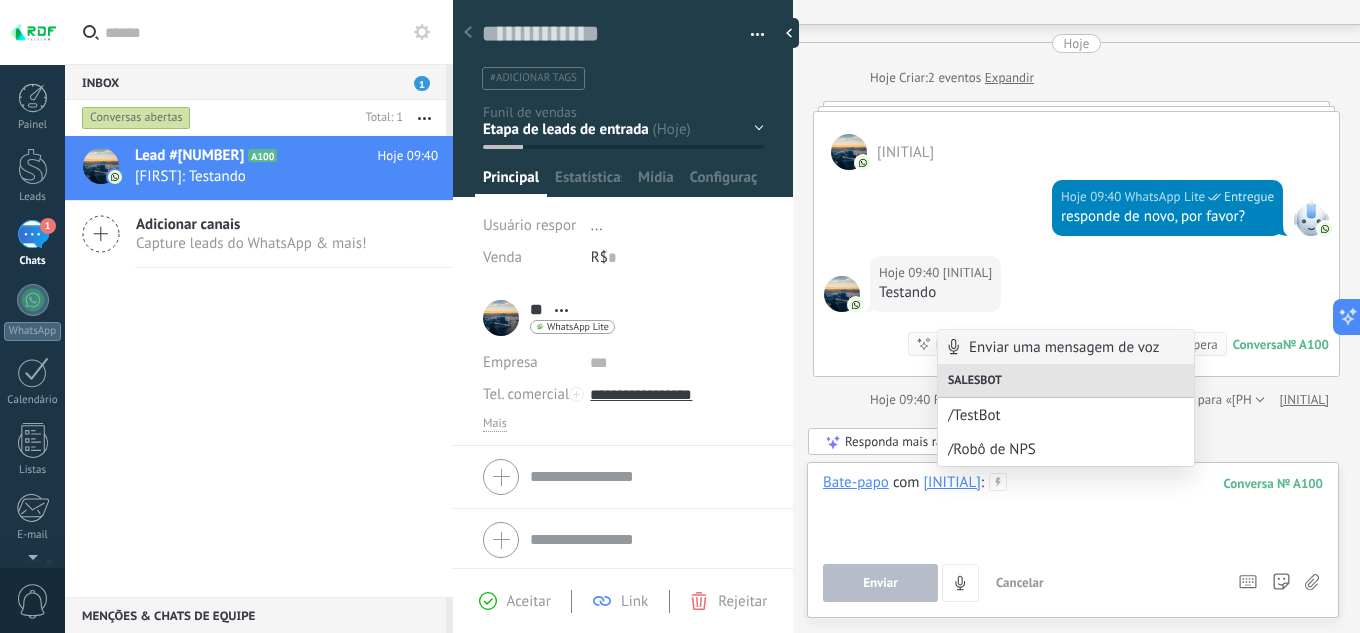 click at bounding box center (1073, 511) 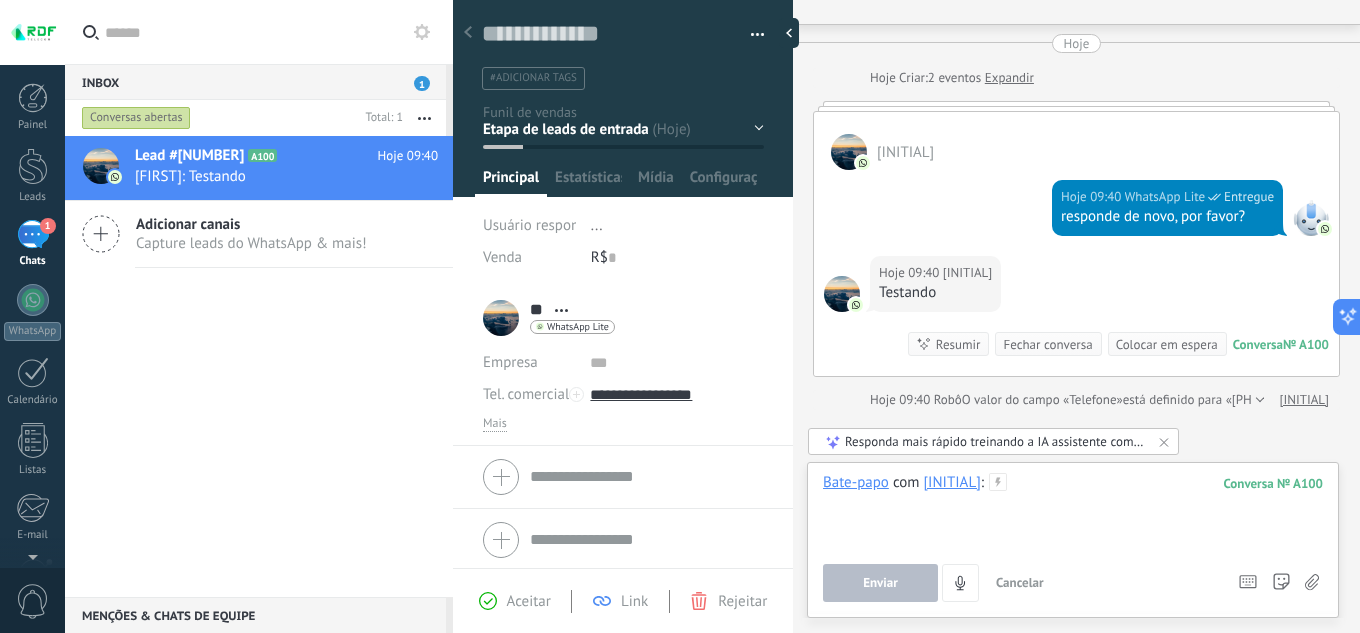 click at bounding box center (1073, 511) 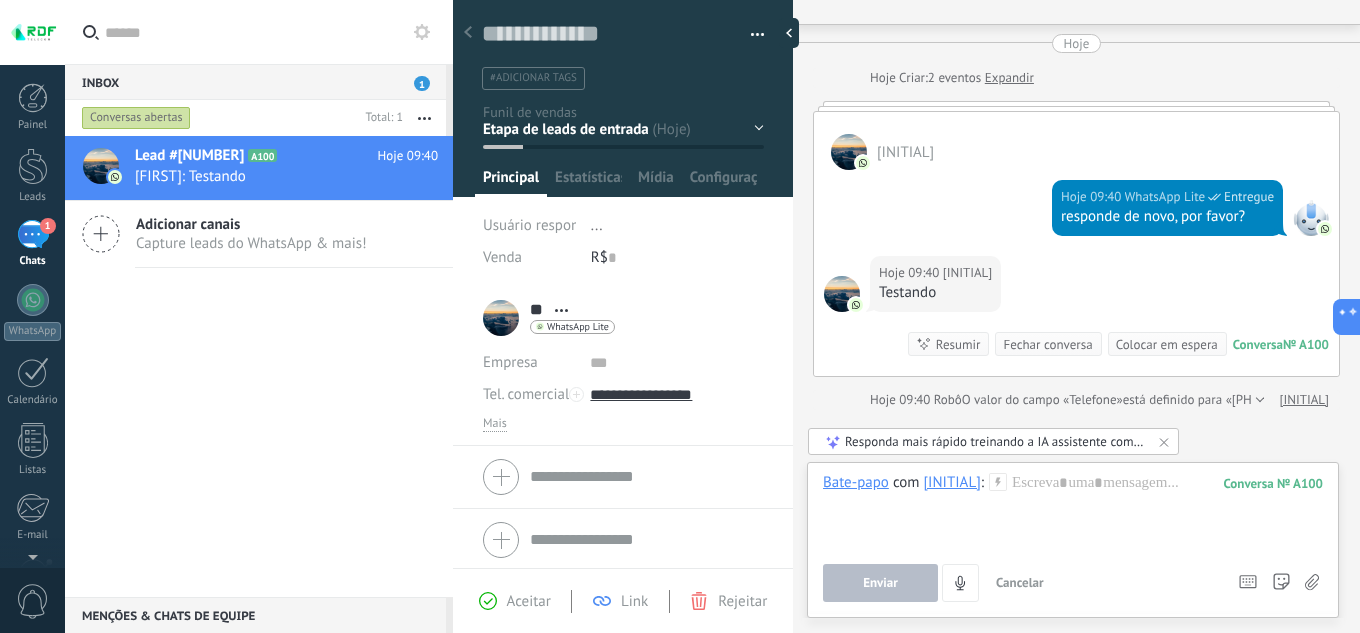 click on "[INITIAL]" at bounding box center [952, 482] 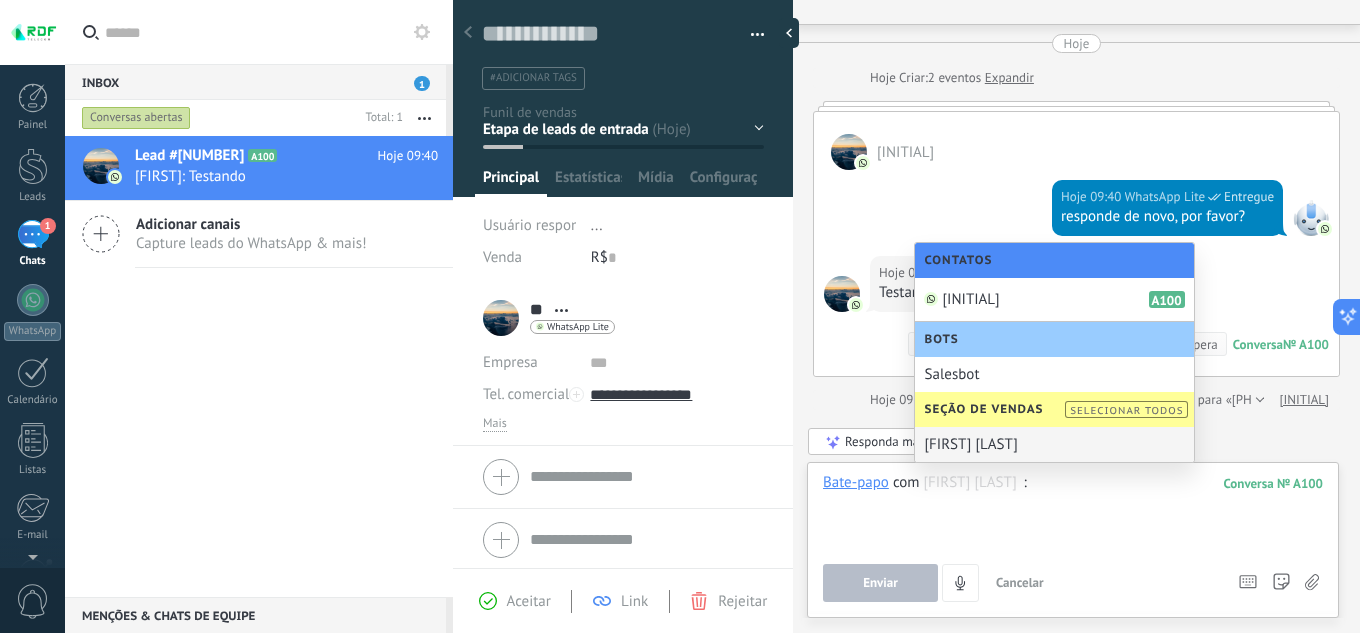 click at bounding box center (1073, 511) 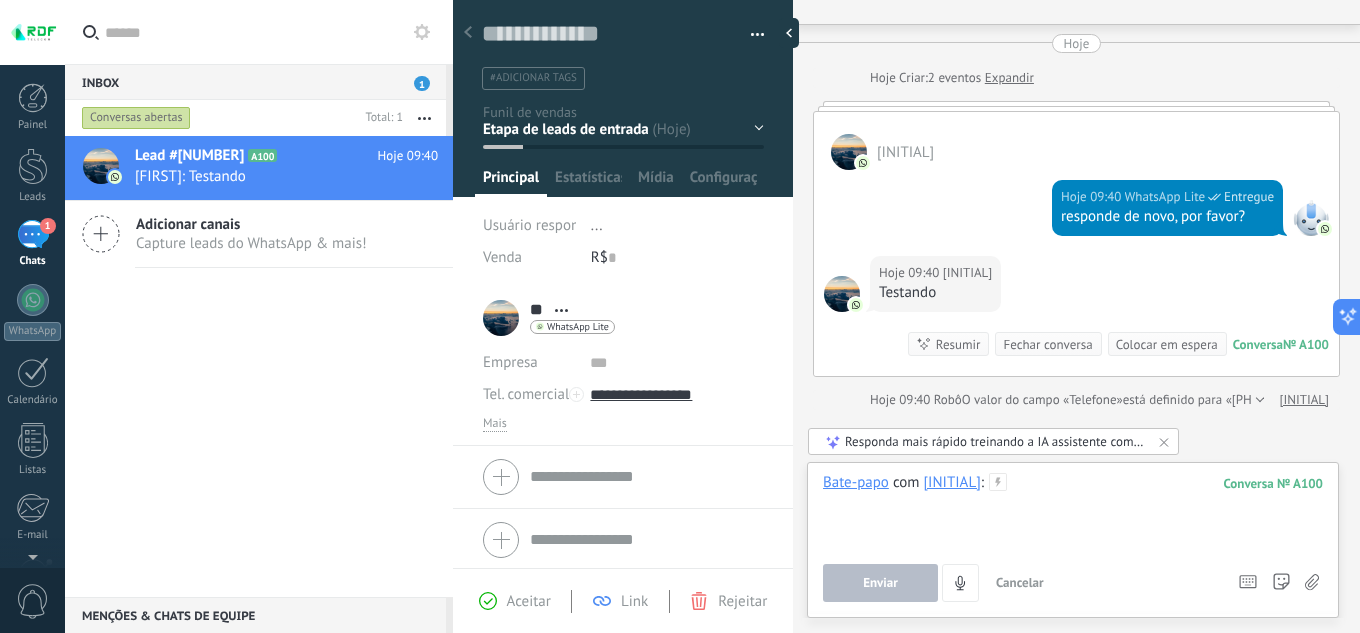 type 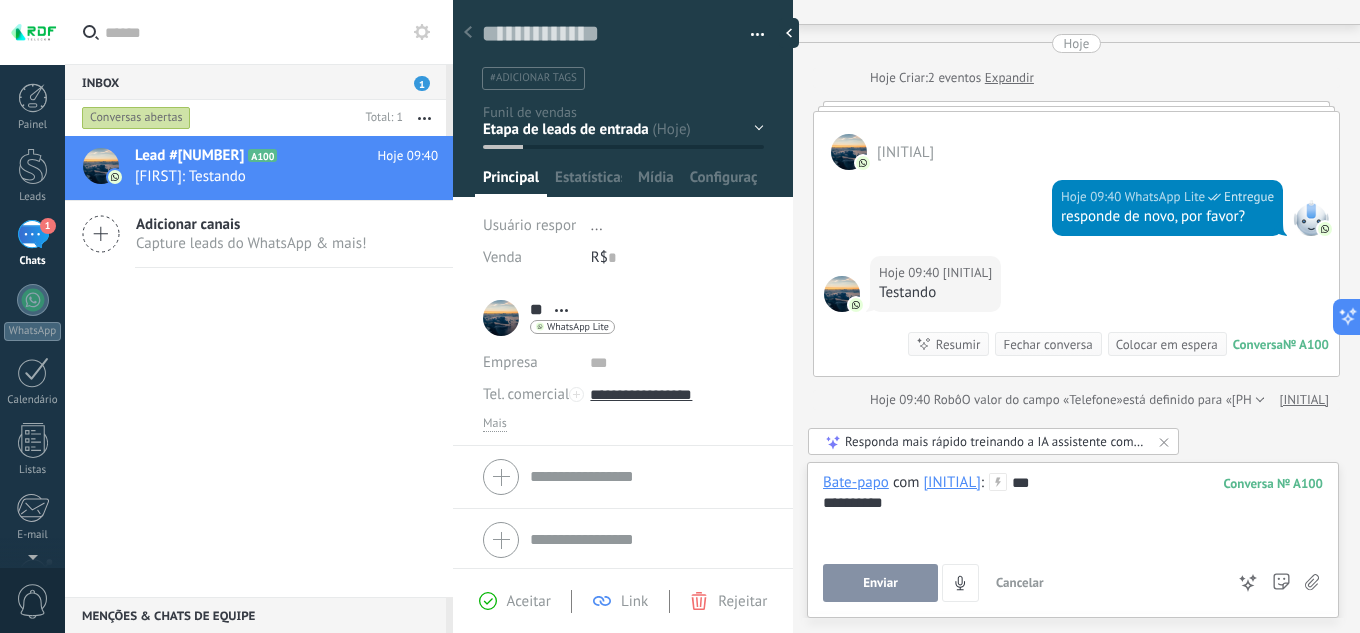 click on "Enviar" at bounding box center [880, 583] 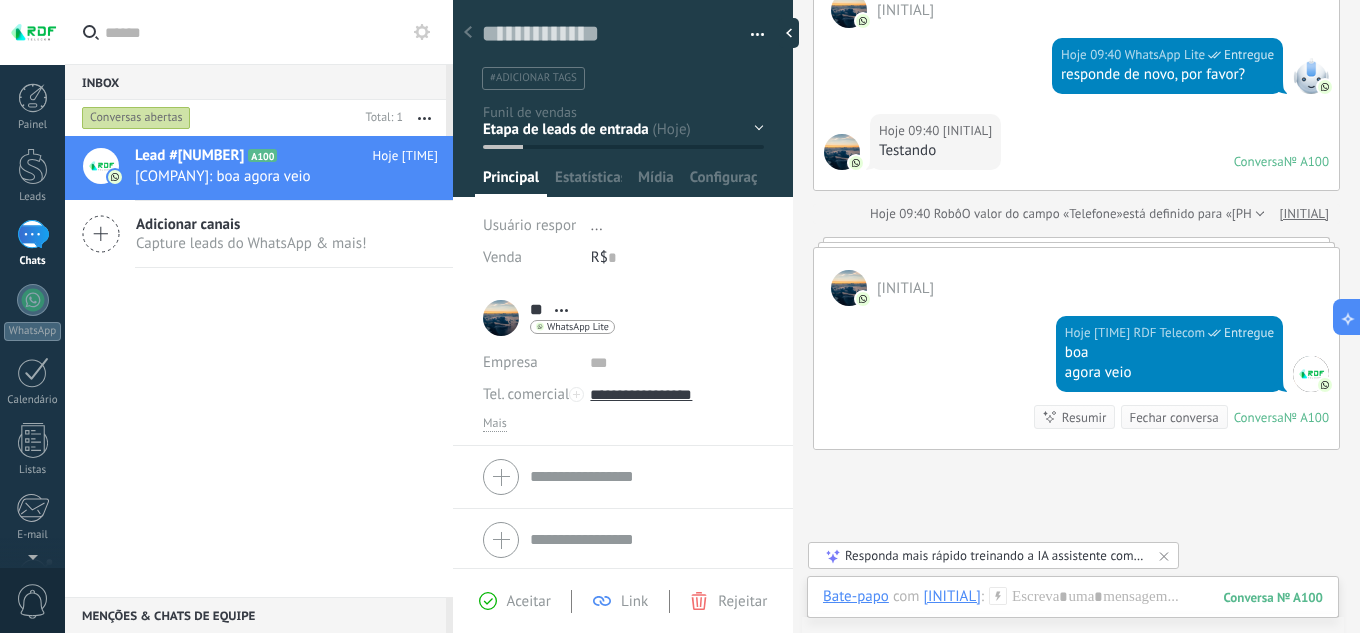 scroll, scrollTop: 209, scrollLeft: 0, axis: vertical 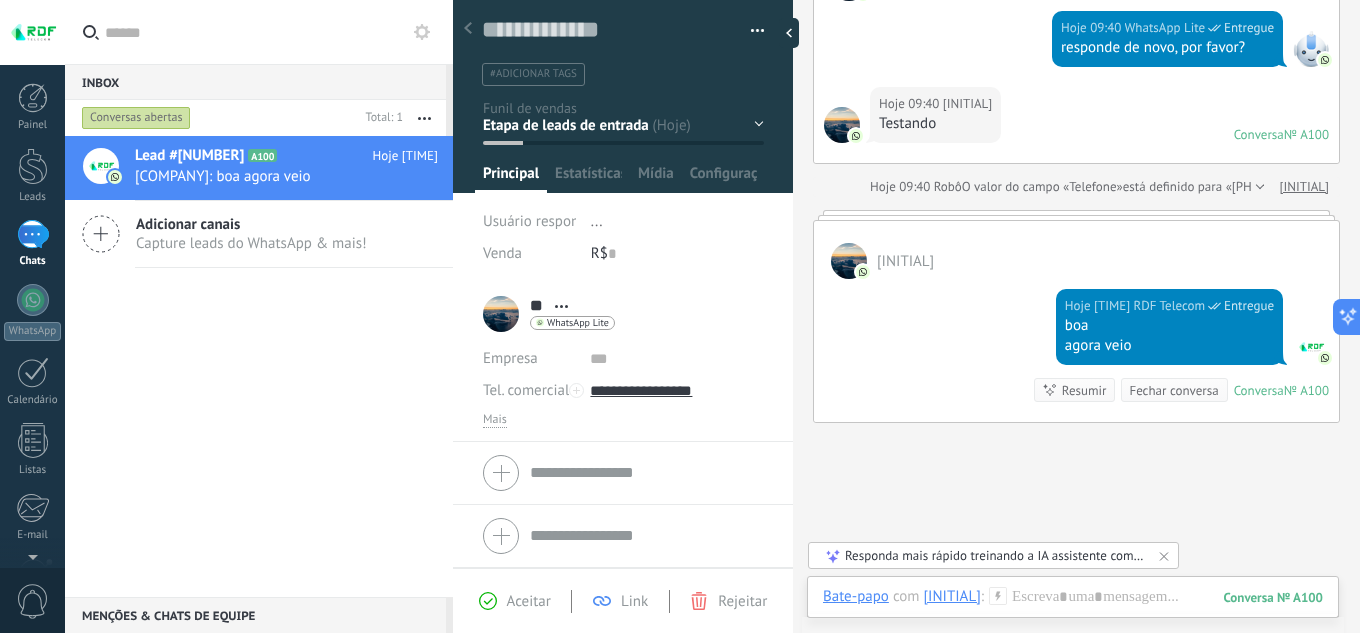 click on "Aceitar" at bounding box center (529, 601) 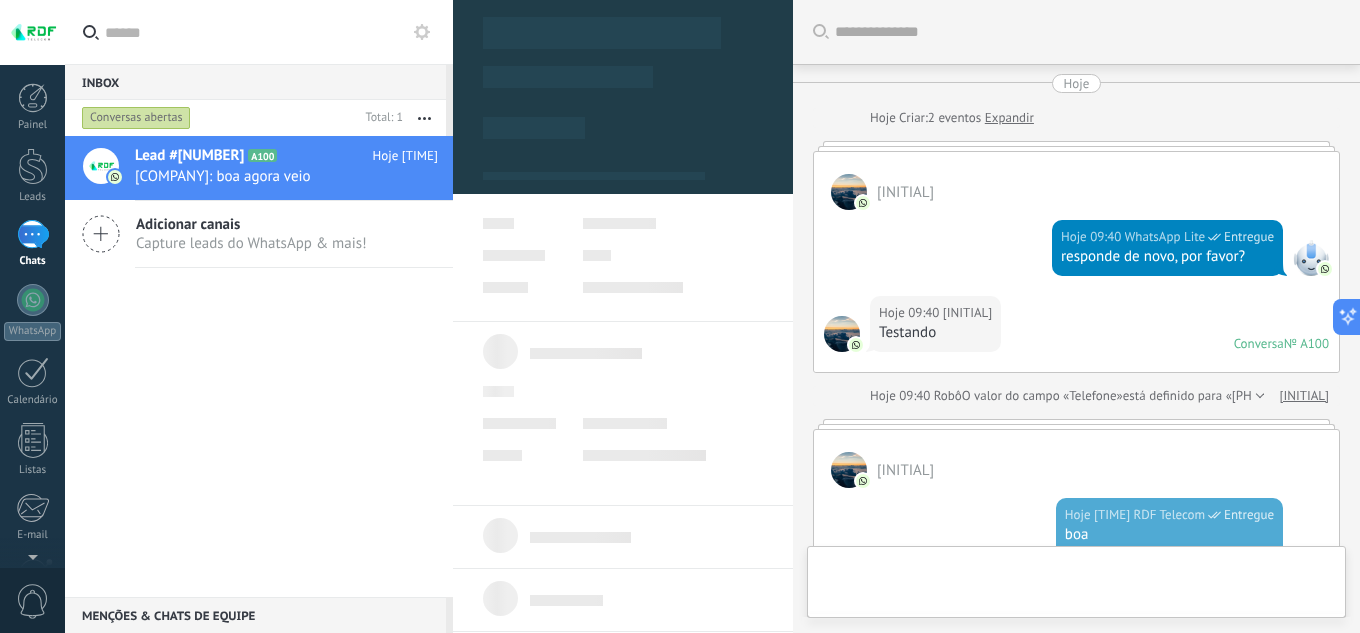 scroll, scrollTop: 30, scrollLeft: 0, axis: vertical 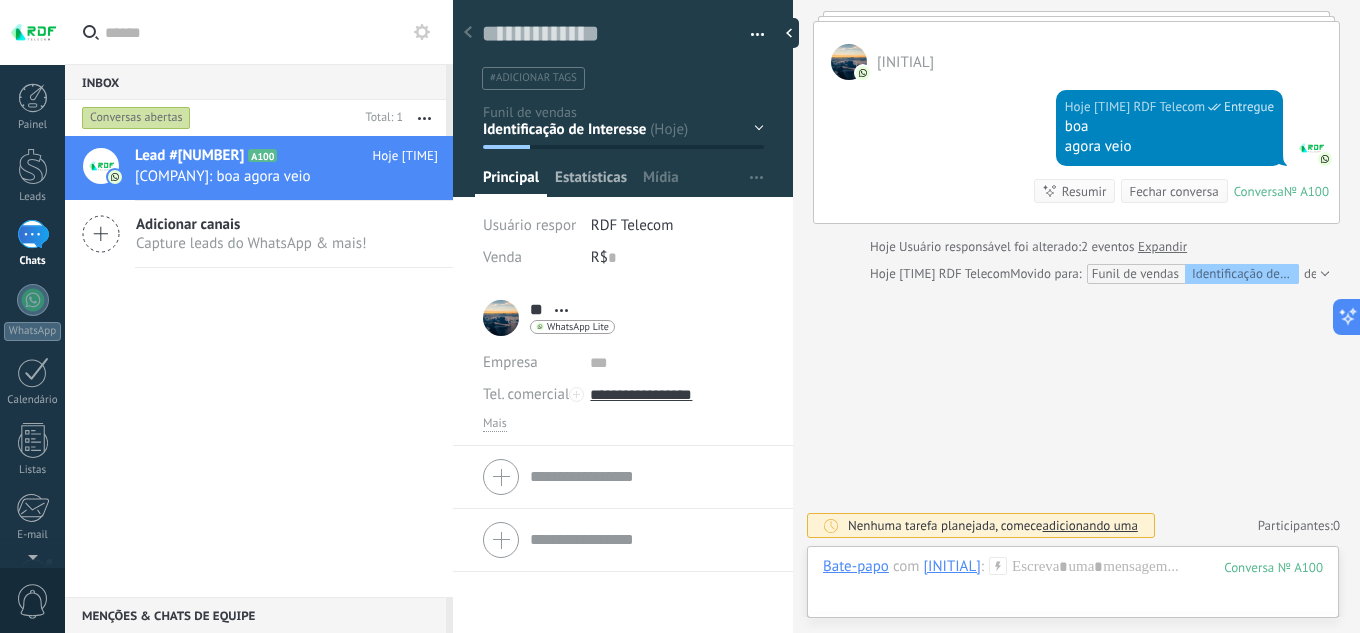 click on "Estatísticas" at bounding box center (591, 182) 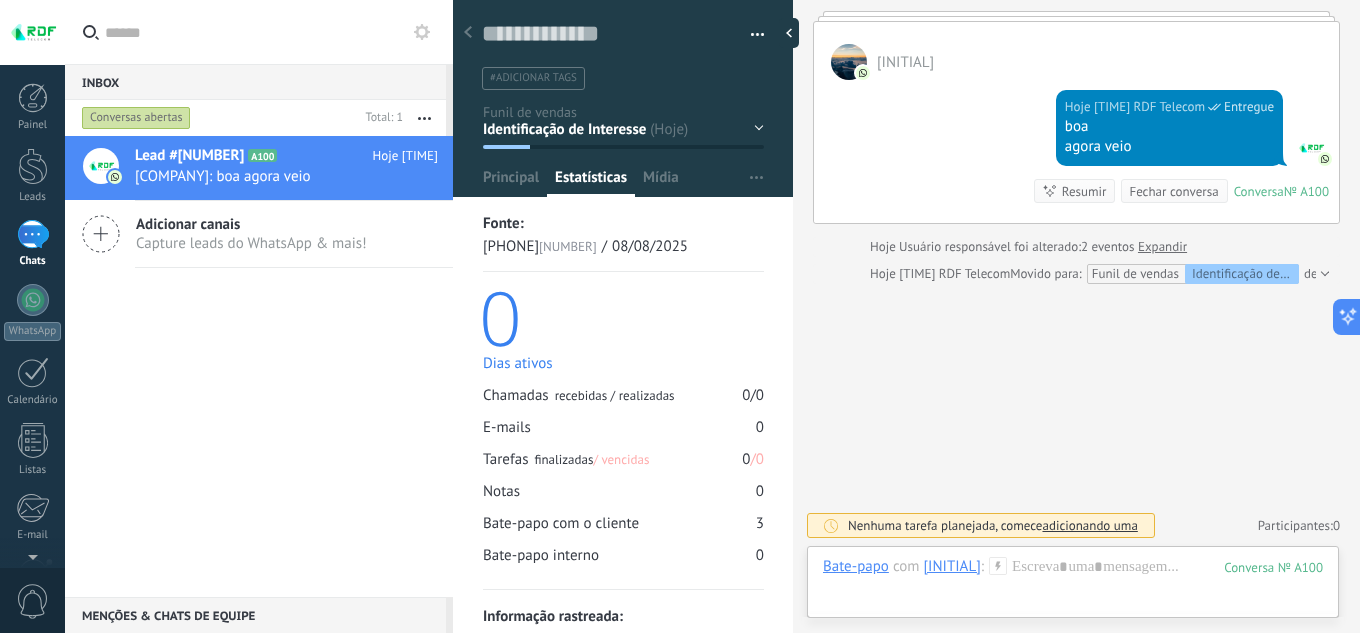 click on "Identificação de Interesse
Aguardando Terceiros
Aguardando Documentos
Aguardando Assinatura/Pagamento
Aguardando Instalação" at bounding box center (0, 0) 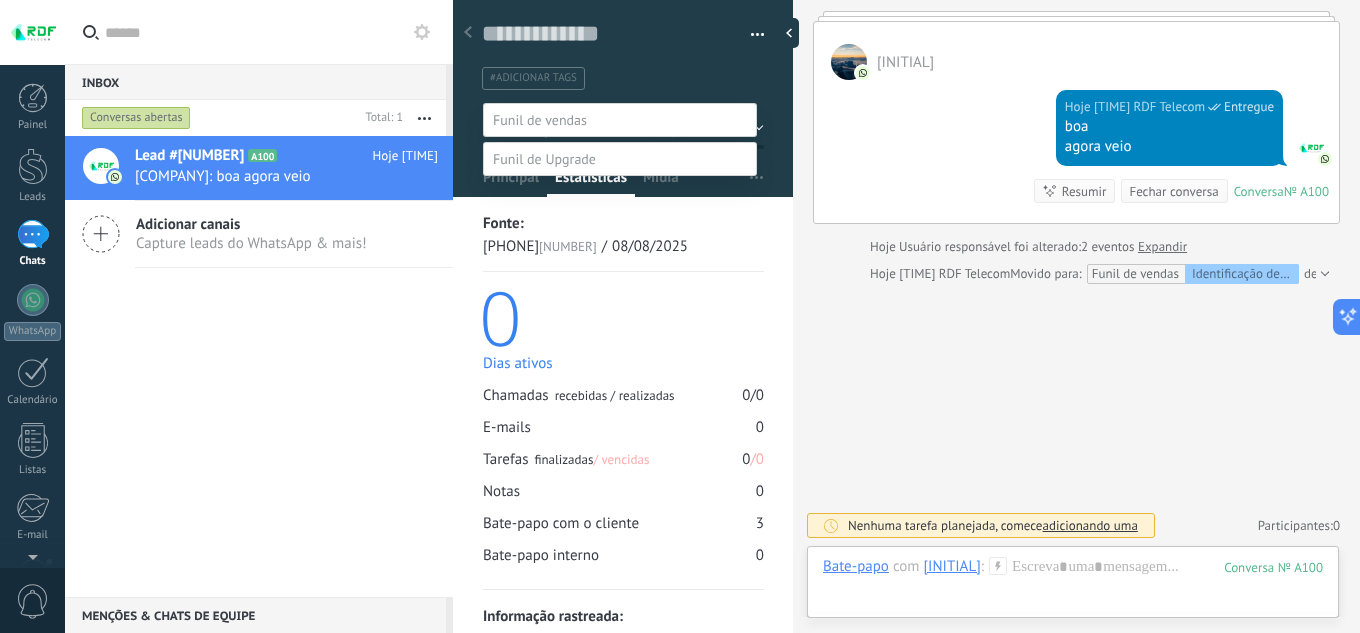 click at bounding box center [712, 316] 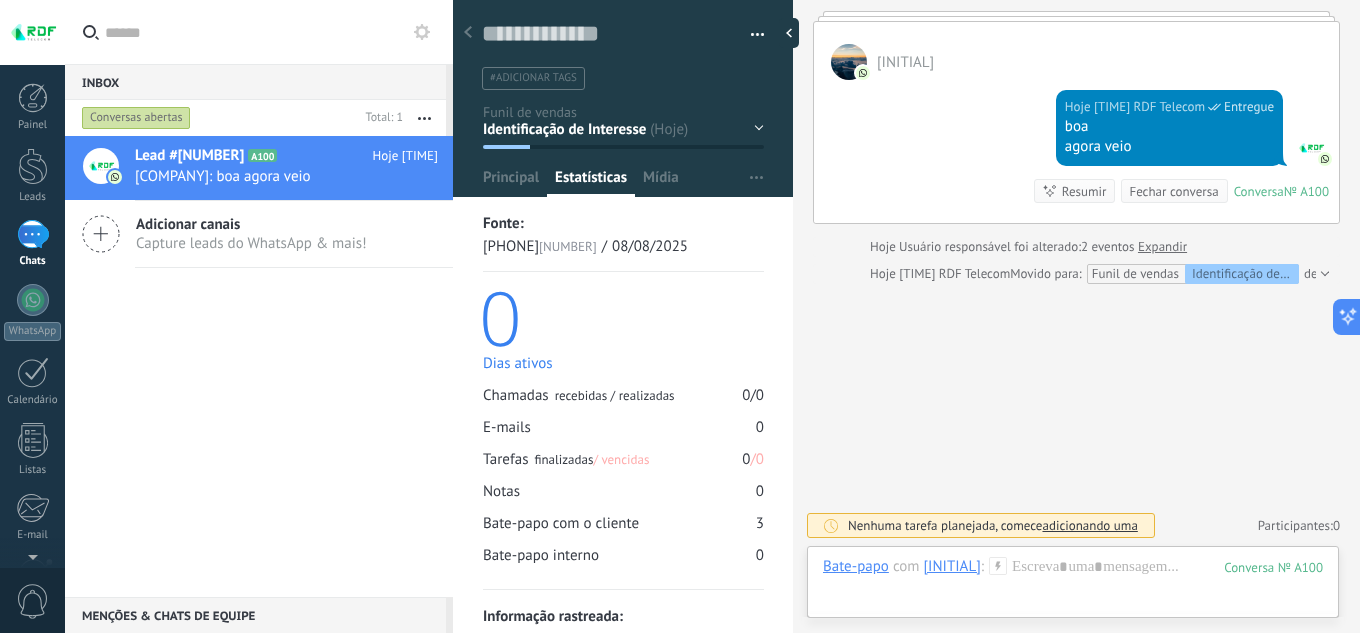 click on "Identificação de Interesse
Aguardando Terceiros
Aguardando Documentos
Aguardando Assinatura/Pagamento
Aguardando Instalação" at bounding box center [0, 0] 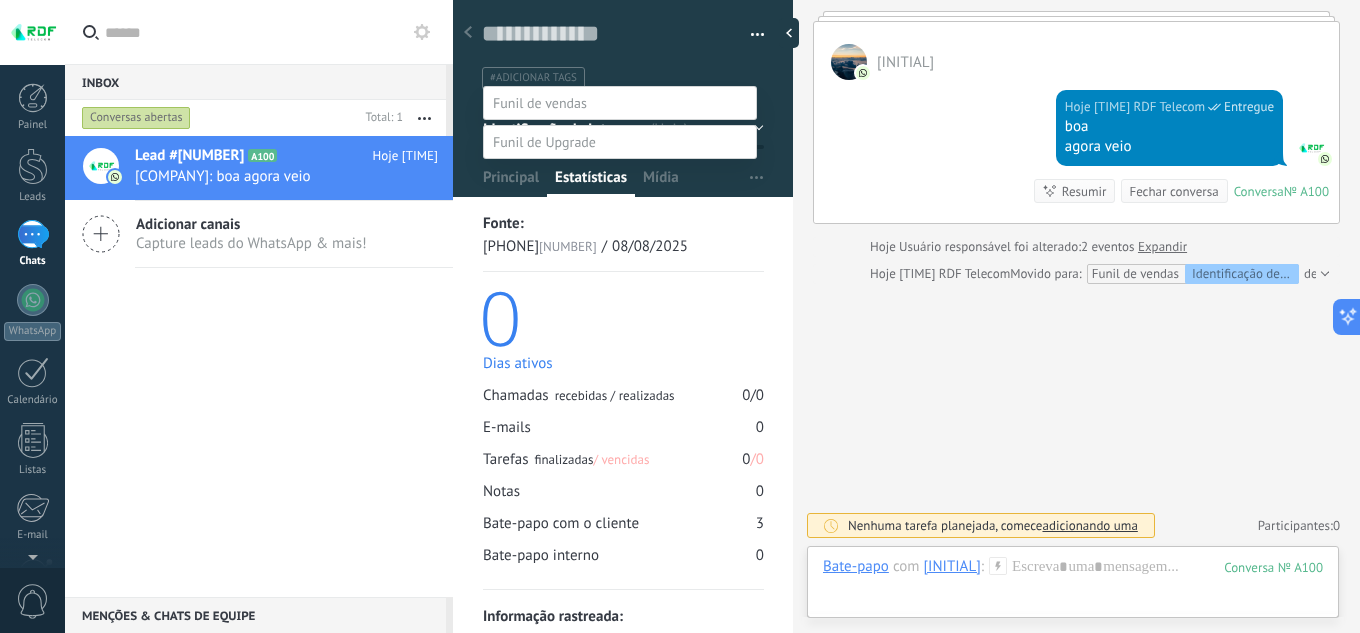 scroll, scrollTop: 0, scrollLeft: 0, axis: both 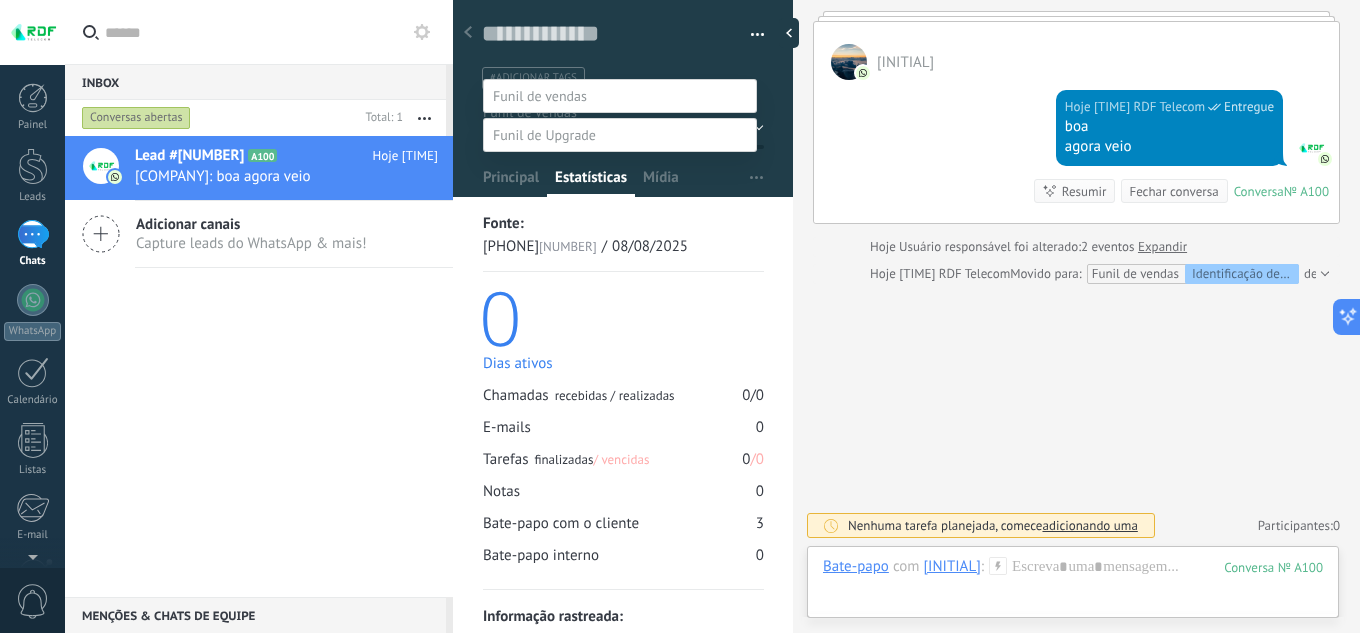 click at bounding box center [620, 135] 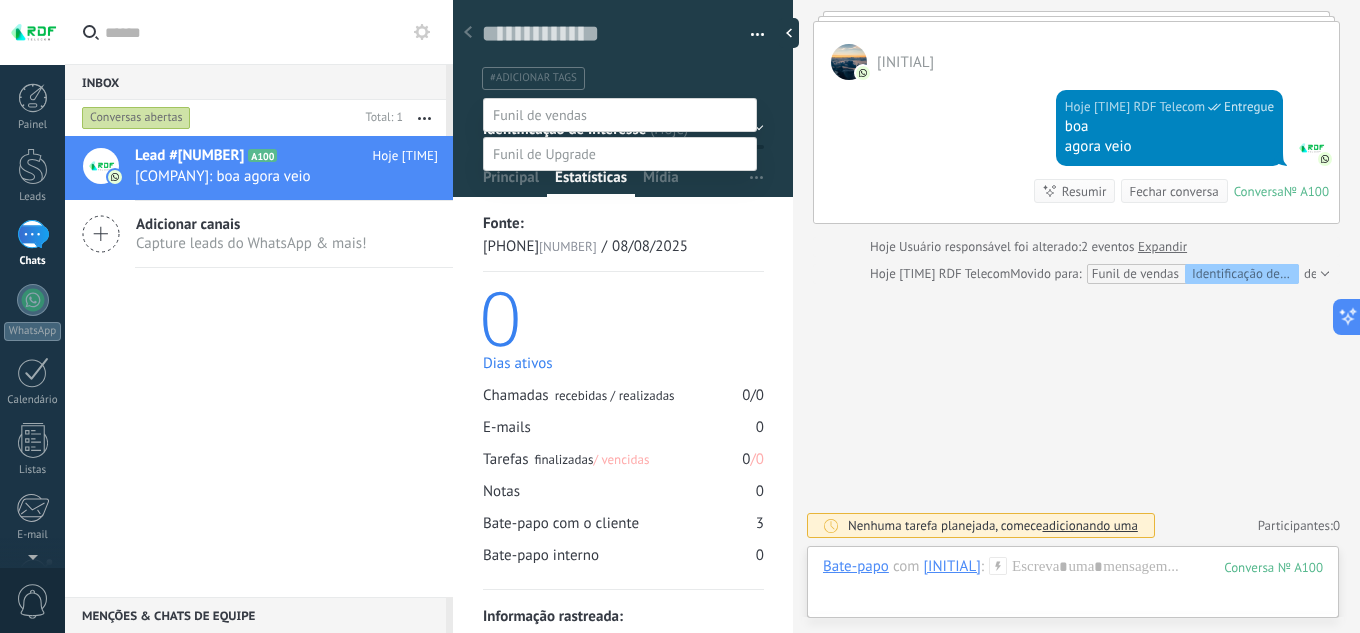 scroll, scrollTop: 0, scrollLeft: 0, axis: both 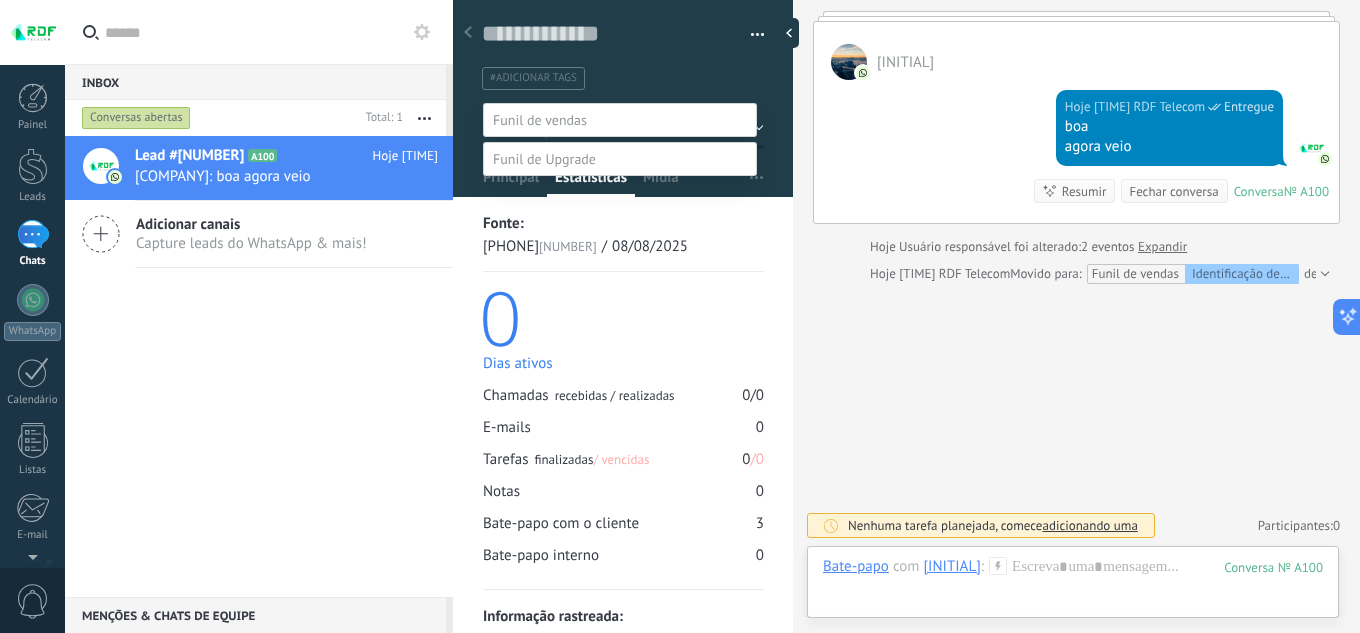 click at bounding box center (540, 120) 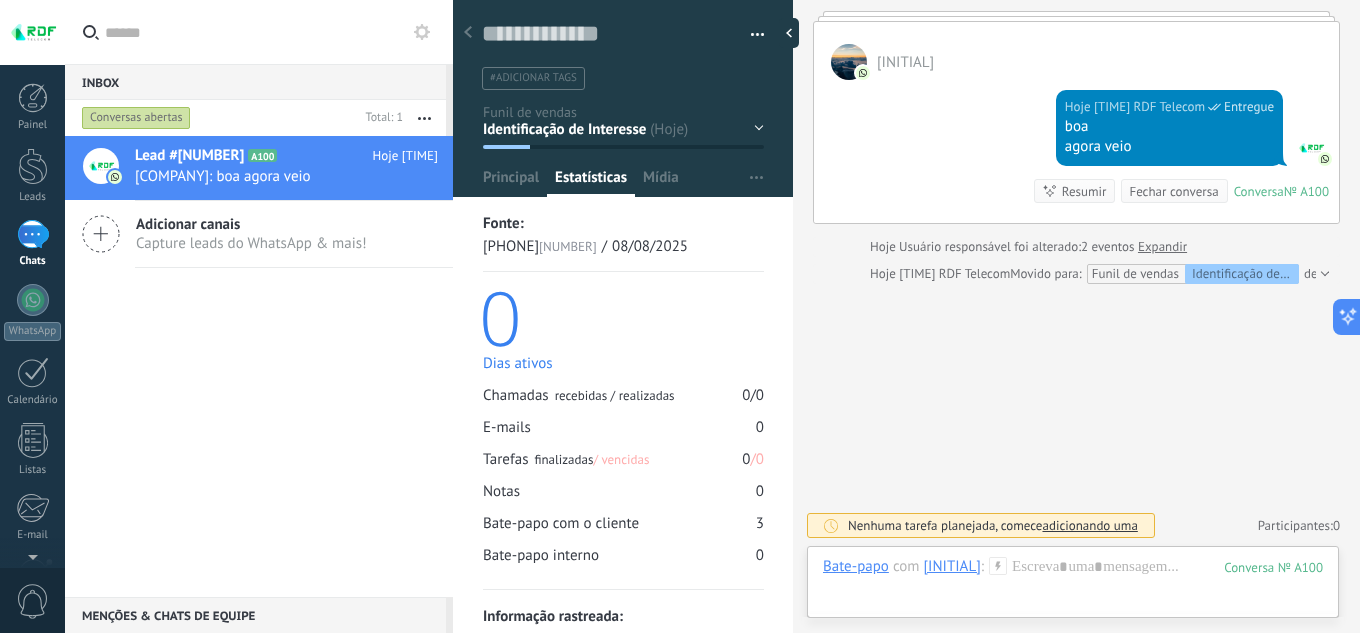 click on "Buscar Carregar mais Hoje Hoje Criar:  [NUMBER]  eventos   Expandir JB  Hoje [TIME] WhatsApp Lite  Entregue responde de novo, por favor? Hoje [TIME] JB  Testando Conversa  № A100 Conversa № A100 Hoje [TIME] Robô  O valor do campo «Telefone»  está definido para «[PHONE]» JB JB  Hoje [TIME] RDF Telecom  Entregue boa agora veio Conversa  № A100 Conversa № A100 Resumir Resumir Fechar conversa Hoje [TIME] RDF Telecom: boa
agora veio Conversa № A100 Hoje Usuário responsável foi alterado:  [NUMBER]  eventos   Expandir Hoje [TIME] RDF Telecom  Movido para: Funil de vendas Identificação de Interesse de Leads de entrada Nenhuma tarefa planejada, comece   adicionando uma  Participantes:  [NUMBER] Adicionar membro Bots:  [NUMBER]" at bounding box center (1076, 112) 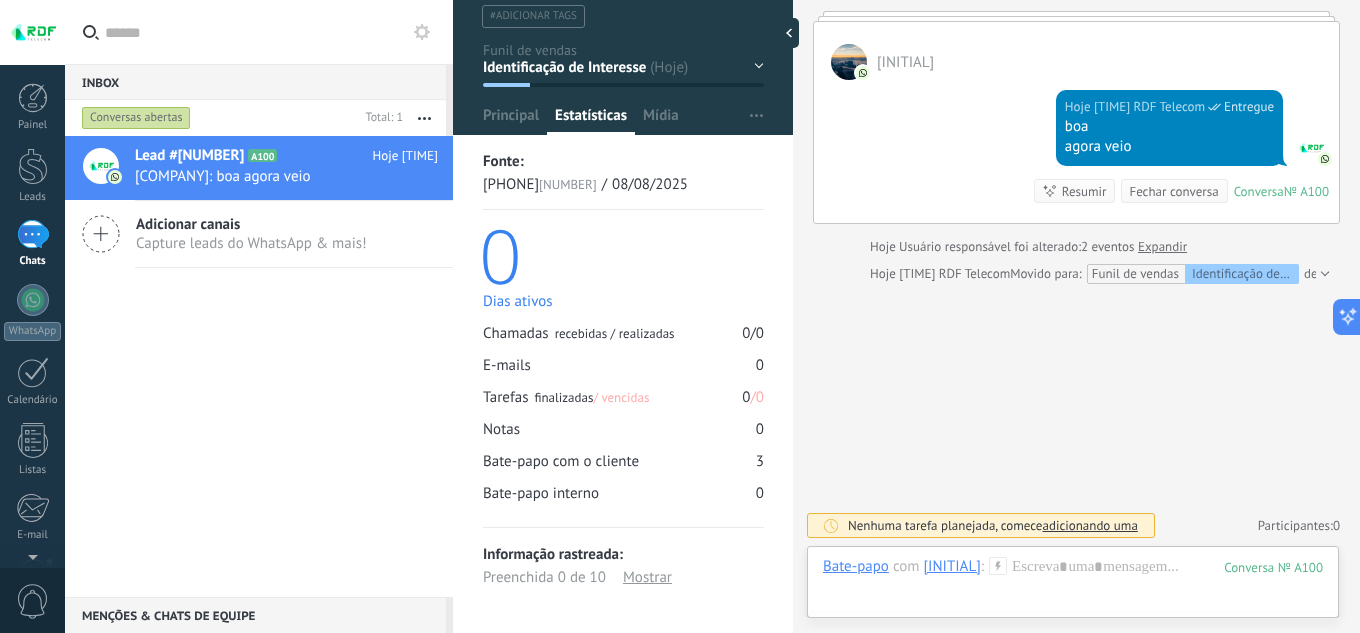 scroll, scrollTop: 0, scrollLeft: 0, axis: both 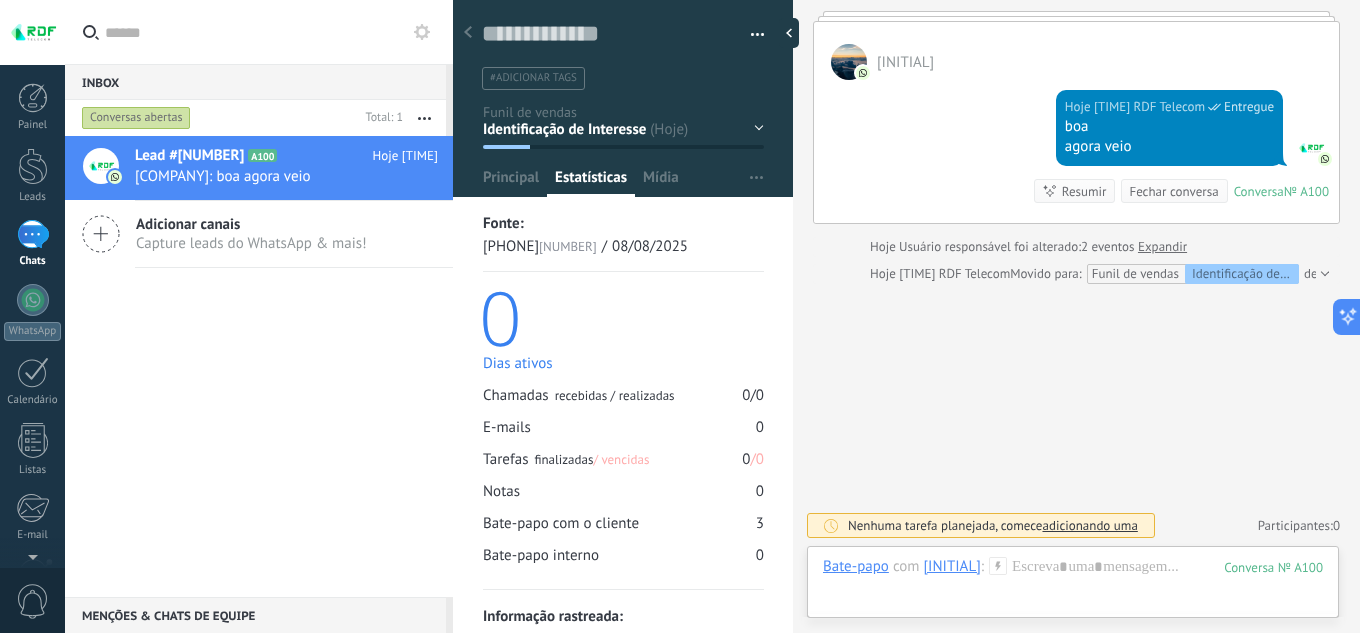 click on "#adicionar tags" at bounding box center [623, 71] 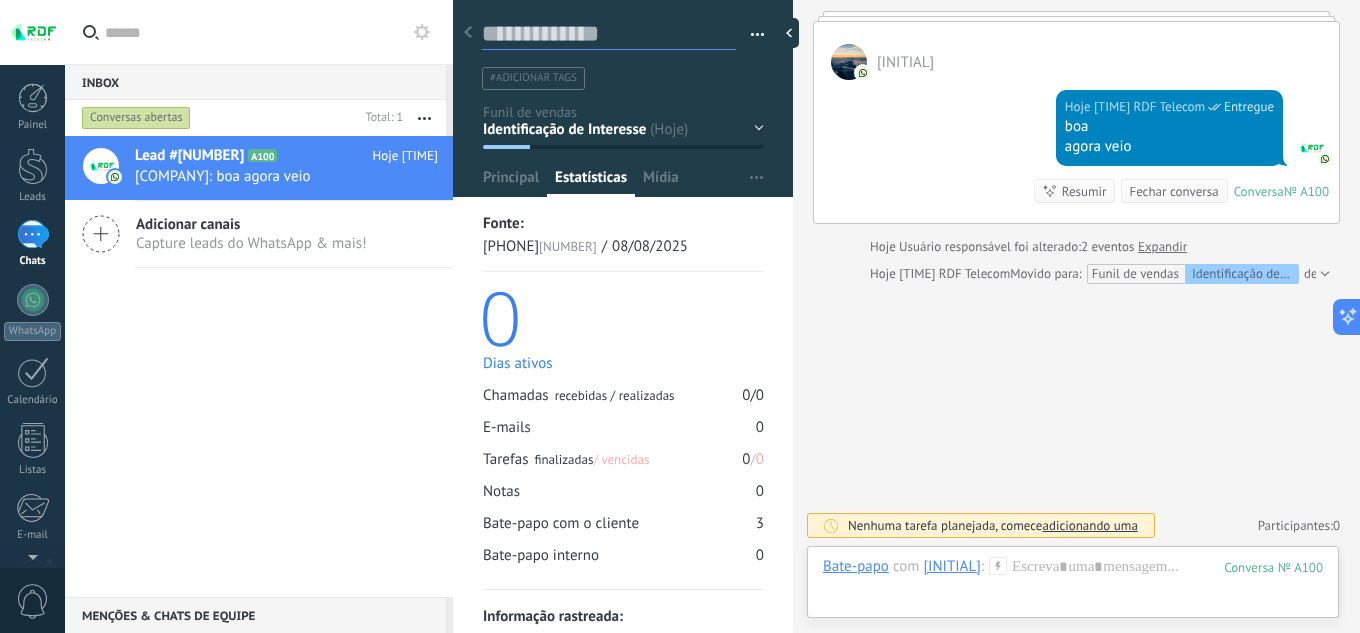 click at bounding box center [609, 34] 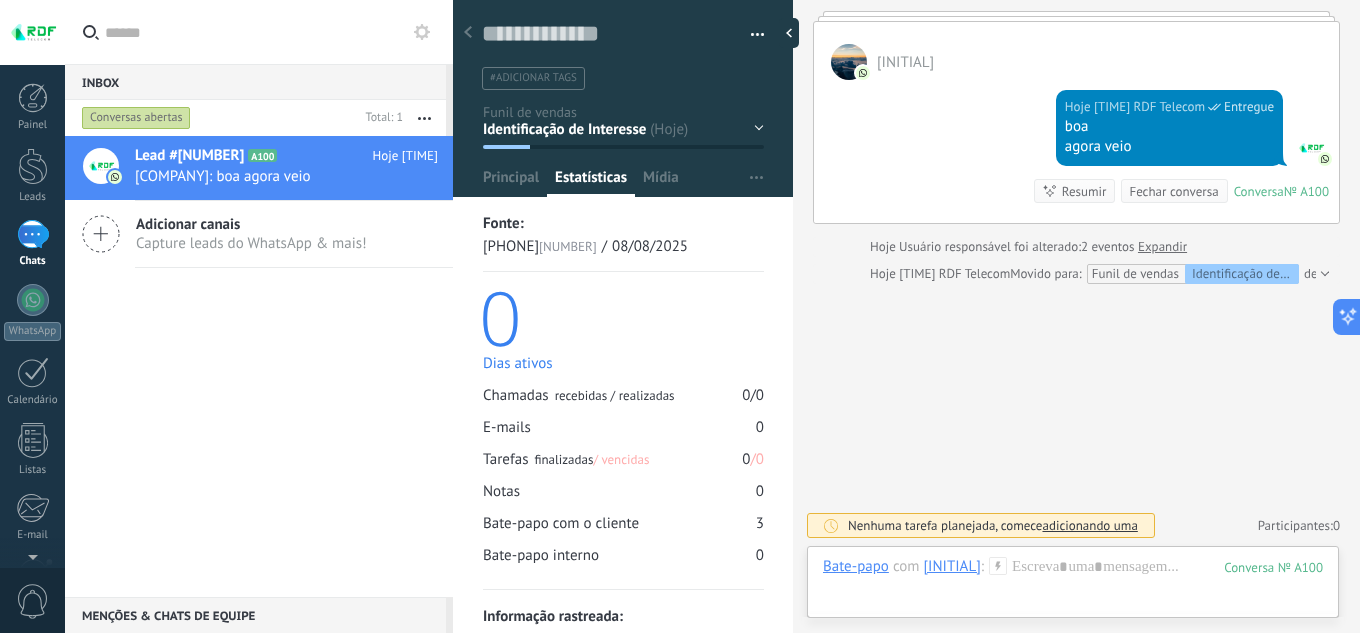 click at bounding box center (750, 35) 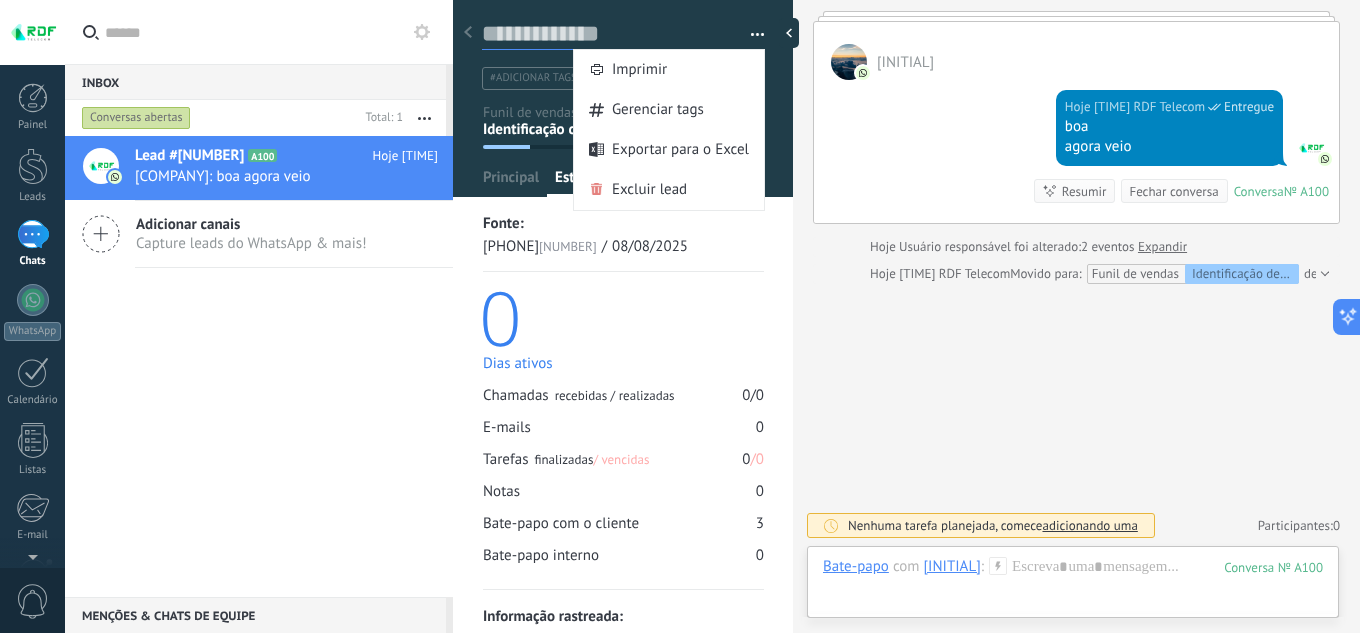 click at bounding box center (609, 34) 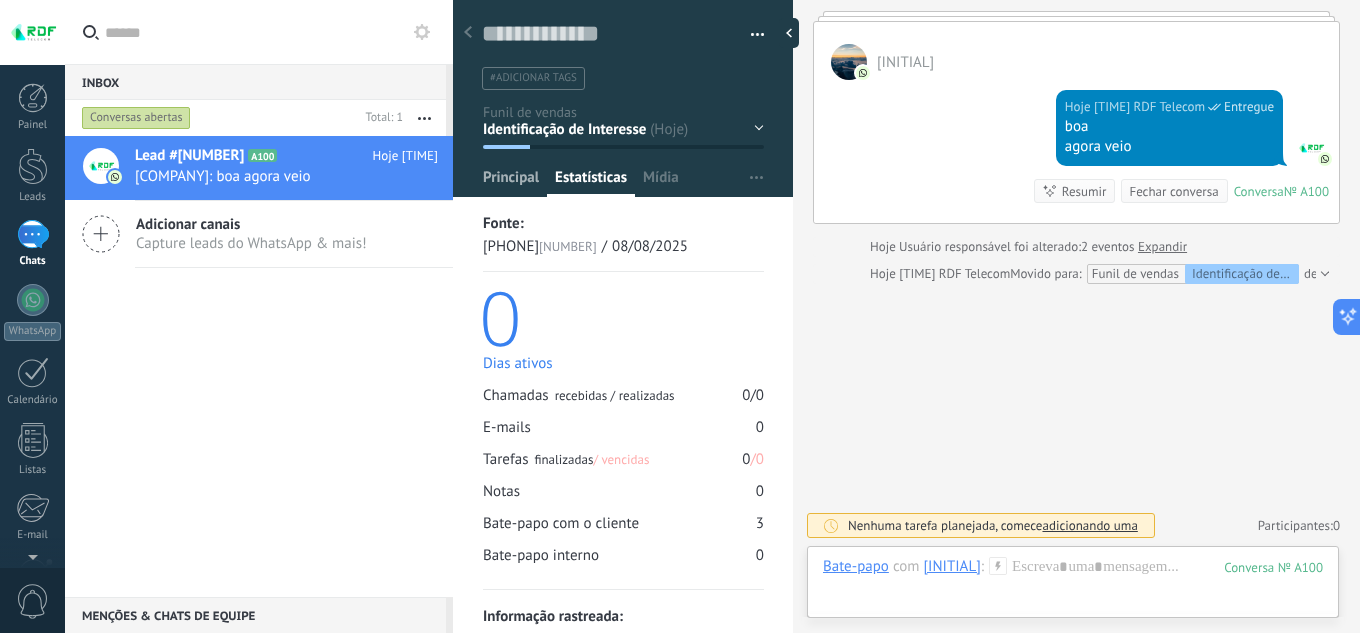 click on "Principal" at bounding box center [511, 182] 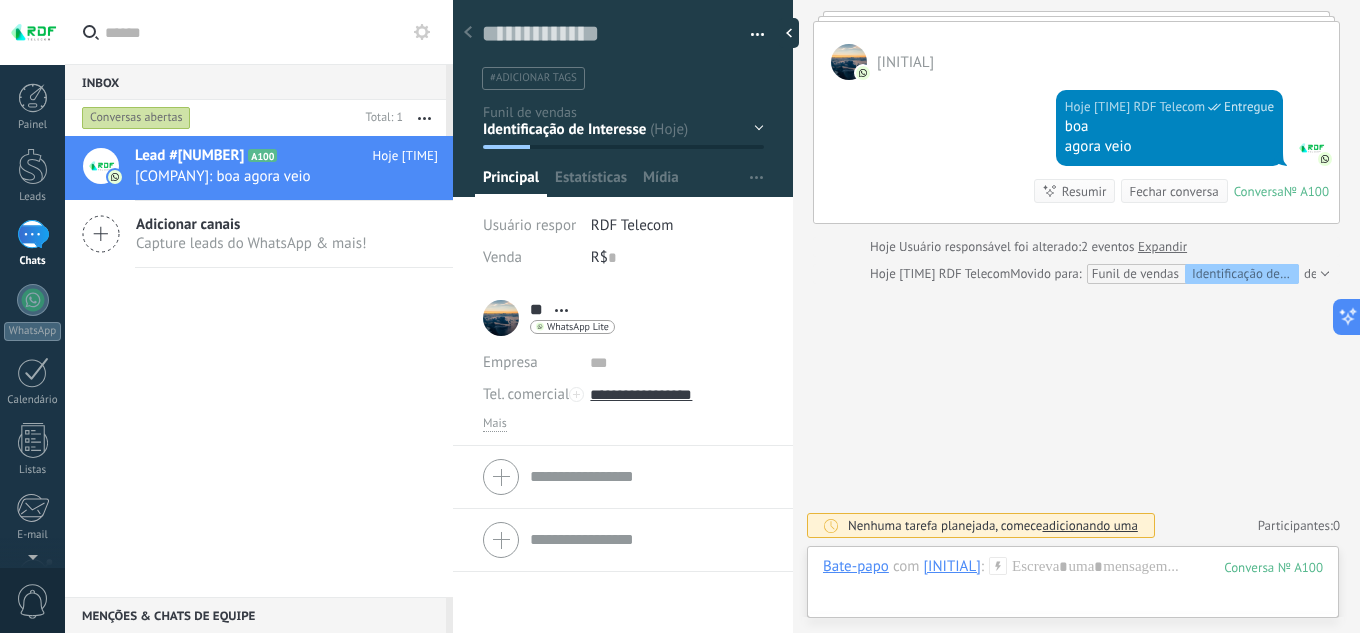 click on "R$
0" at bounding box center [677, 258] 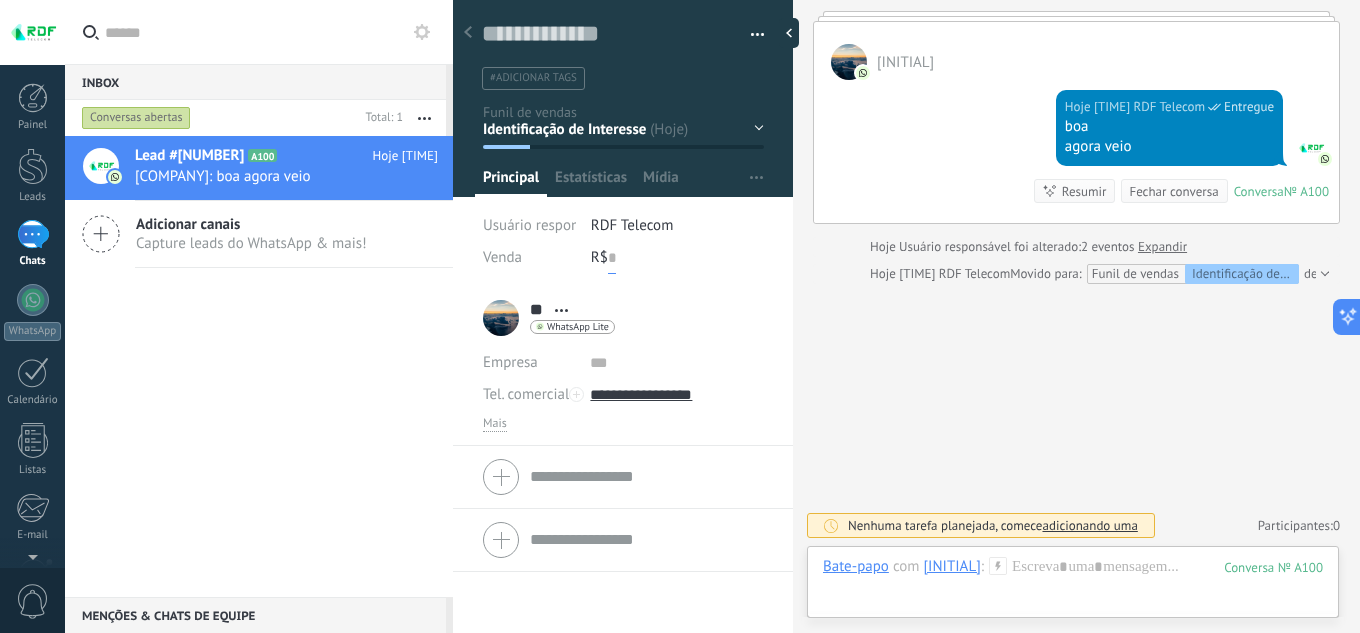 click at bounding box center [612, 258] 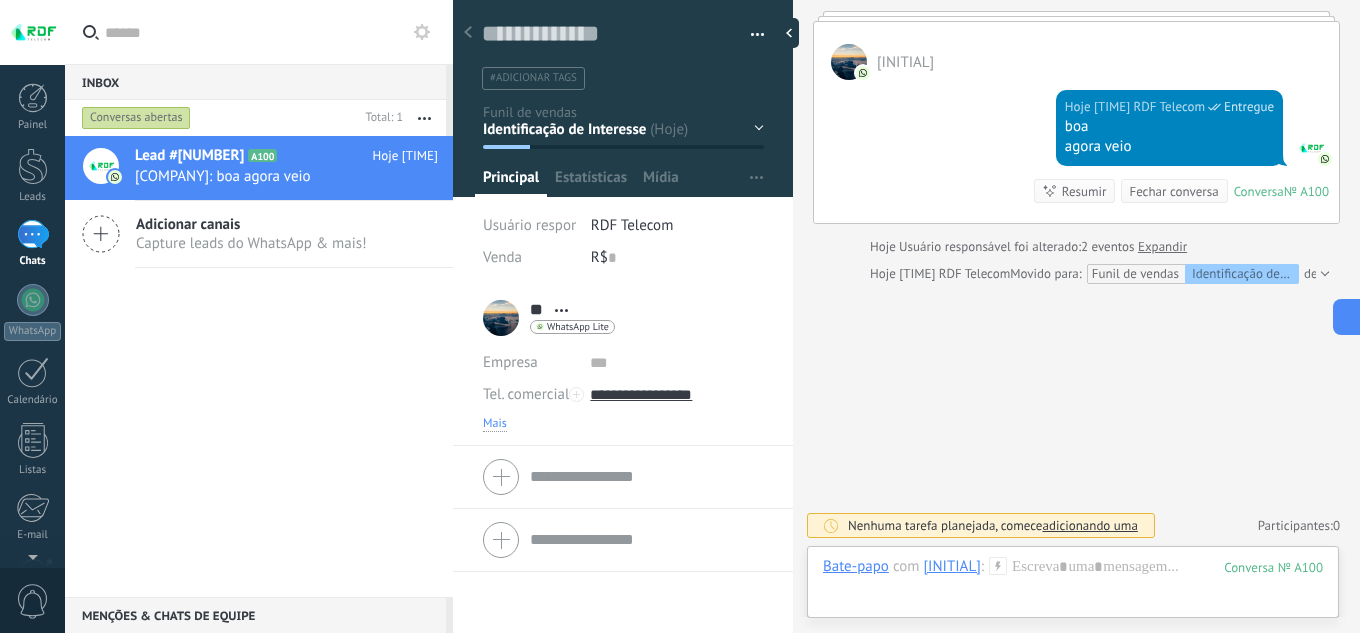 click on "Mais" at bounding box center [495, 424] 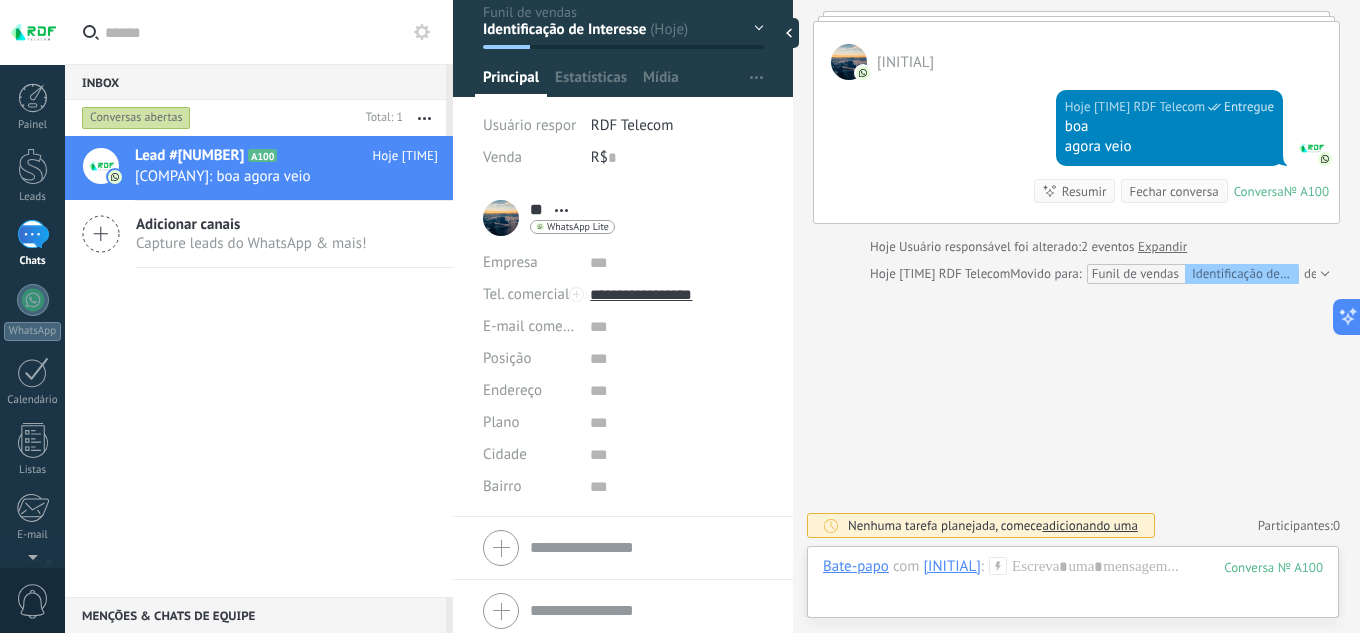 scroll, scrollTop: 110, scrollLeft: 0, axis: vertical 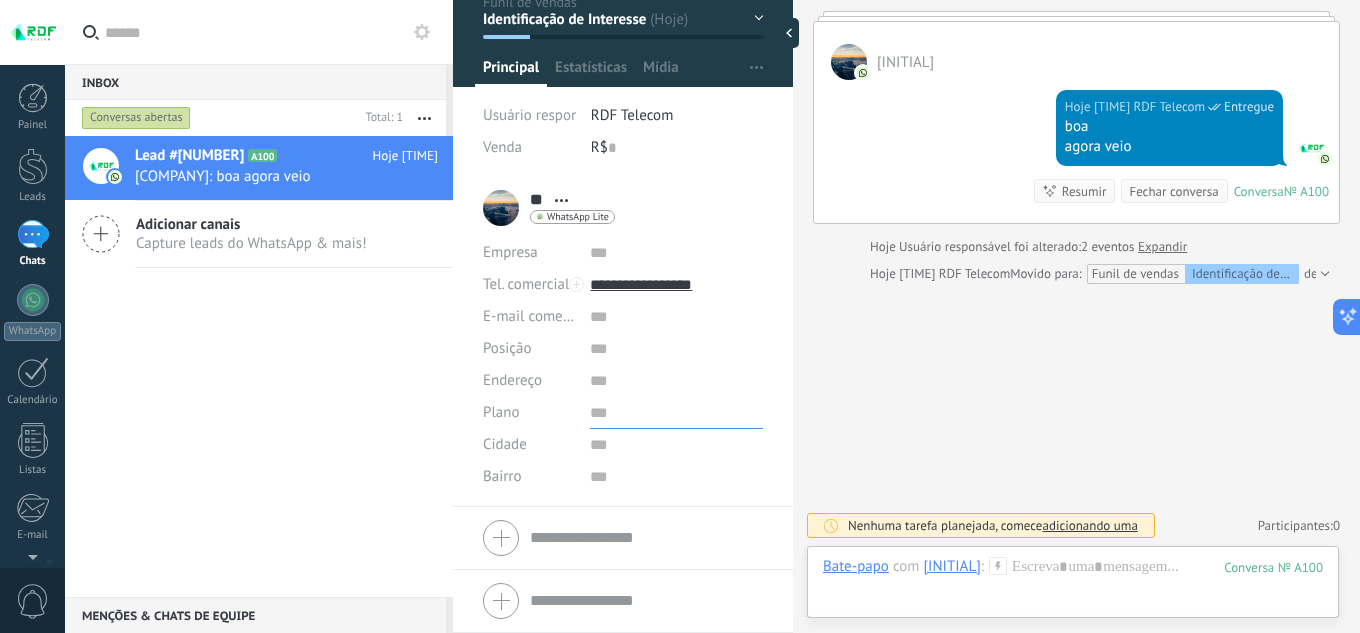 click at bounding box center (676, 413) 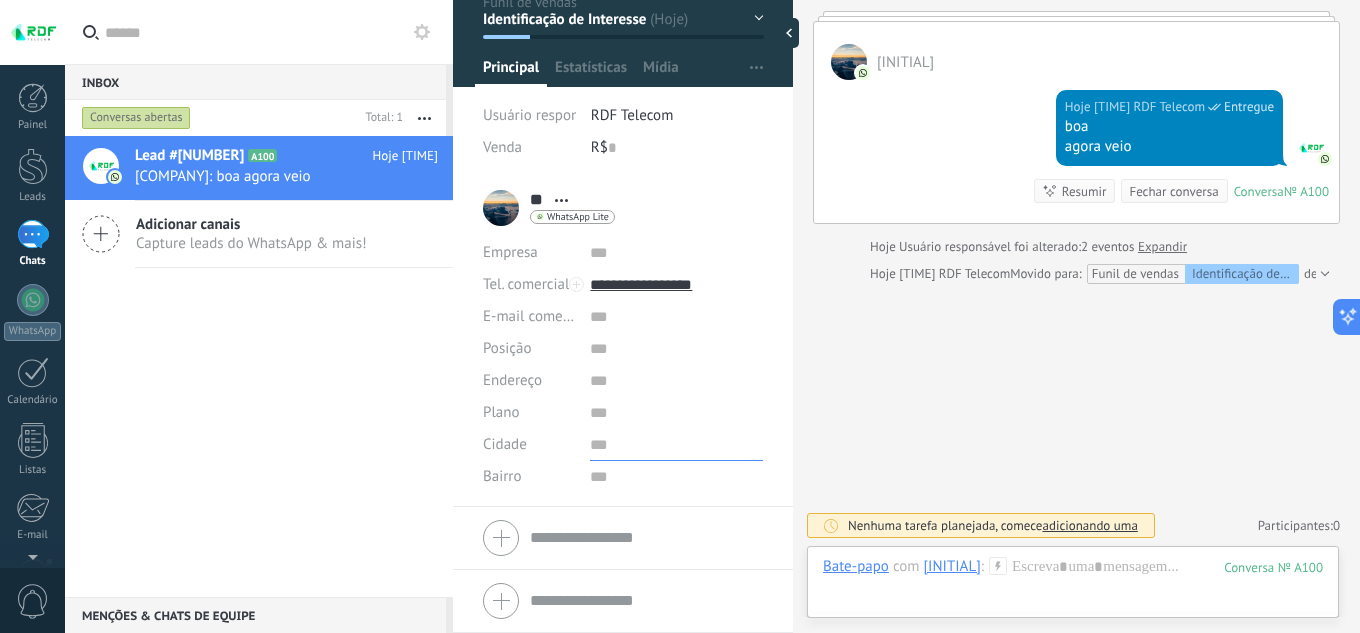 click at bounding box center [676, 445] 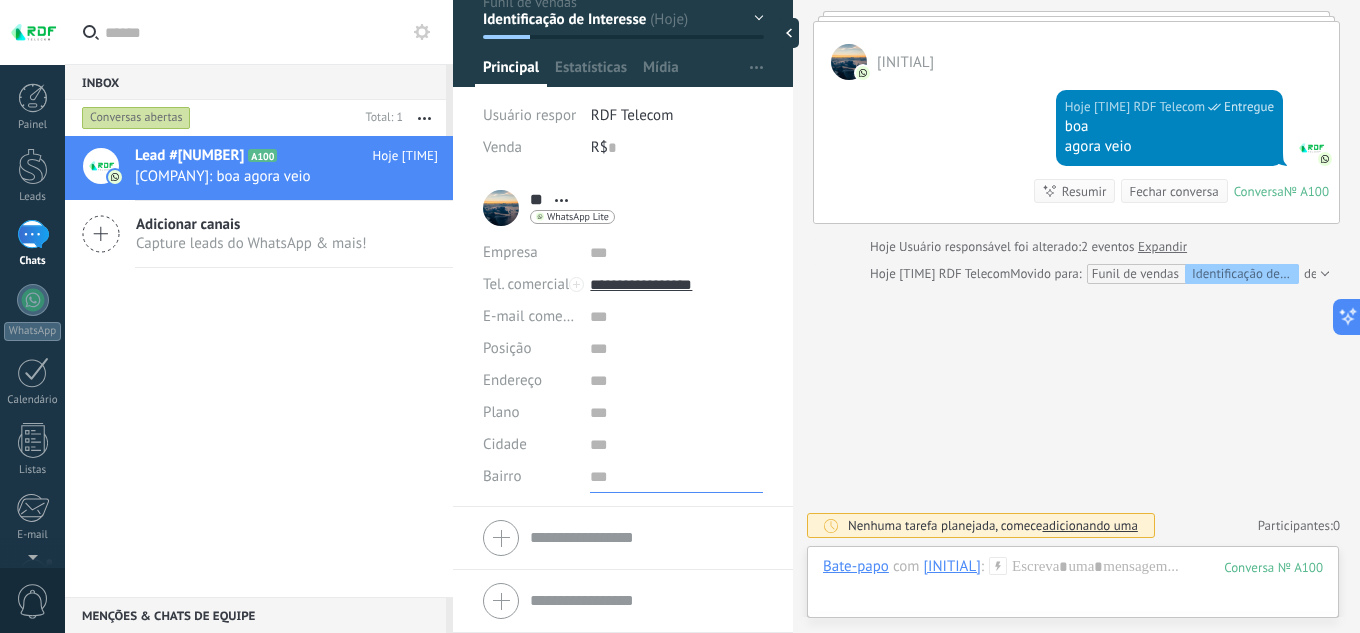 click at bounding box center (676, 477) 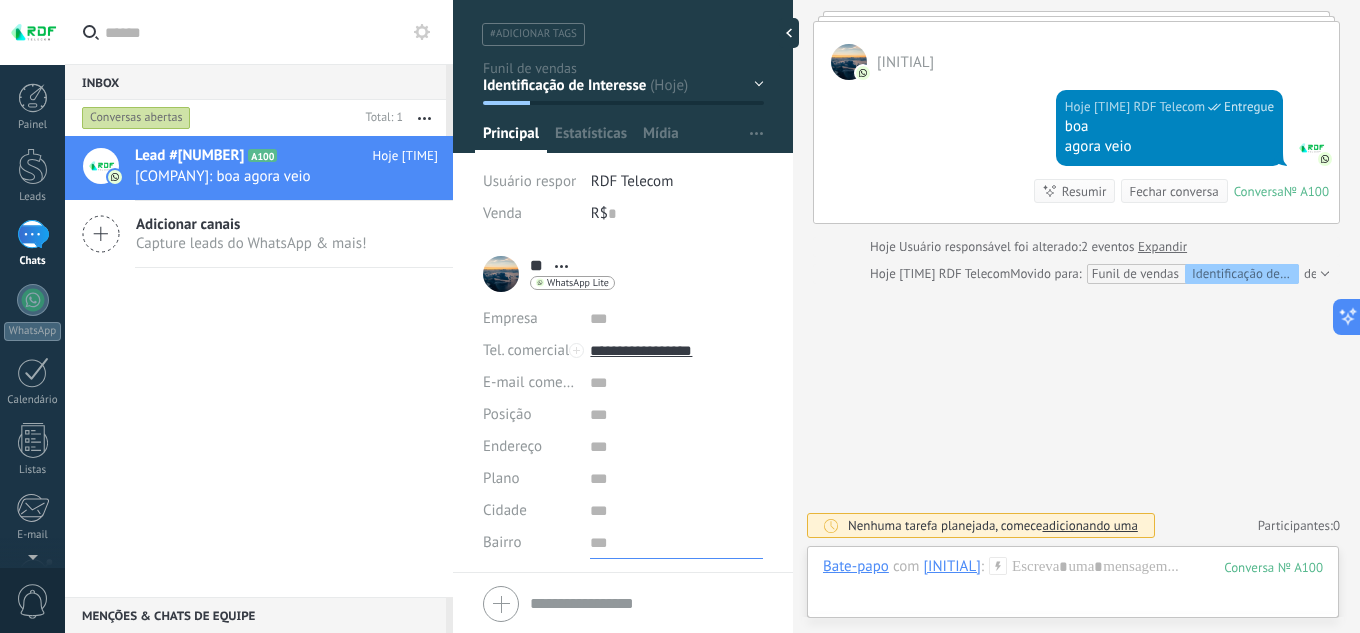 scroll, scrollTop: 0, scrollLeft: 0, axis: both 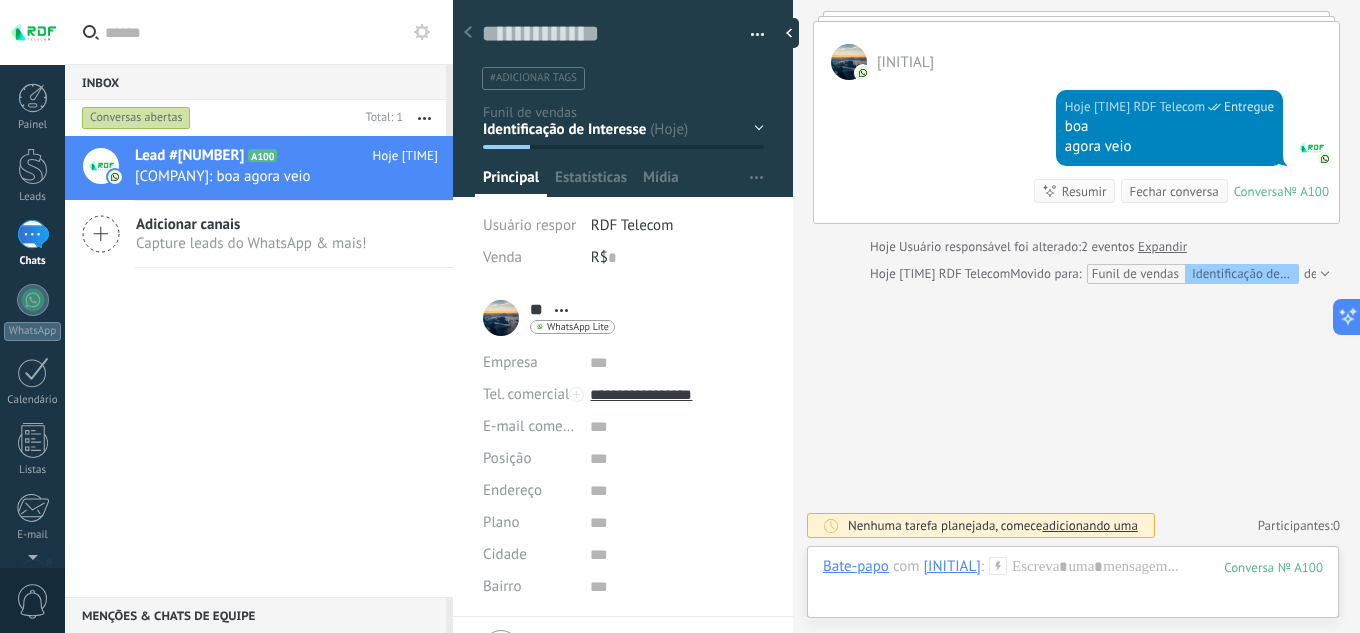 click on "Buscar Carregar mais Hoje Hoje Criar:  [NUMBER]  eventos   Expandir JB  Hoje [TIME] WhatsApp Lite  Entregue responde de novo, por favor? Hoje [TIME] JB  Testando Conversa  № A100 Conversa № A100 Hoje [TIME] Robô  O valor do campo «Telefone»  está definido para «[PHONE]» JB JB  Hoje [TIME] RDF Telecom  Entregue boa agora veio Conversa  № A100 Conversa № A100 Resumir Resumir Fechar conversa Hoje [TIME] RDF Telecom: boa
agora veio Conversa № A100 Hoje Usuário responsável foi alterado:  [NUMBER]  eventos   Expandir Hoje [TIME] RDF Telecom  Movido para: Funil de vendas Identificação de Interesse de Leads de entrada Nenhuma tarefa planejada, comece   adicionando uma  Participantes:  [NUMBER] Adicionar membro Bots:  [NUMBER]" at bounding box center [1076, 112] 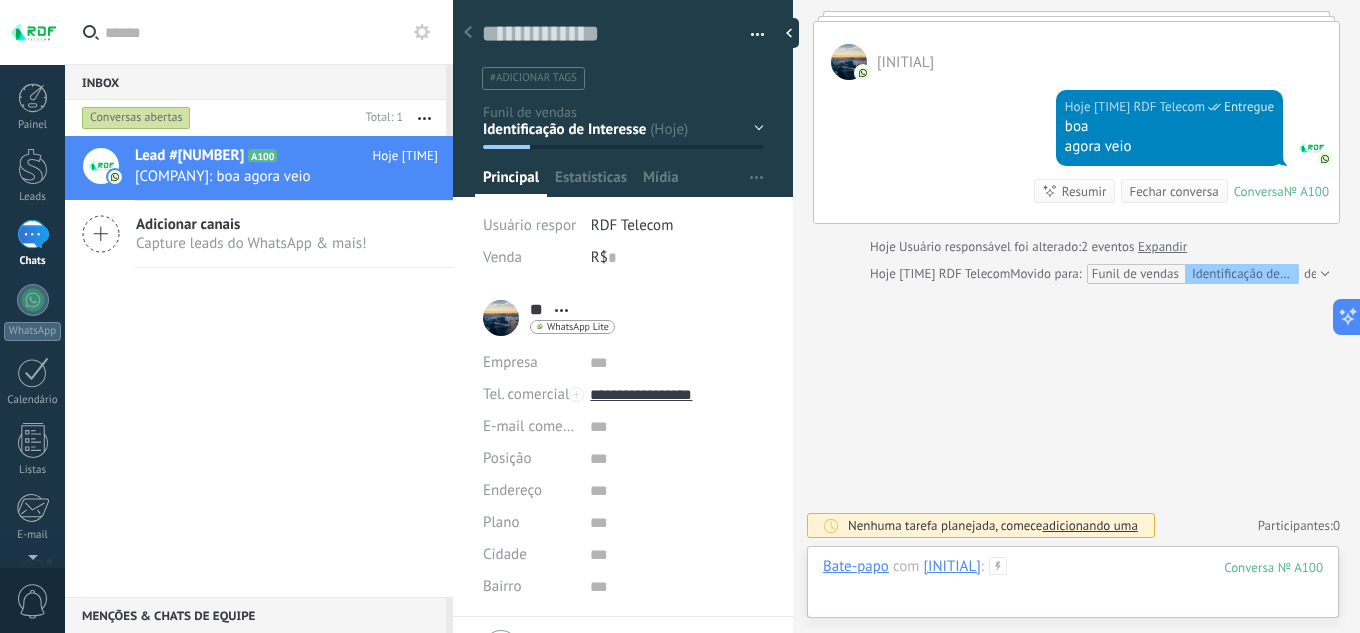 click at bounding box center (1073, 587) 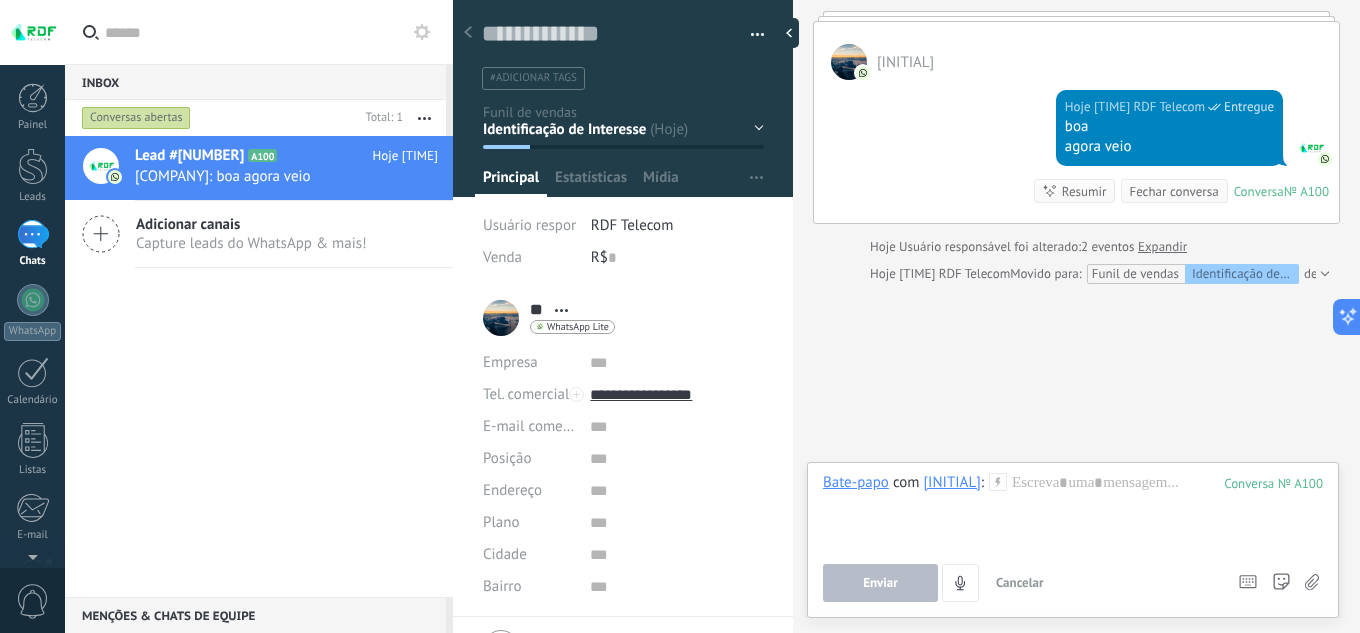 click on "Buscar Carregar mais Hoje Hoje Criar:  [NUMBER]  eventos   Expandir JB  Hoje [TIME] WhatsApp Lite  Entregue responde de novo, por favor? Hoje [TIME] JB  Testando Conversa  № A100 Conversa № A100 Hoje [TIME] Robô  O valor do campo «Telefone»  está definido para «[PHONE]» JB JB  Hoje [TIME] RDF Telecom  Entregue boa agora veio Conversa  № A100 Conversa № A100 Resumir Resumir Fechar conversa Hoje [TIME] RDF Telecom: boa
agora veio Conversa № A100 Hoje Usuário responsável foi alterado:  [NUMBER]  eventos   Expandir Hoje [TIME] RDF Telecom  Movido para: Funil de vendas Identificação de Interesse de Leads de entrada Nenhuma tarefa planejada, comece   adicionando uma  Participantes:  [NUMBER] Adicionar membro Bots:  [NUMBER]" at bounding box center (1076, 112) 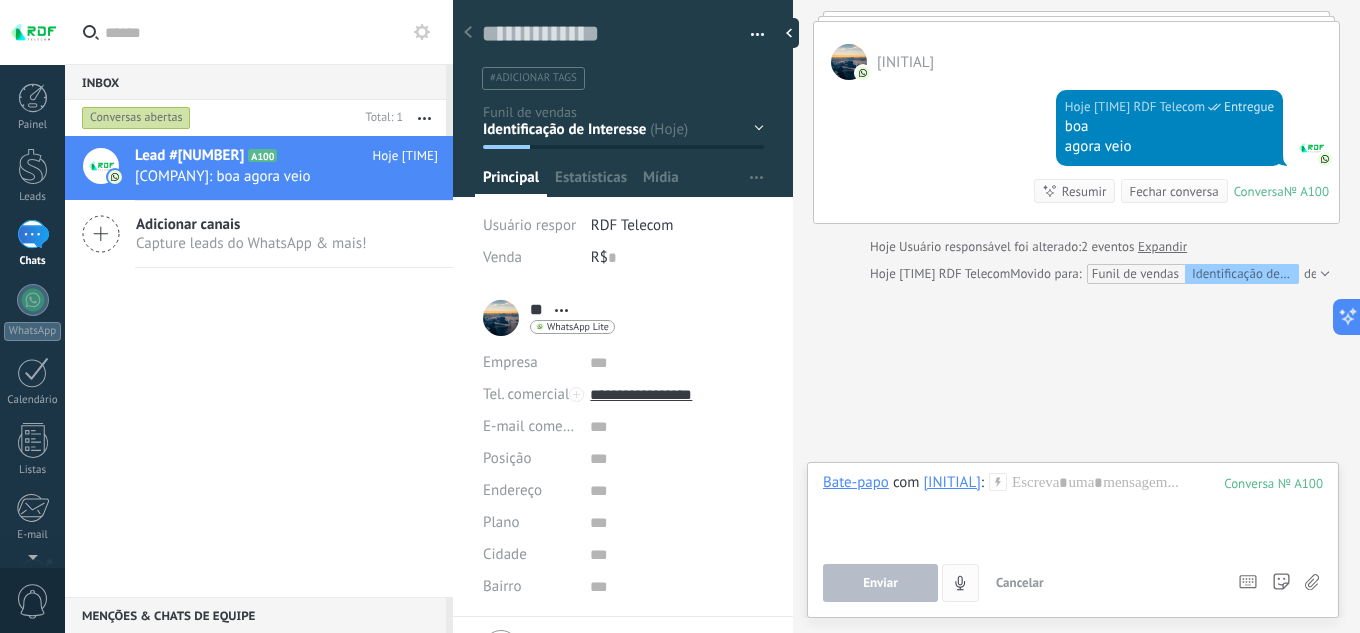 click at bounding box center (960, 583) 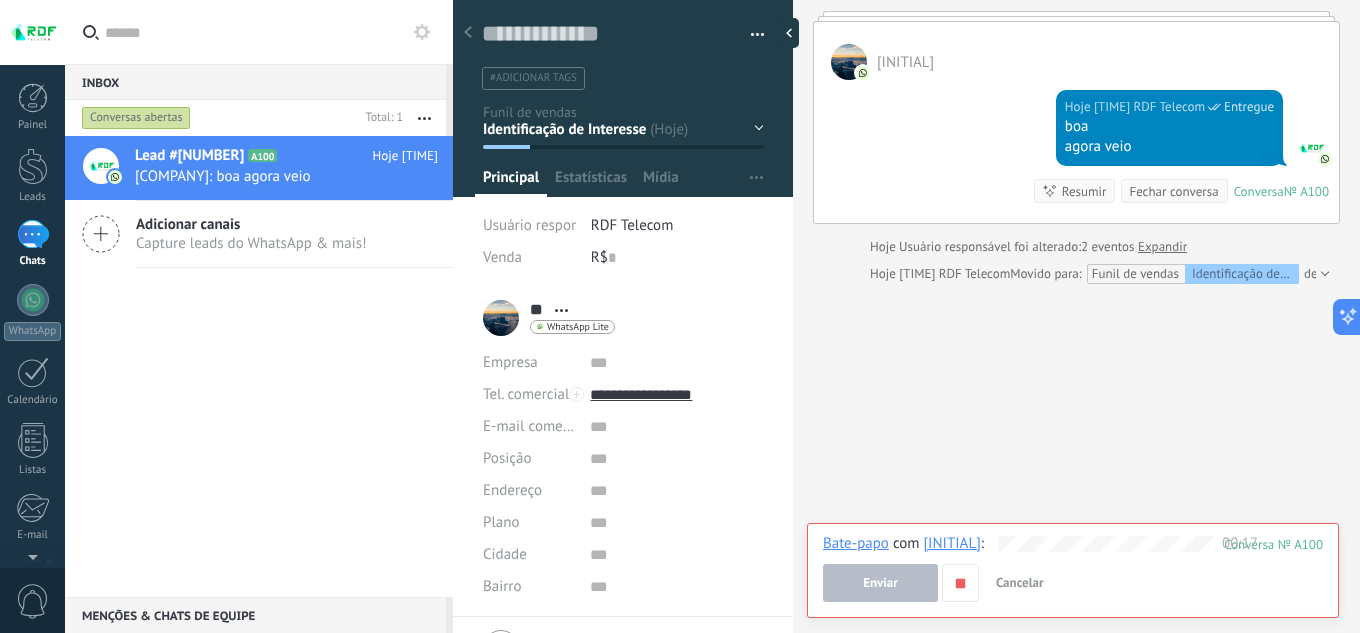 click on "Enviar" at bounding box center [880, 583] 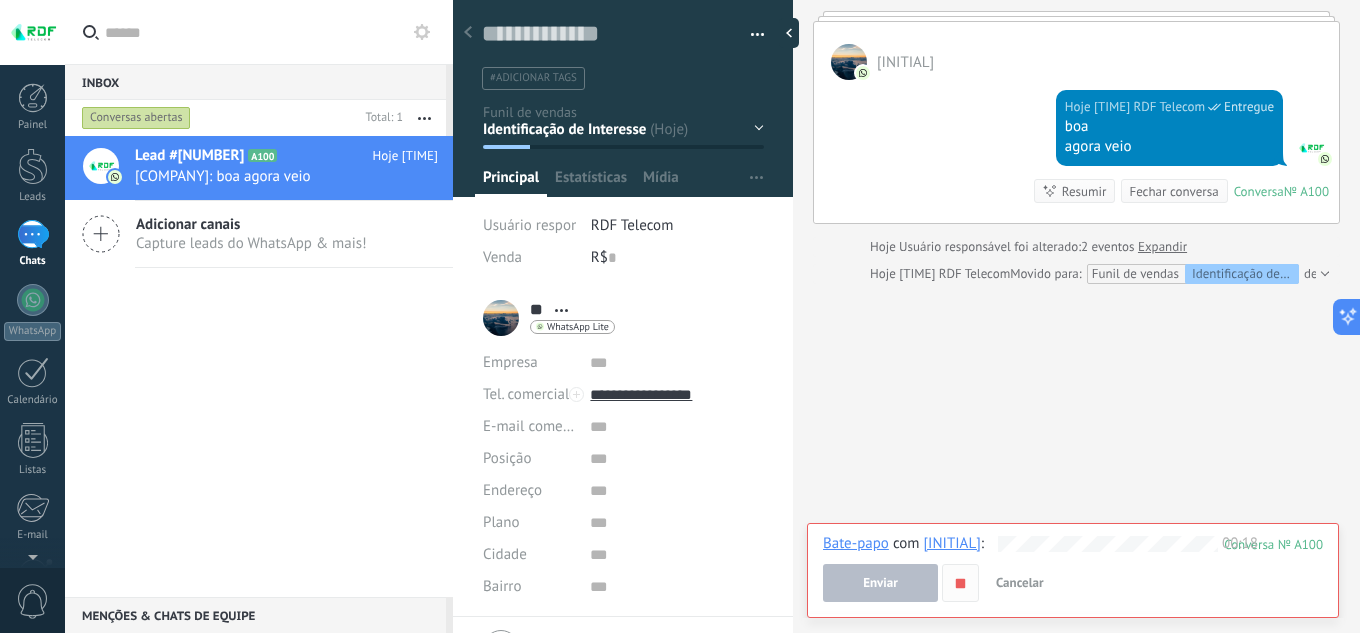 click 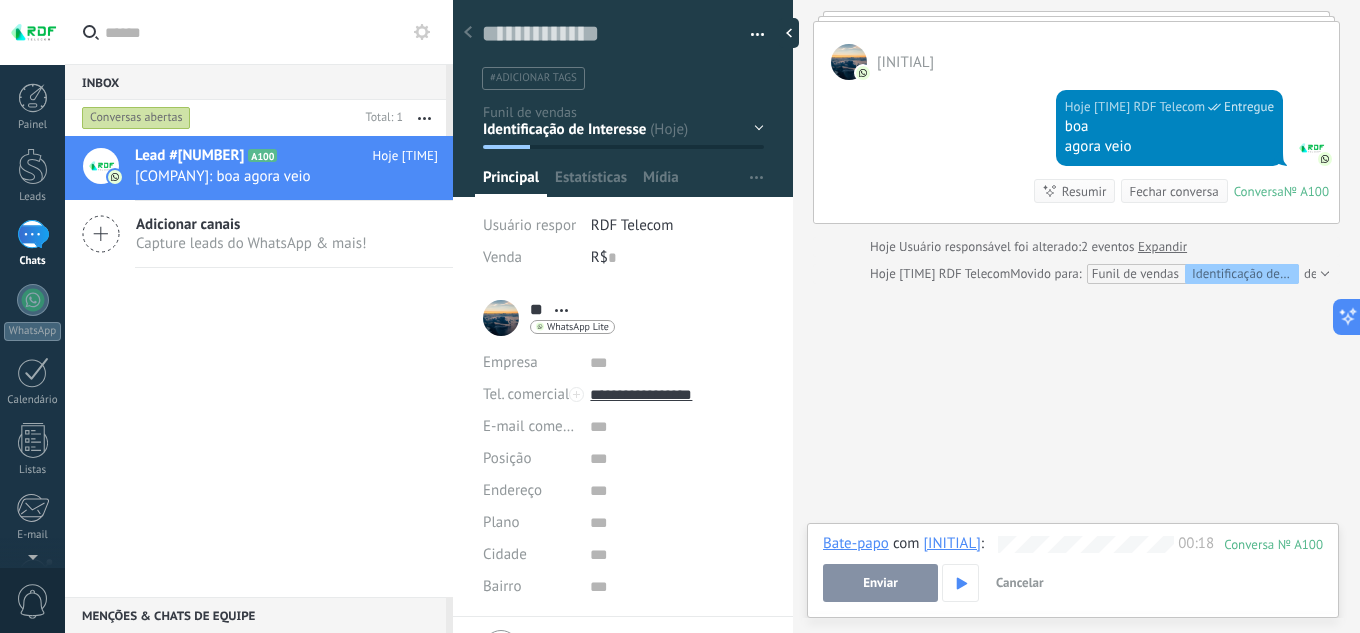 click on "Enviar" at bounding box center (880, 583) 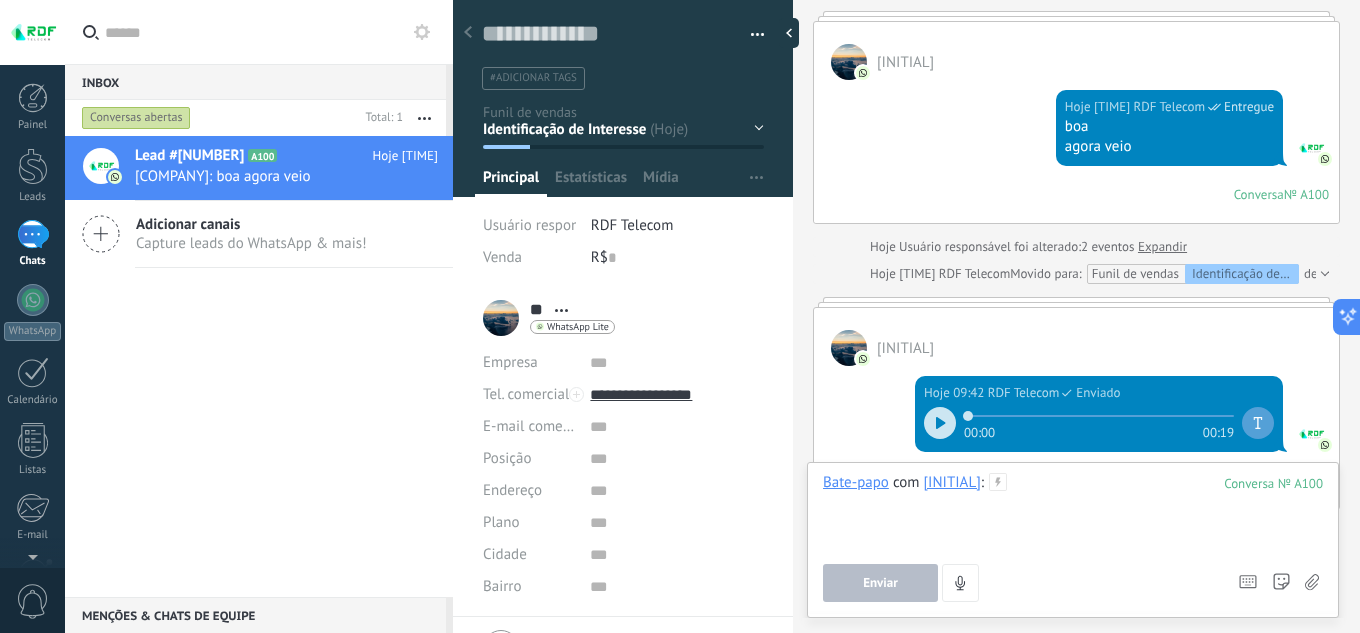 scroll, scrollTop: 395, scrollLeft: 0, axis: vertical 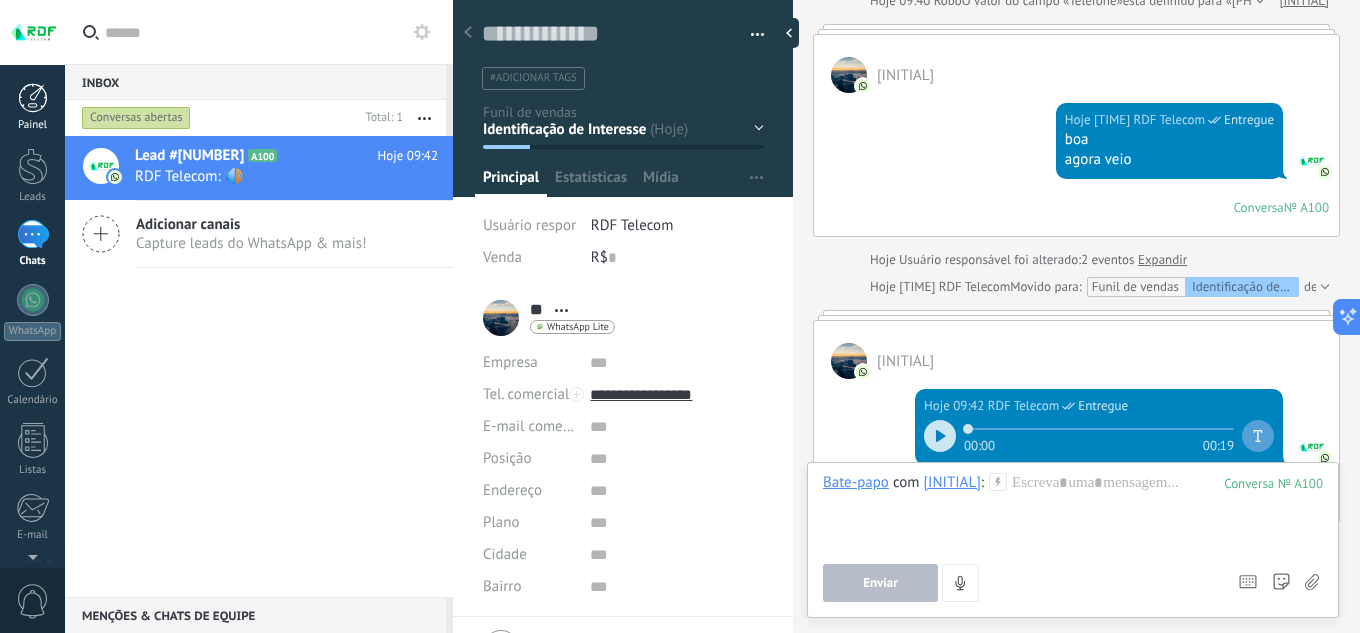 click on "Painel" at bounding box center (33, 125) 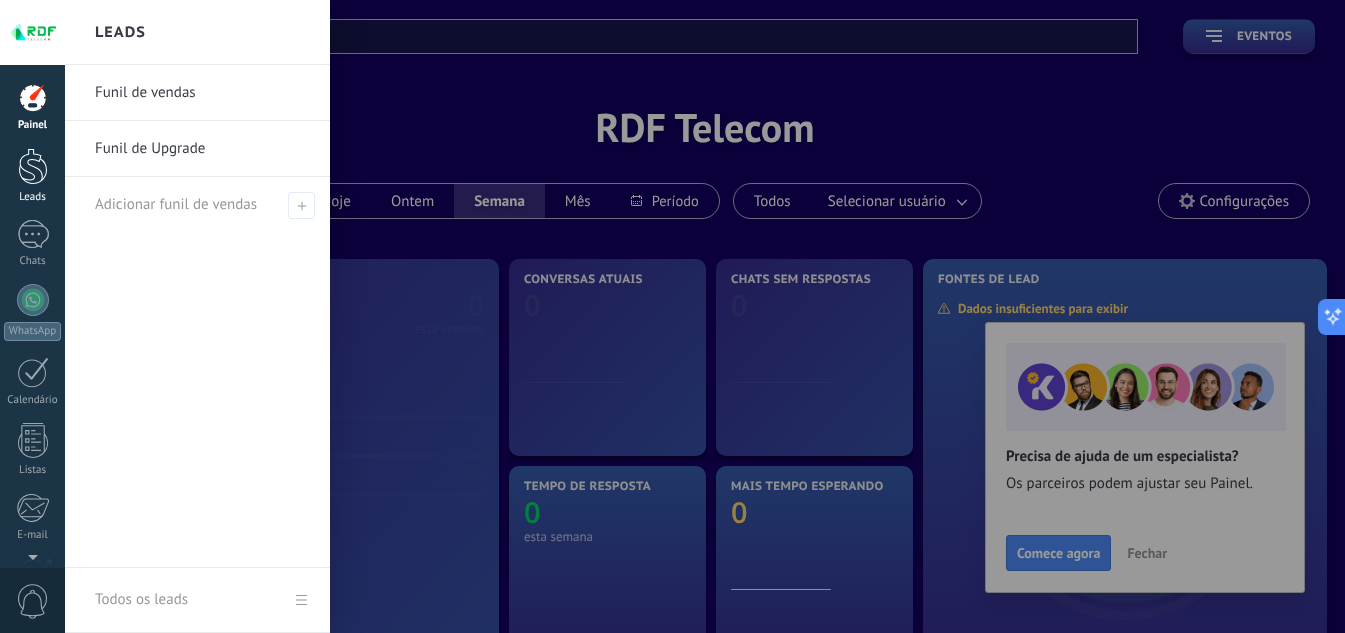 click on "Leads" at bounding box center (32, 176) 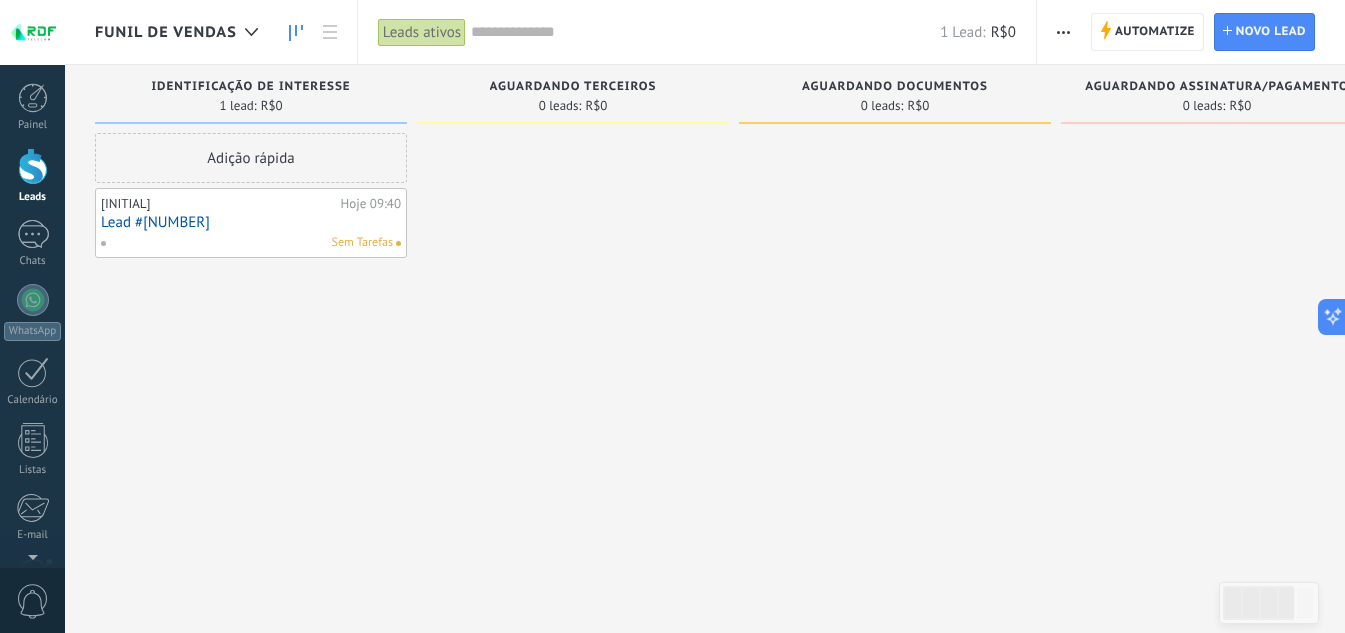 click at bounding box center (895, 319) 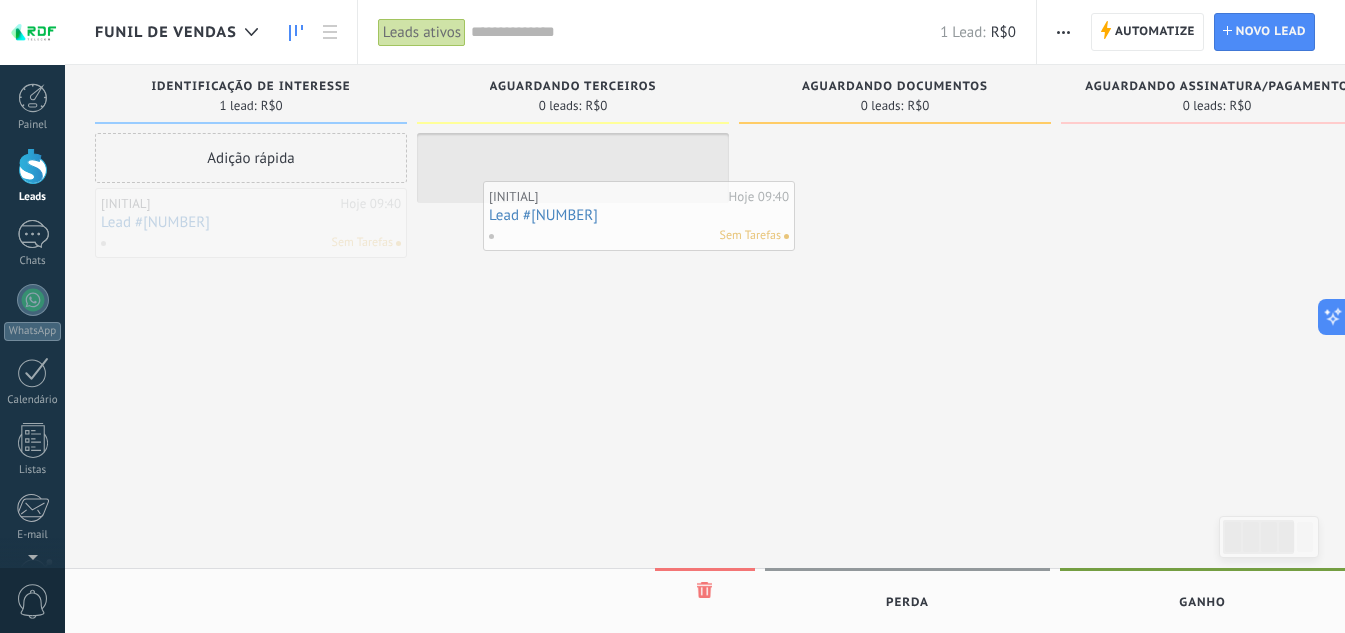 drag, startPoint x: 194, startPoint y: 214, endPoint x: 586, endPoint y: 185, distance: 393.07123 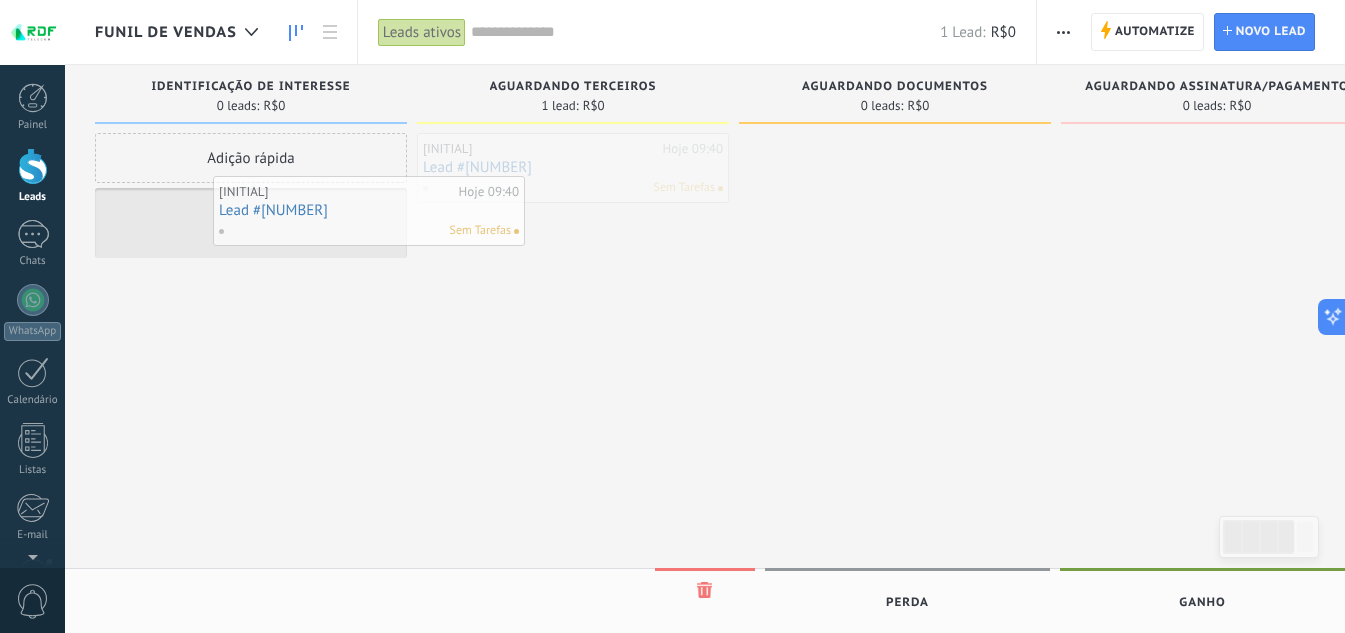 drag, startPoint x: 508, startPoint y: 172, endPoint x: 300, endPoint y: 209, distance: 211.26524 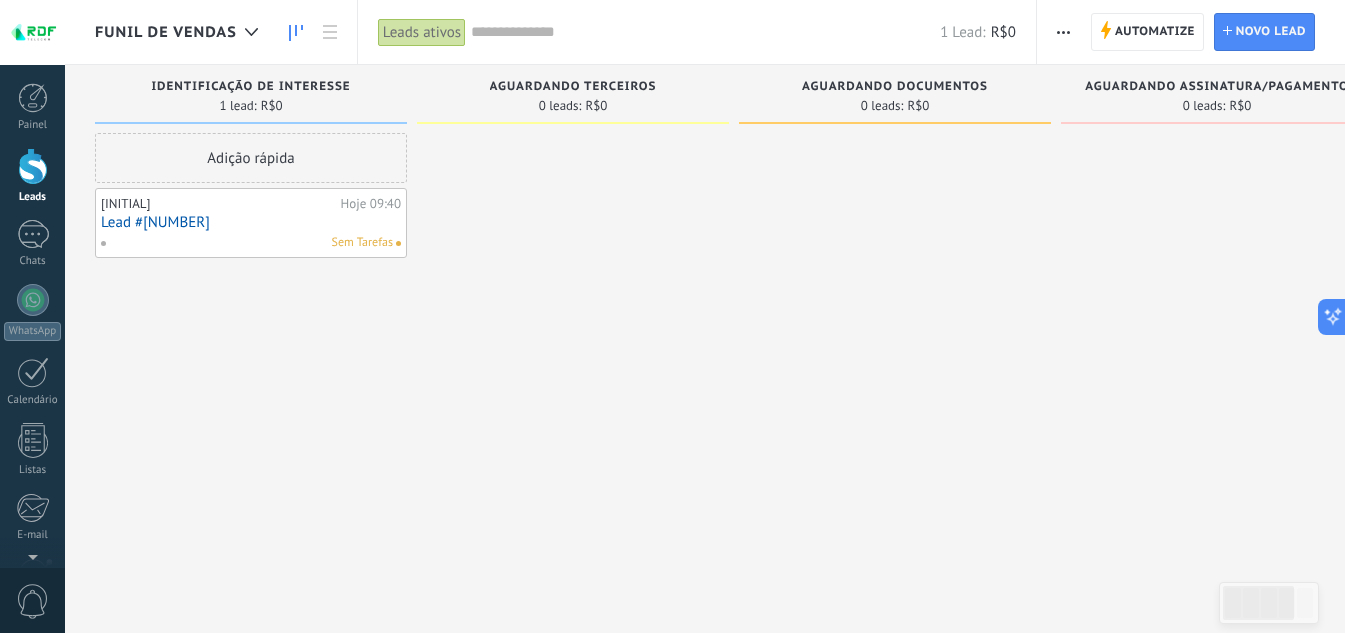 click on "Lead #[NUMBER]" at bounding box center (251, 222) 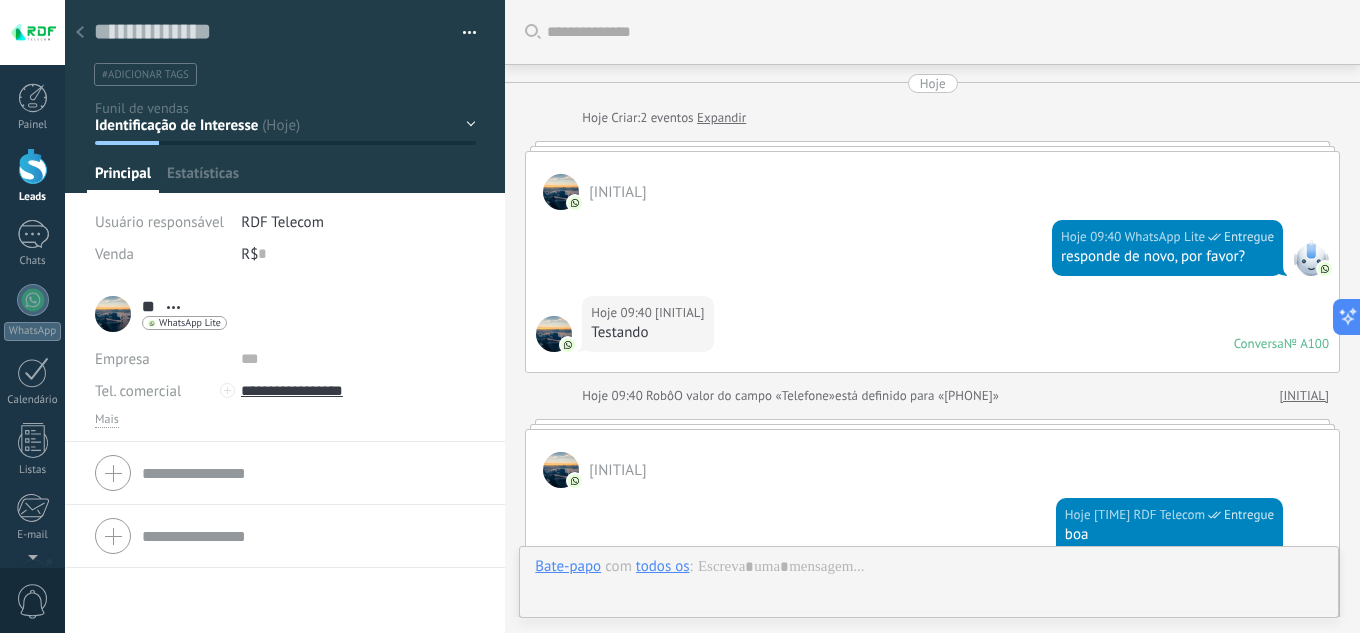 scroll, scrollTop: 30, scrollLeft: 0, axis: vertical 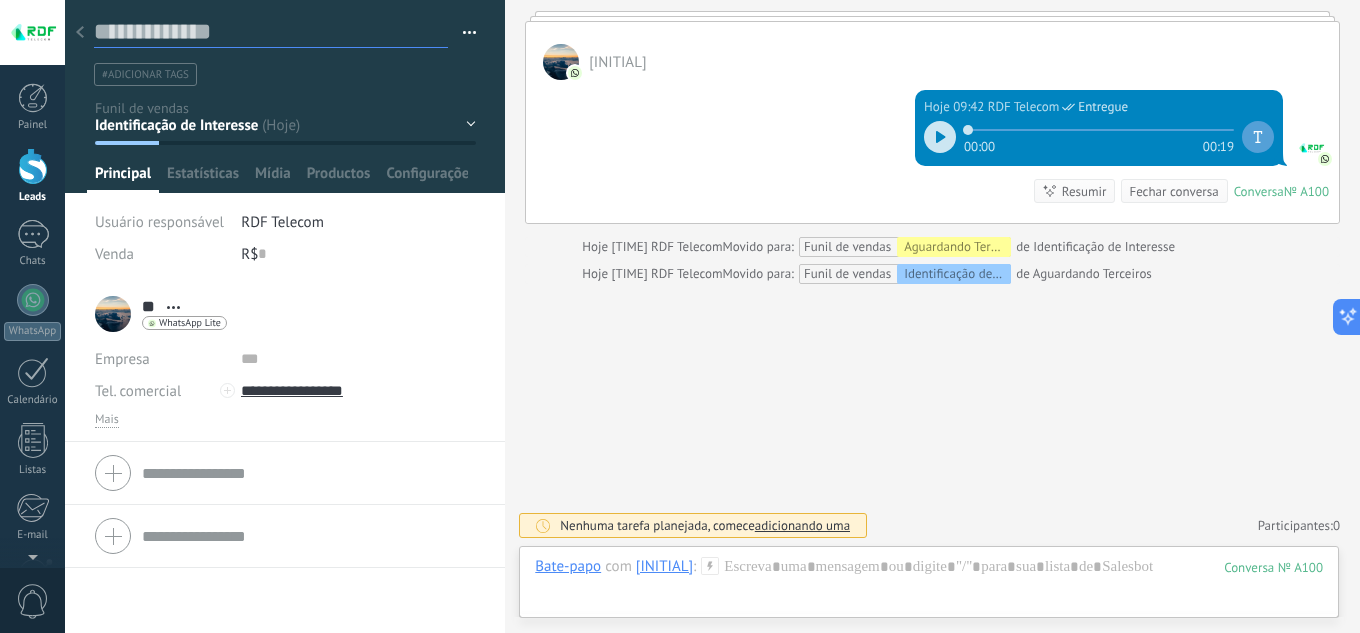 click at bounding box center [271, 32] 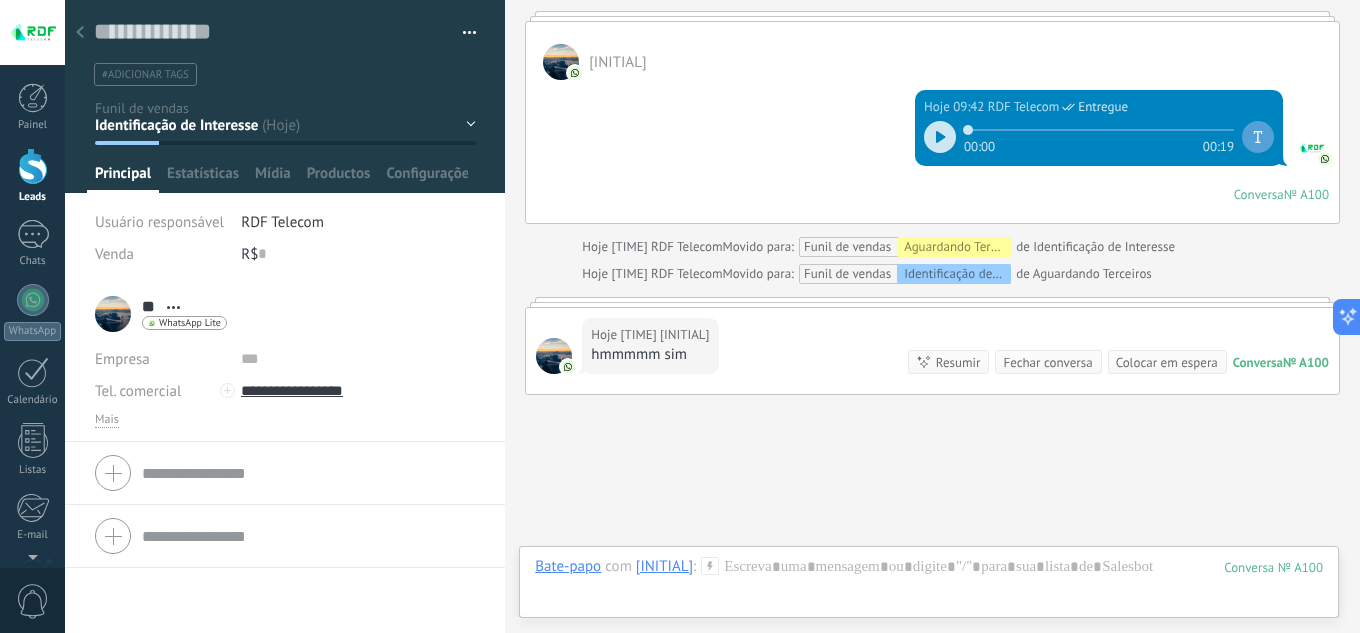 scroll, scrollTop: 681, scrollLeft: 0, axis: vertical 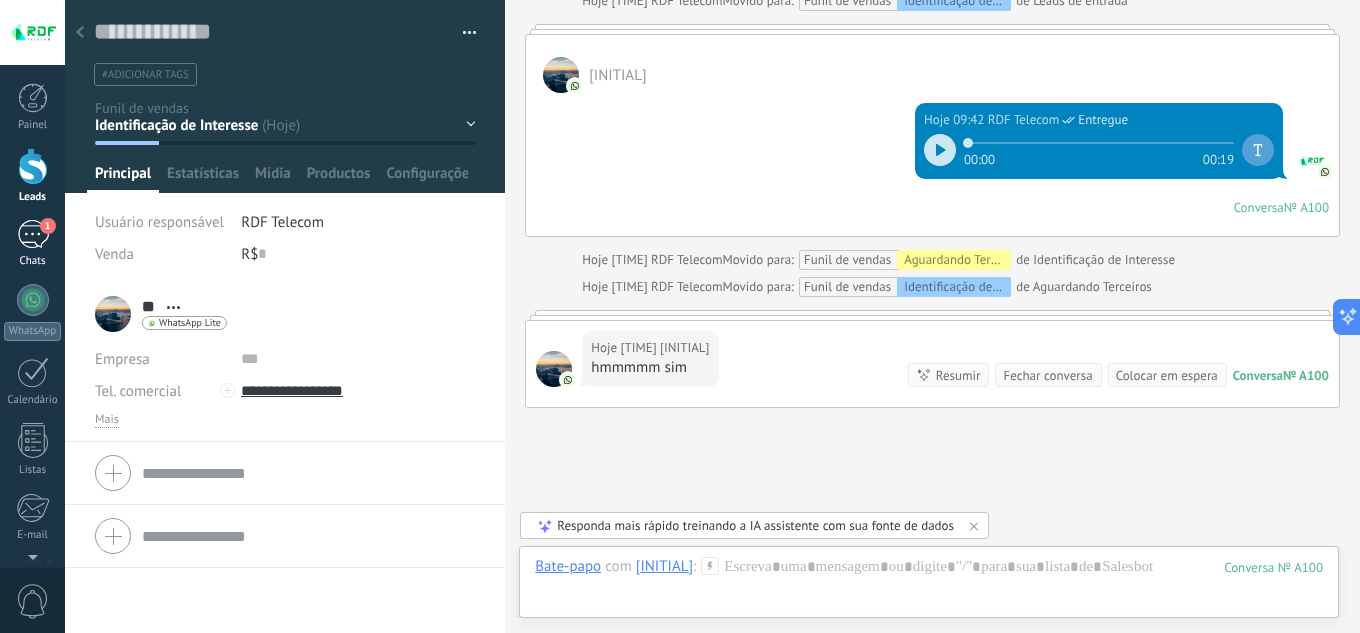 click on "1" at bounding box center (33, 234) 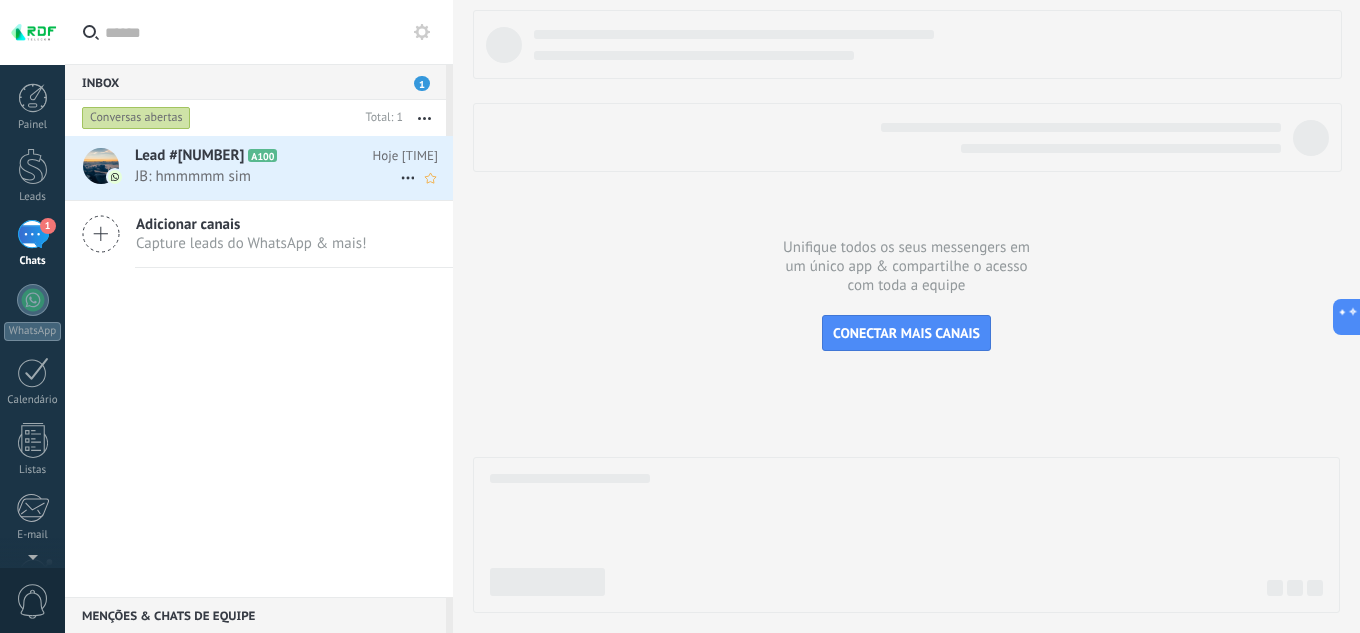 click on "JB: hmmmmm sim" at bounding box center (267, 176) 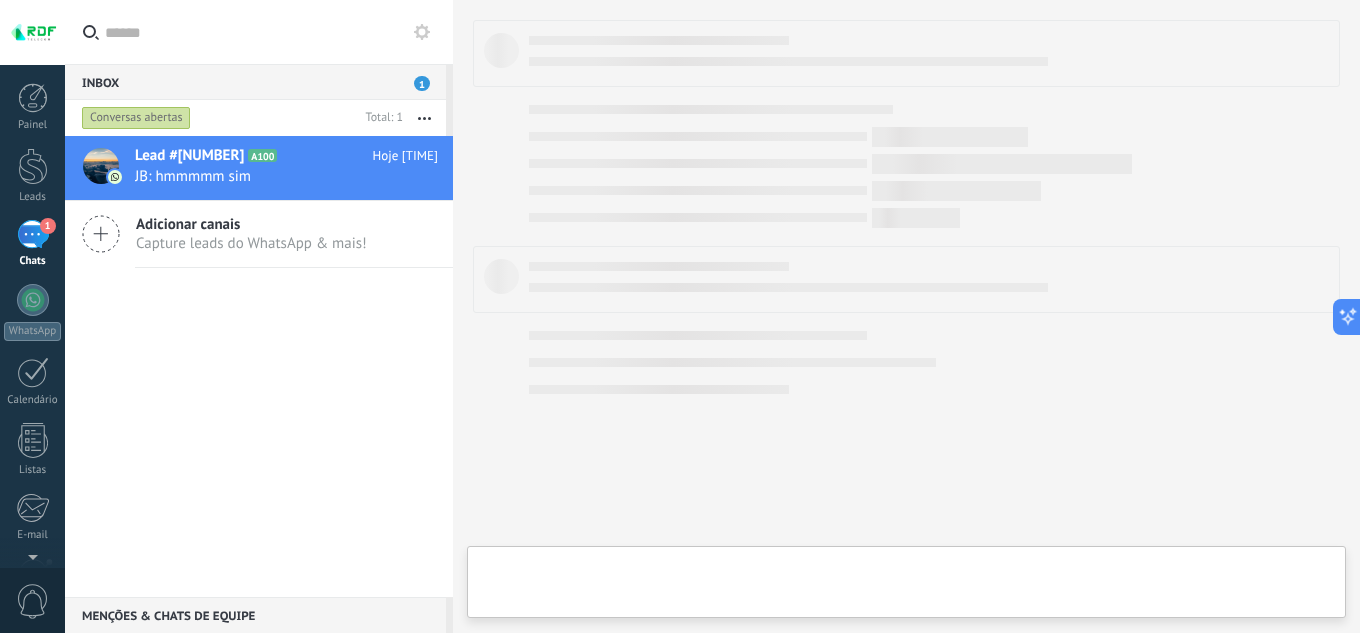 type on "**********" 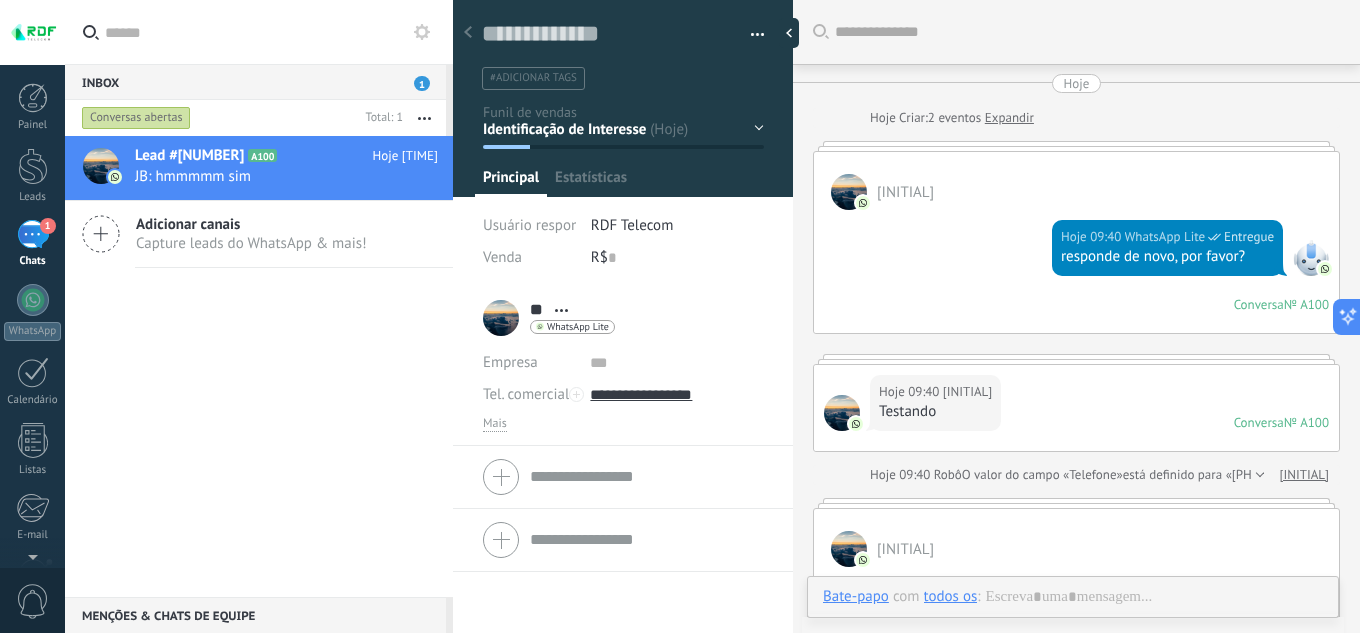 scroll, scrollTop: 30, scrollLeft: 0, axis: vertical 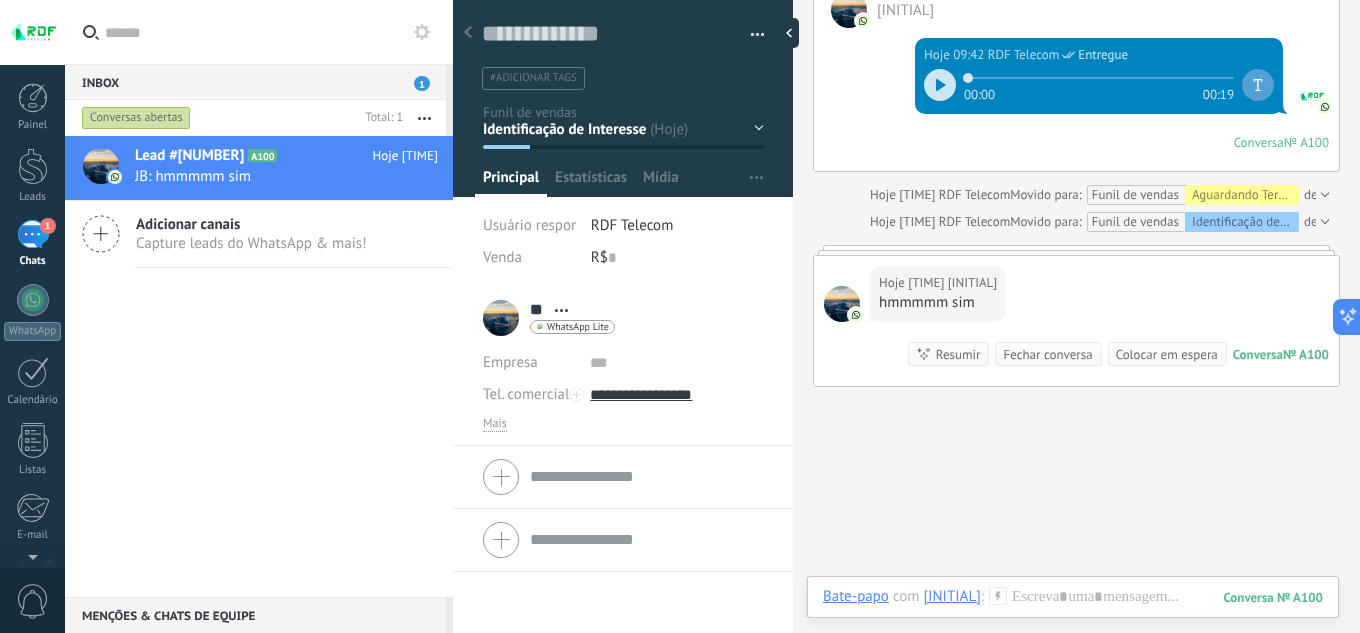 click on "Buscar Carregar mais Hoje Hoje Criar:  [NUMBER]  eventos   Expandir JB  Hoje [TIME] WhatsApp Lite  Entregue responde de novo, por favor? Conversa  № A100 Conversa № A100 Hoje [TIME] JB  Testando Conversa  № A100 Conversa № A100 Hoje [TIME] Robô  O valor do campo «Telefone»  está definido para «[PHONE]» JB JB  Hoje [TIME] RDF Telecom  Entregue boa agora veio Conversa  № A100 Conversa № A100 Hoje Usuário responsável foi alterado:  [NUMBER]  eventos   Expandir Hoje [TIME] RDF Telecom  Movido para: Funil de vendas Identificação de Interesse de Leads de entrada JB  Hoje [TIME] RDF Telecom  Entregue [TIME] Conversa  № A100 Conversa № A100 Hoje [TIME] RDF Telecom  Movido para: Funil de vendas Aguardando Terceiros de Identificação de Interesse Hoje [TIME] RDF Telecom  Movido para: Funil de vendas Identificação de Interesse de Aguardando Terceiros Hoje [TIME] JB  hmmmmm sim Conversa  № A100 Conversa № A100 Resumir Resumir Fechar conversa Colocar em espera Hoje [TIME] [NUMBER] [NUMBER]" at bounding box center [1076, -45] 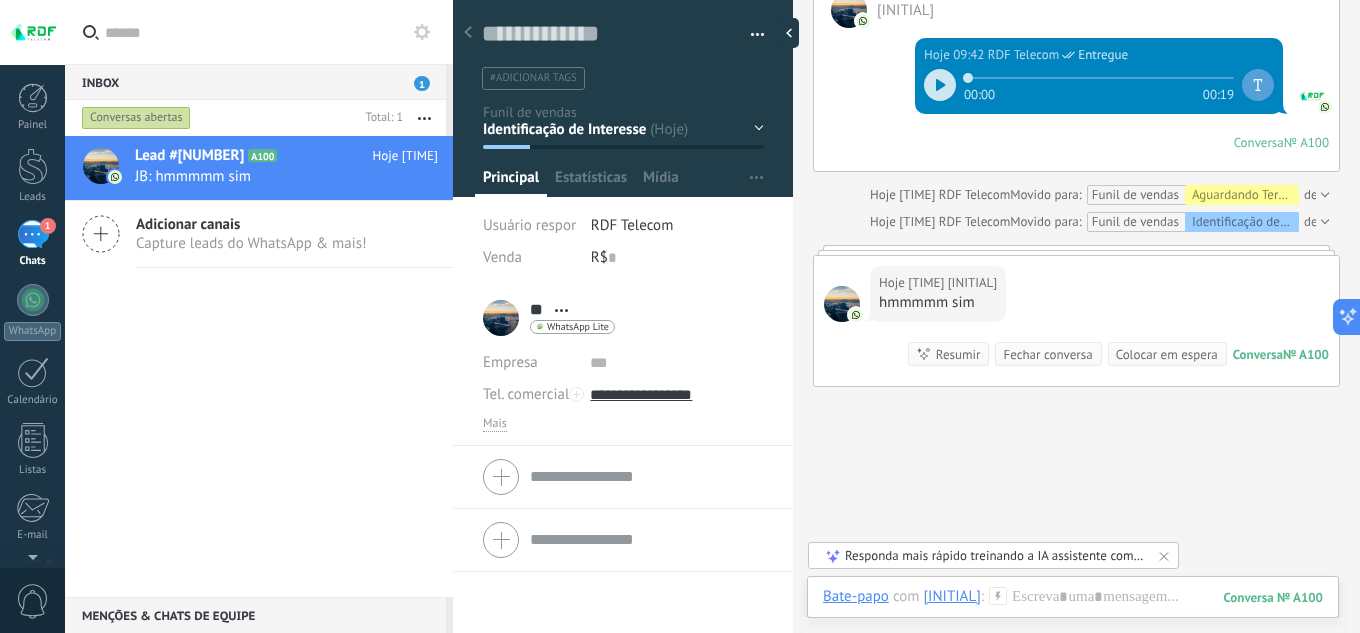 click on "#adicionar tags" at bounding box center [533, 78] 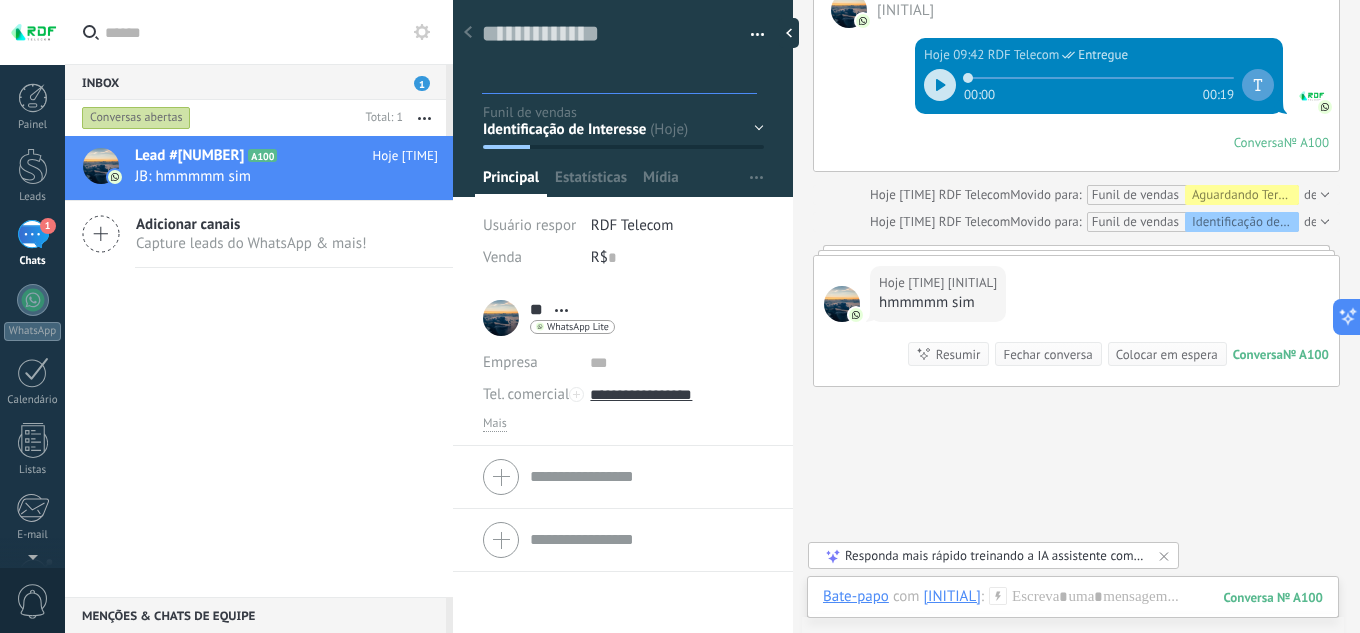 click at bounding box center [621, 78] 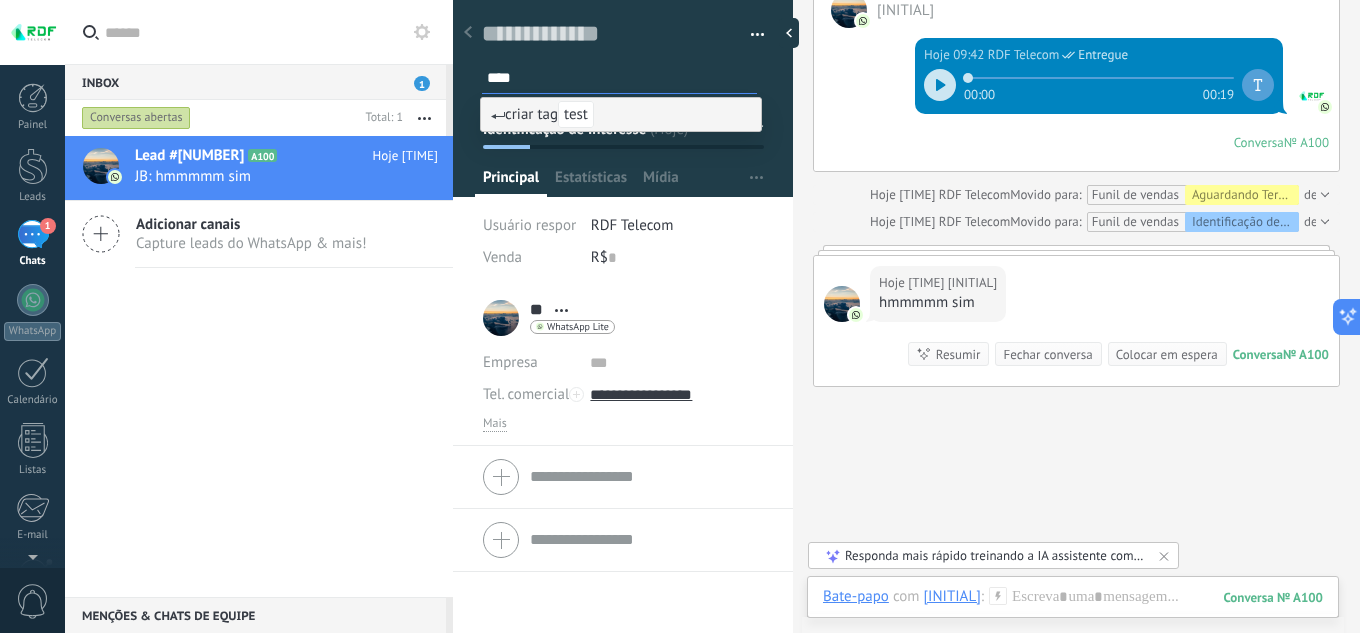 type on "*****" 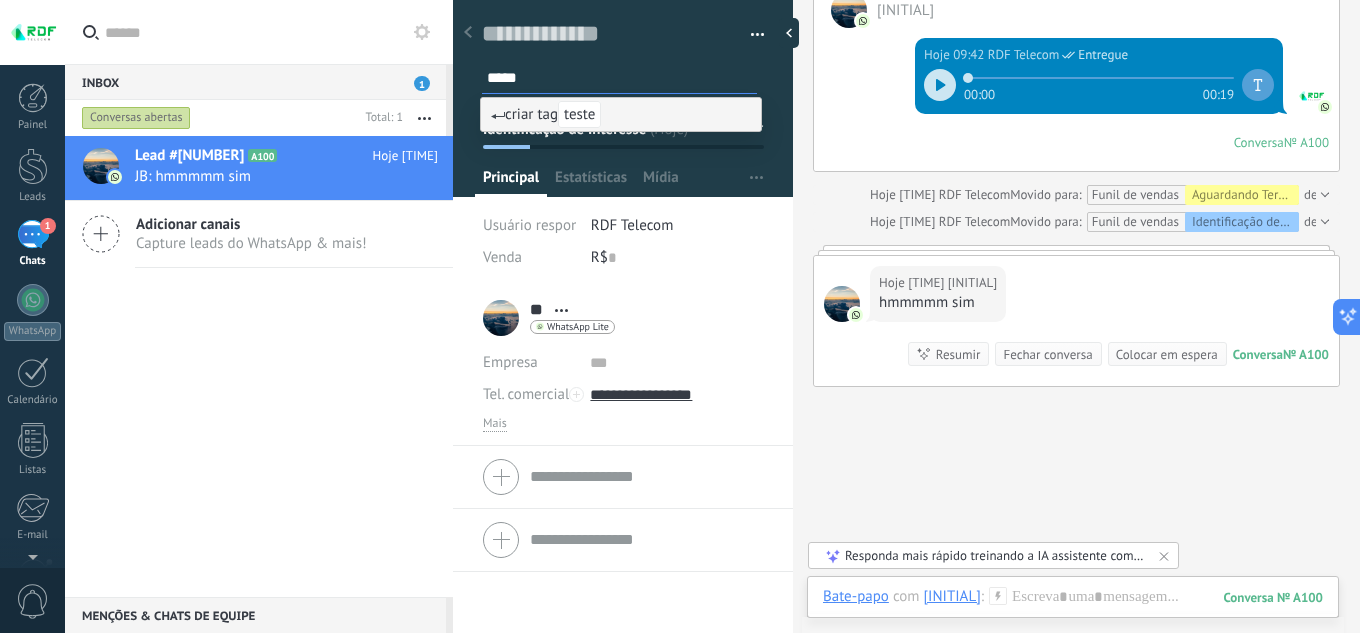drag, startPoint x: 552, startPoint y: 81, endPoint x: 432, endPoint y: 76, distance: 120.10412 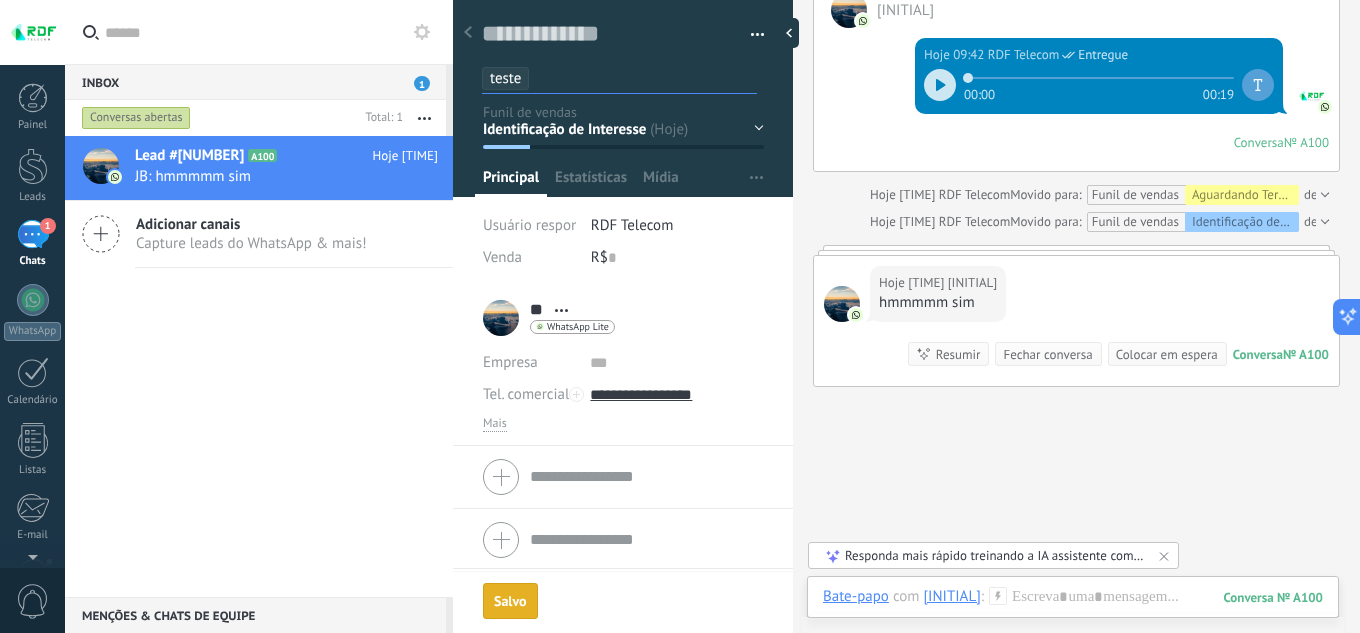click on "teste" at bounding box center [505, 78] 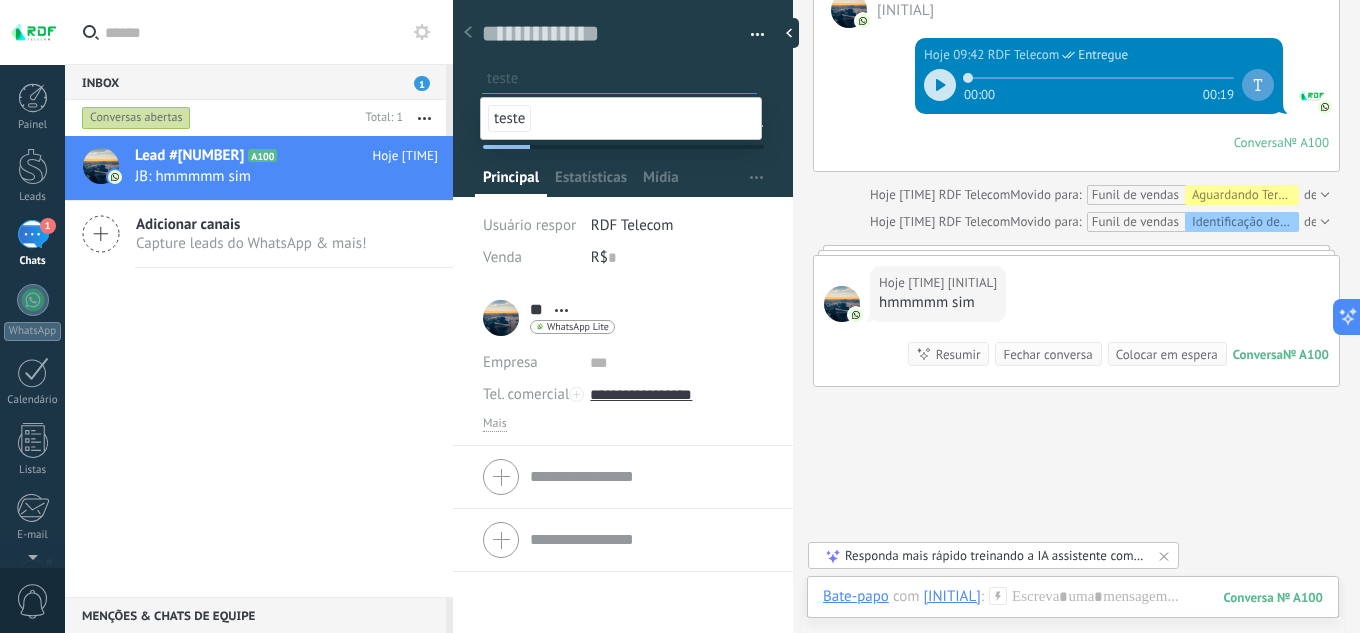 click on "teste" at bounding box center (509, 118) 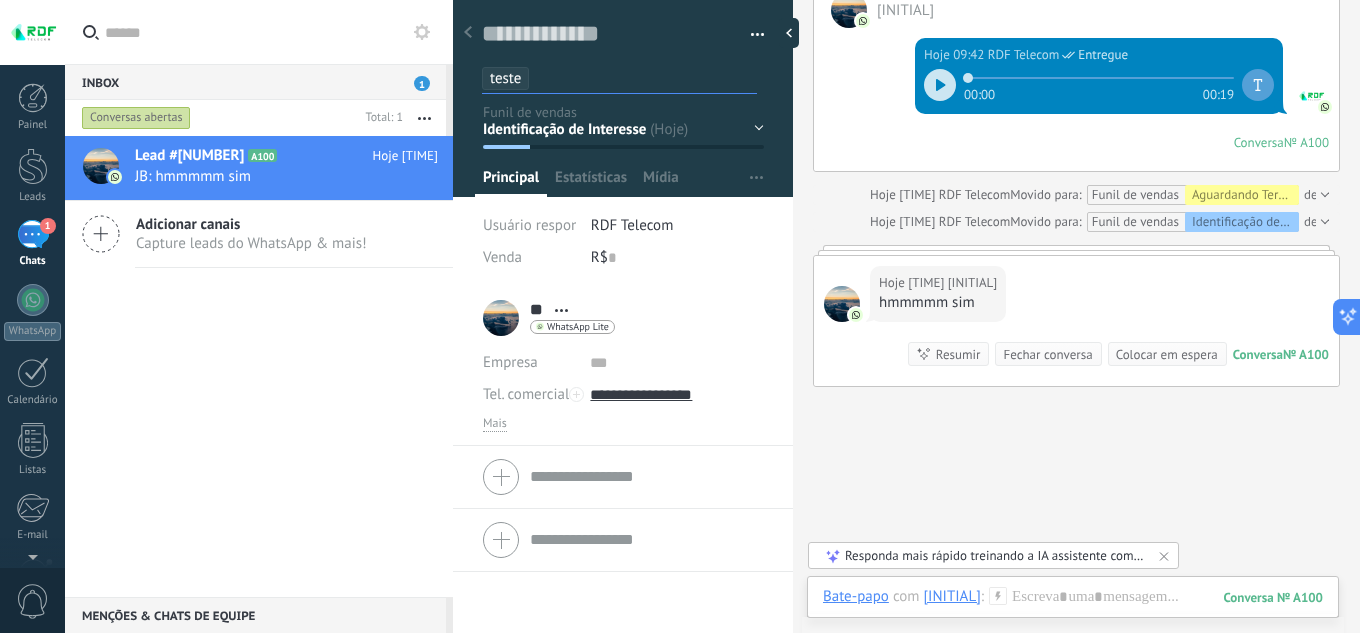 click on "Buscar Carregar mais Hoje Hoje Criar:  [NUMBER]  eventos   Expandir JB  Hoje [TIME] WhatsApp Lite  Entregue responde de novo, por favor? Conversa  № A100 Conversa № A100 Hoje [TIME] JB  Testando Conversa  № A100 Conversa № A100 Hoje [TIME] Robô  O valor do campo «Telefone»  está definido para «[PHONE]» JB JB  Hoje [TIME] RDF Telecom  Entregue boa agora veio Conversa  № A100 Conversa № A100 Hoje Usuário responsável foi alterado:  [NUMBER]  eventos   Expandir Hoje [TIME] RDF Telecom  Movido para: Funil de vendas Identificação de Interesse de Leads de entrada JB  Hoje [TIME] RDF Telecom  Entregue [TIME] Conversa  № A100 Conversa № A100 Hoje [TIME] RDF Telecom  Movido para: Funil de vendas Aguardando Terceiros de Identificação de Interesse Hoje [TIME] RDF Telecom  Movido para: Funil de vendas Identificação de Interesse de Aguardando Terceiros Hoje [TIME] JB  hmmmmm sim Conversa  № A100 Conversa № A100 Resumir Resumir Fechar conversa Colocar em espera Hoje [TIME] [NUMBER] [NUMBER]" at bounding box center [1076, -45] 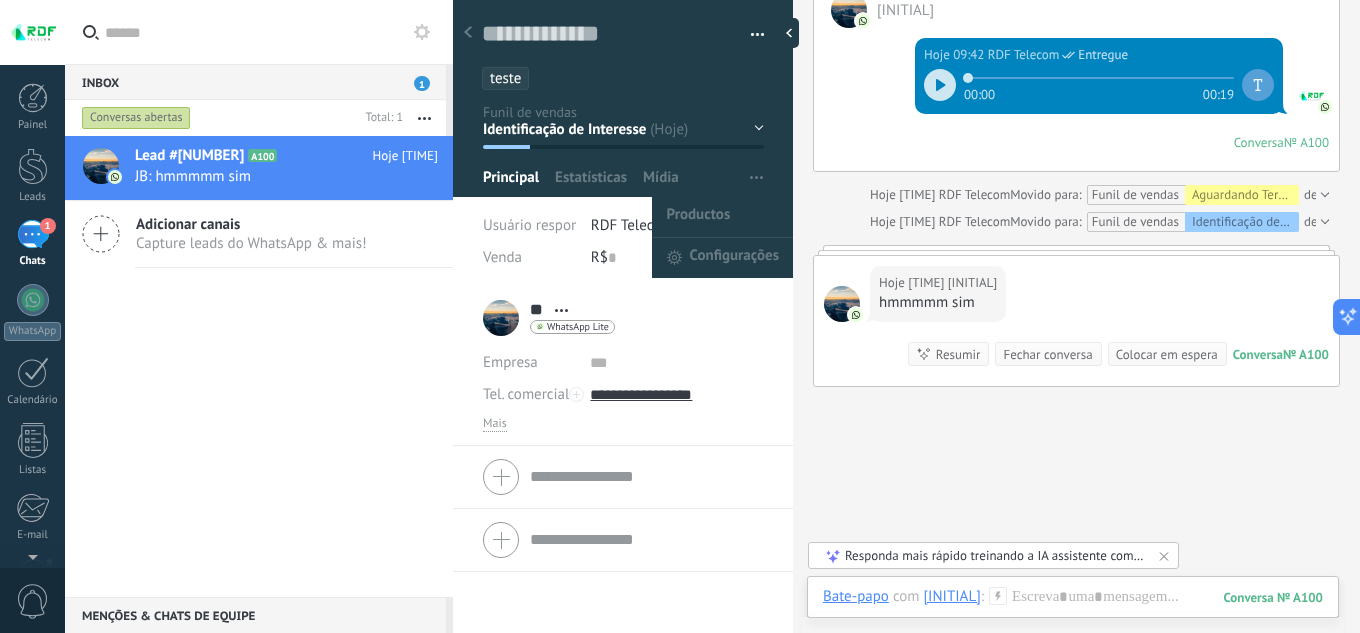 click on "Identificação de Interesse
Aguardando Terceiros
Aguardando Documentos
Aguardando Assinatura/Pagamento
Aguardando Instalação" at bounding box center (0, 0) 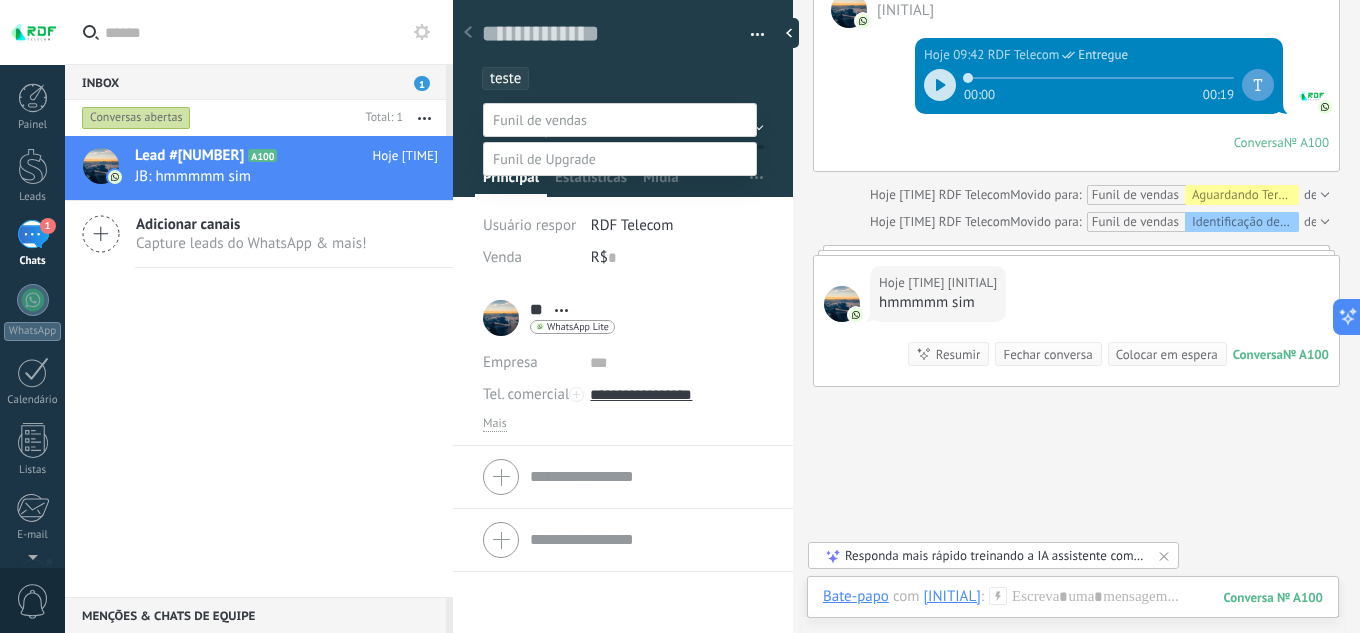 click on "Aguardando Terceiros" at bounding box center (0, 0) 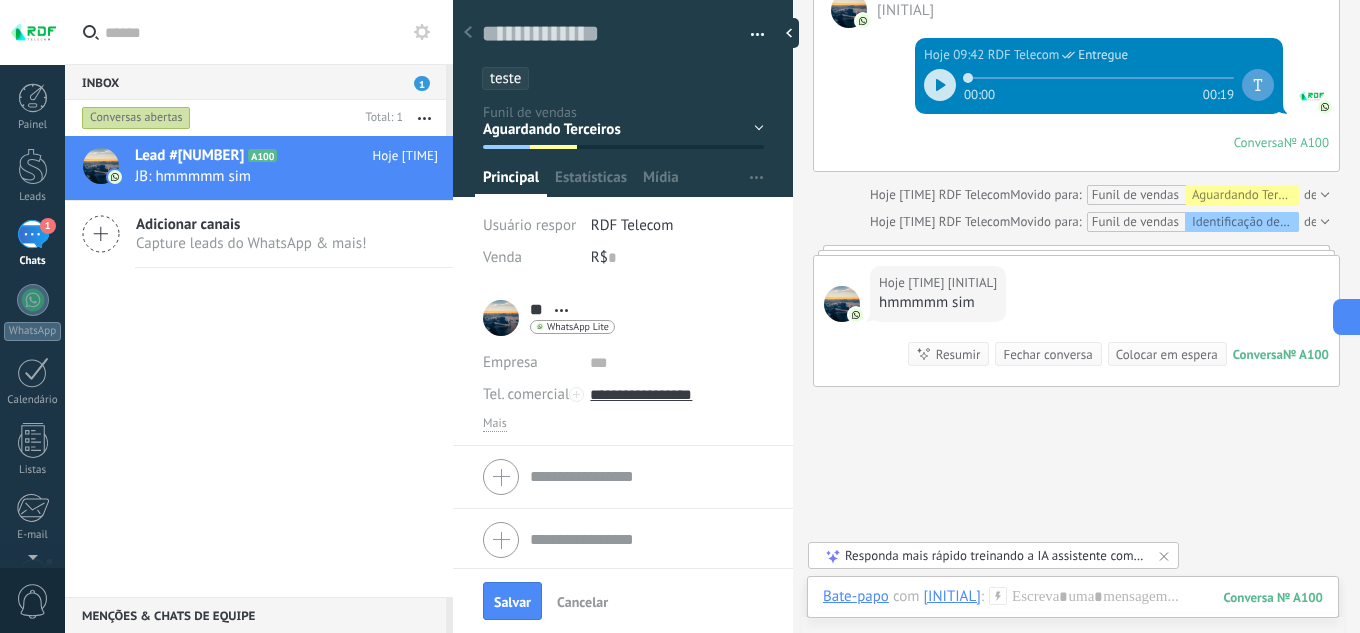 click on "Identificação de Interesse
Aguardando Terceiros
Aguardando Documentos
Aguardando Assinatura/Pagamento
Aguardando Instalação" at bounding box center (0, 0) 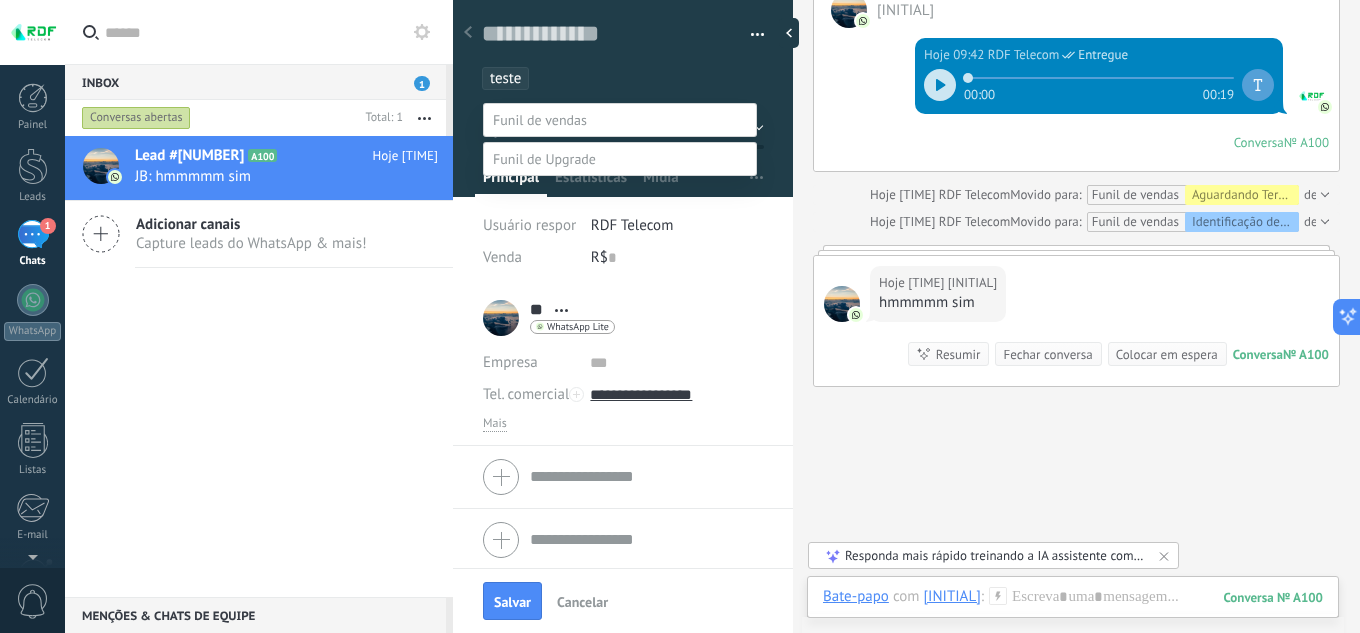 click on "Aguardando Documentos" at bounding box center [0, 0] 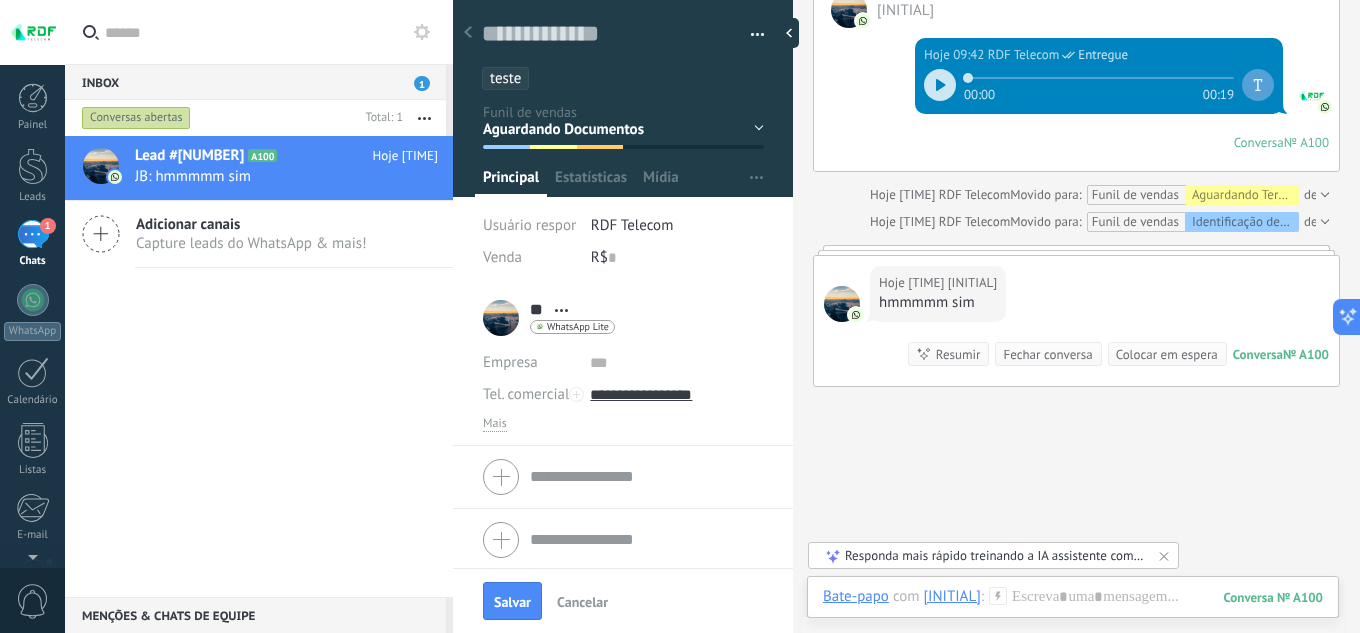 click on "Responda mais rápido treinando a IA assistente com sua fonte de dados" at bounding box center (993, 555) 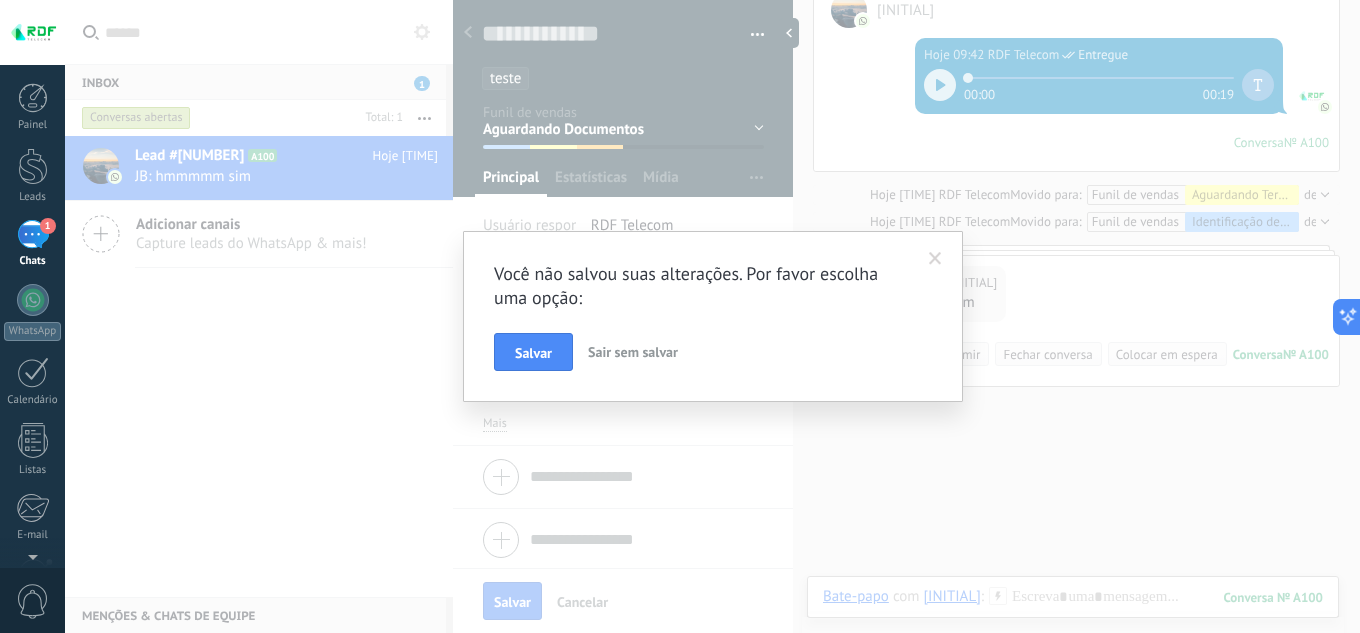 click at bounding box center (935, 259) 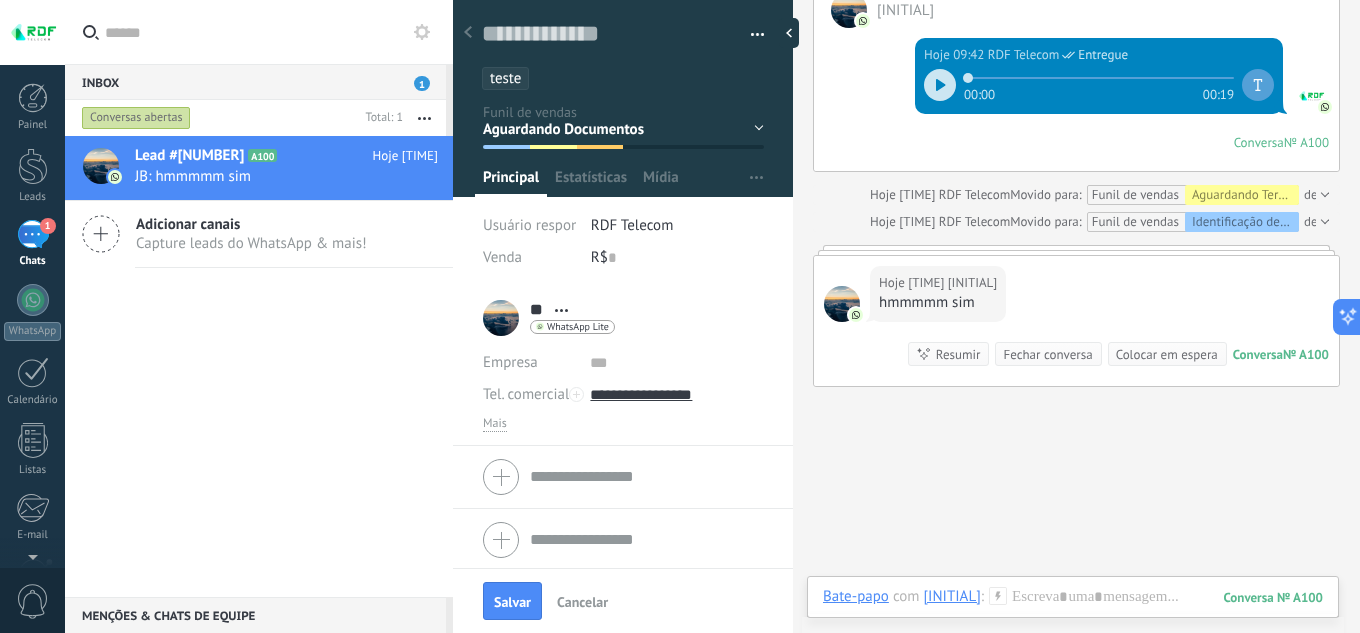 click on "100" at bounding box center (1273, 597) 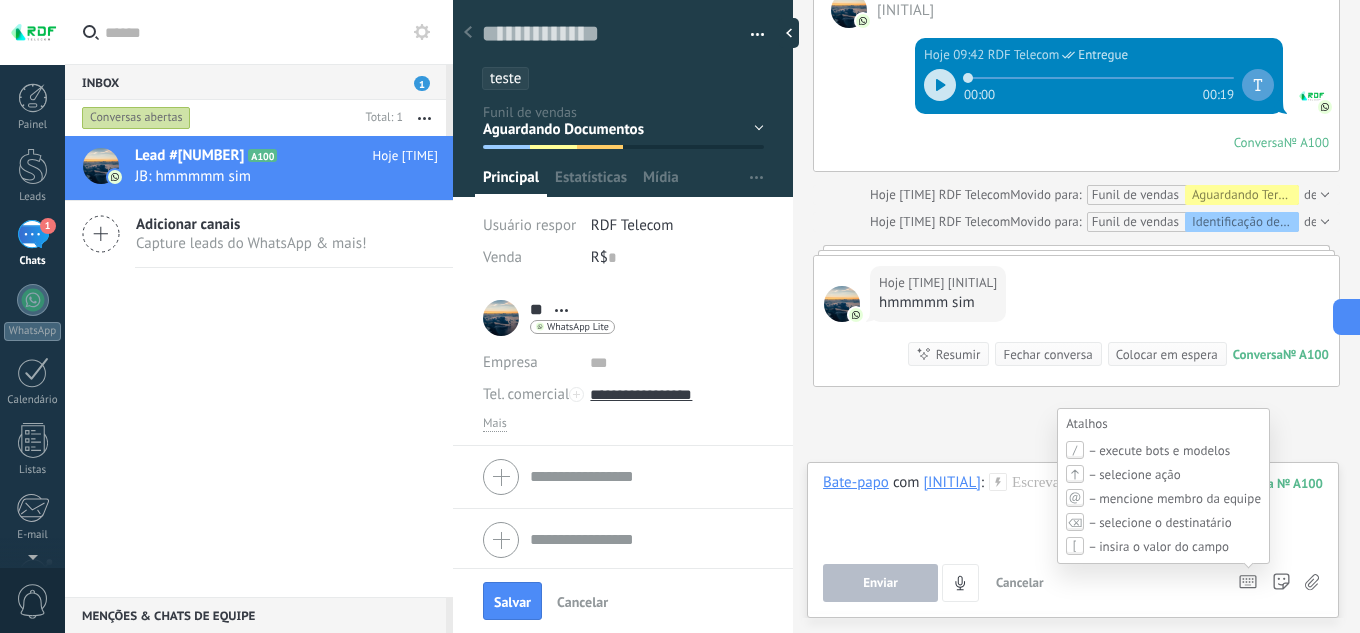 click 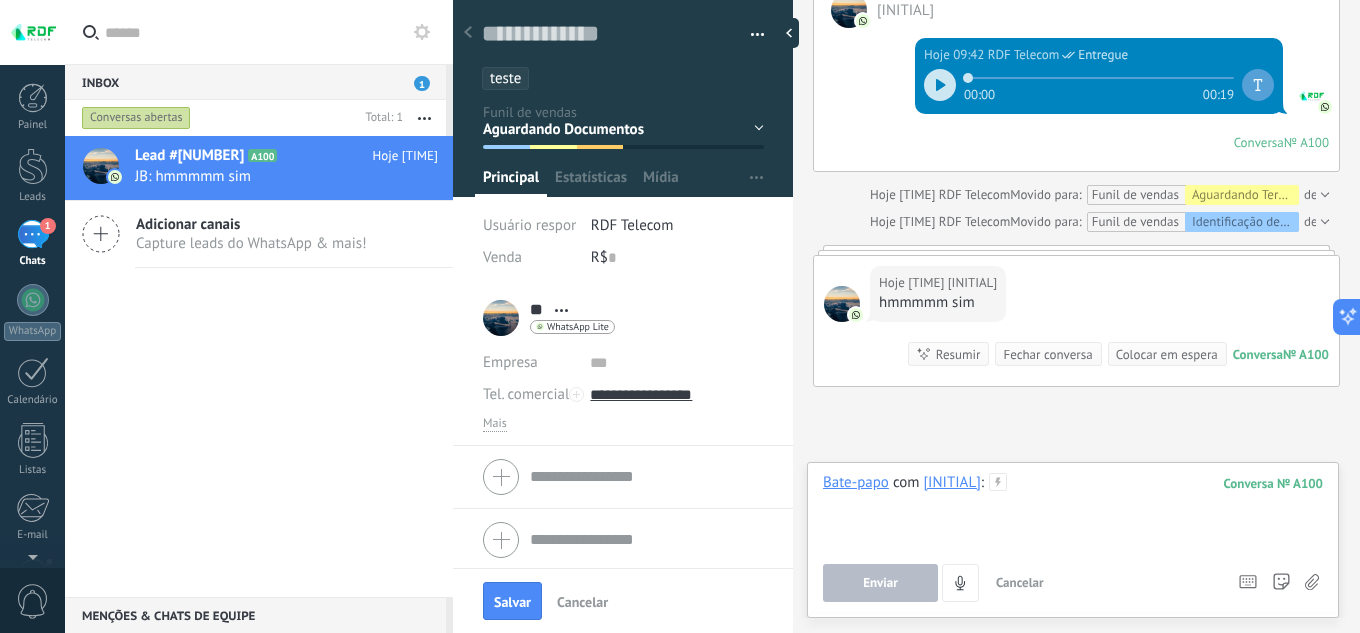 click at bounding box center (1073, 511) 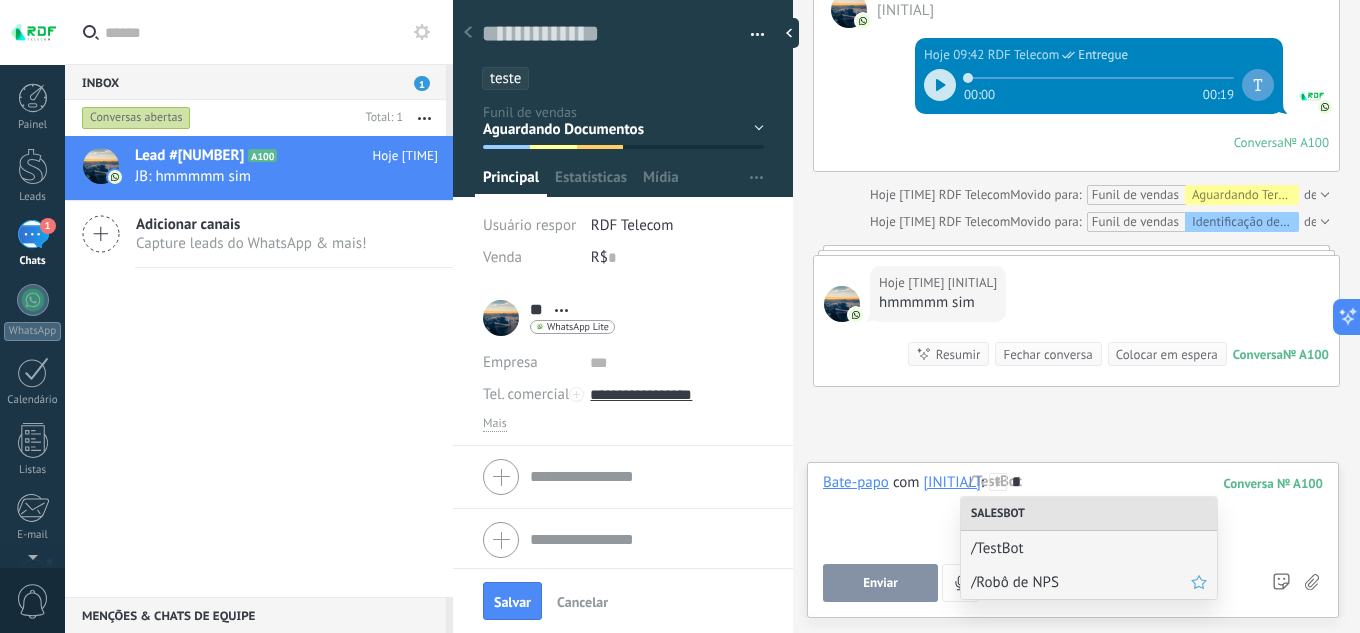 click on "/Robô de NPS" at bounding box center [1081, 582] 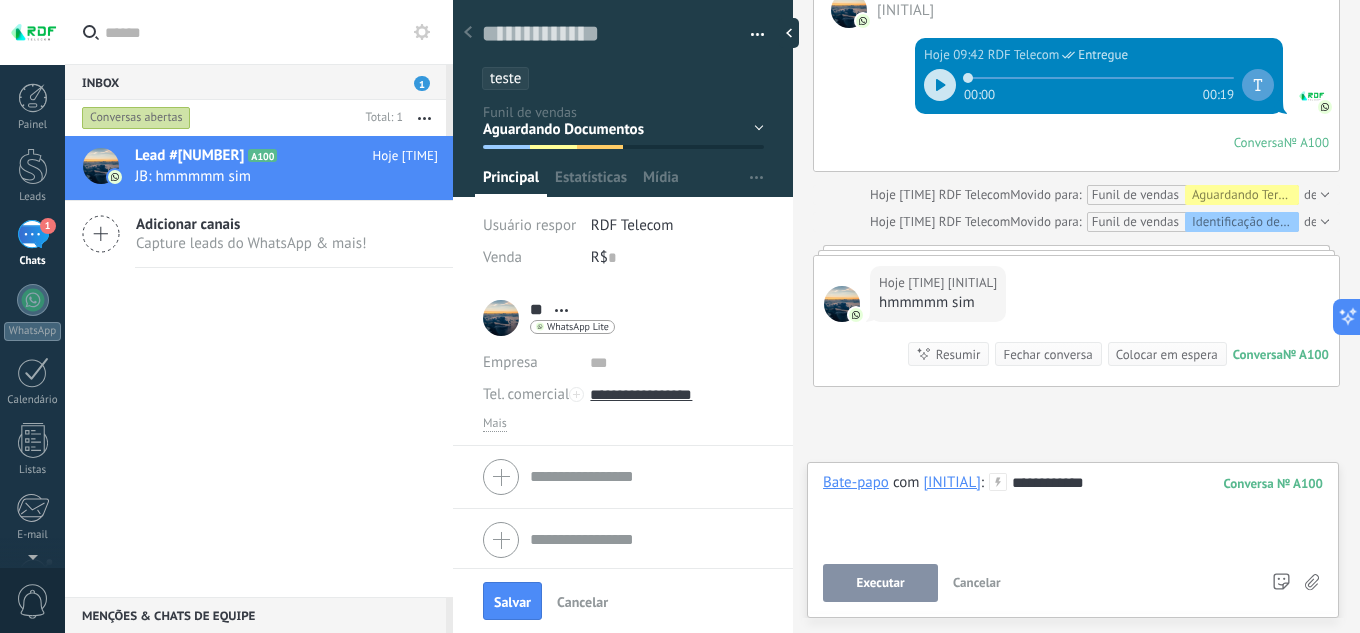 click on "Executar" at bounding box center (880, 583) 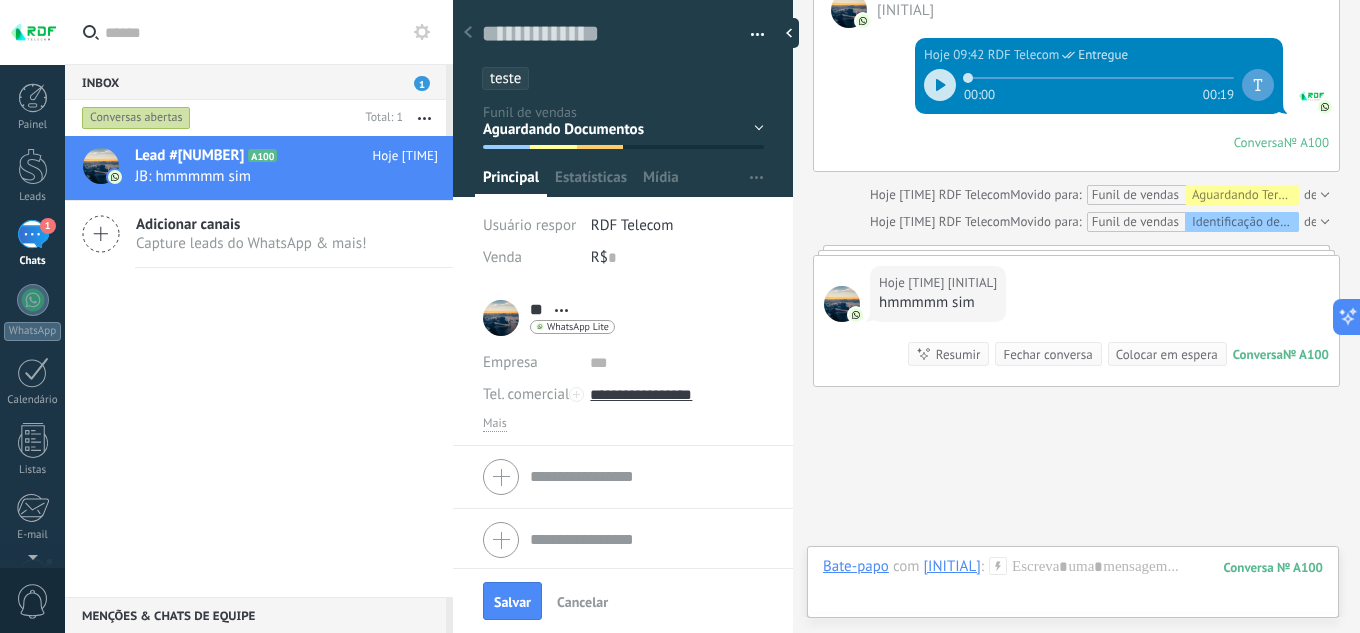 scroll, scrollTop: 928, scrollLeft: 0, axis: vertical 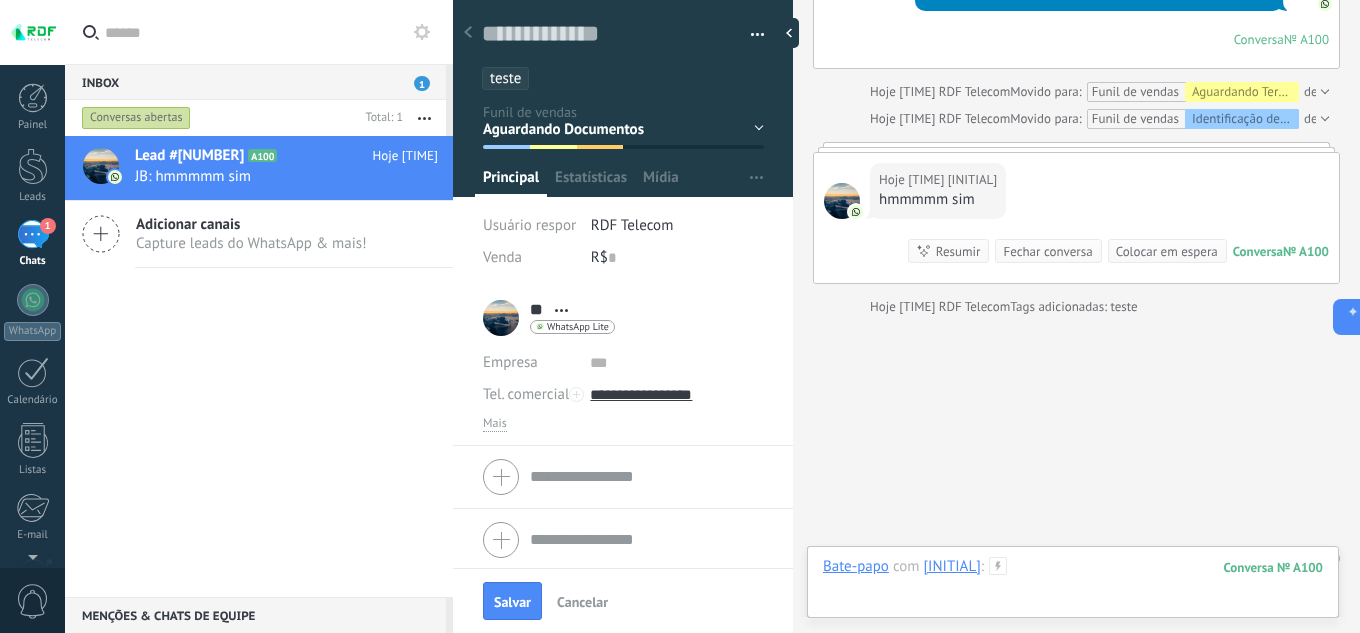 click at bounding box center [1073, 587] 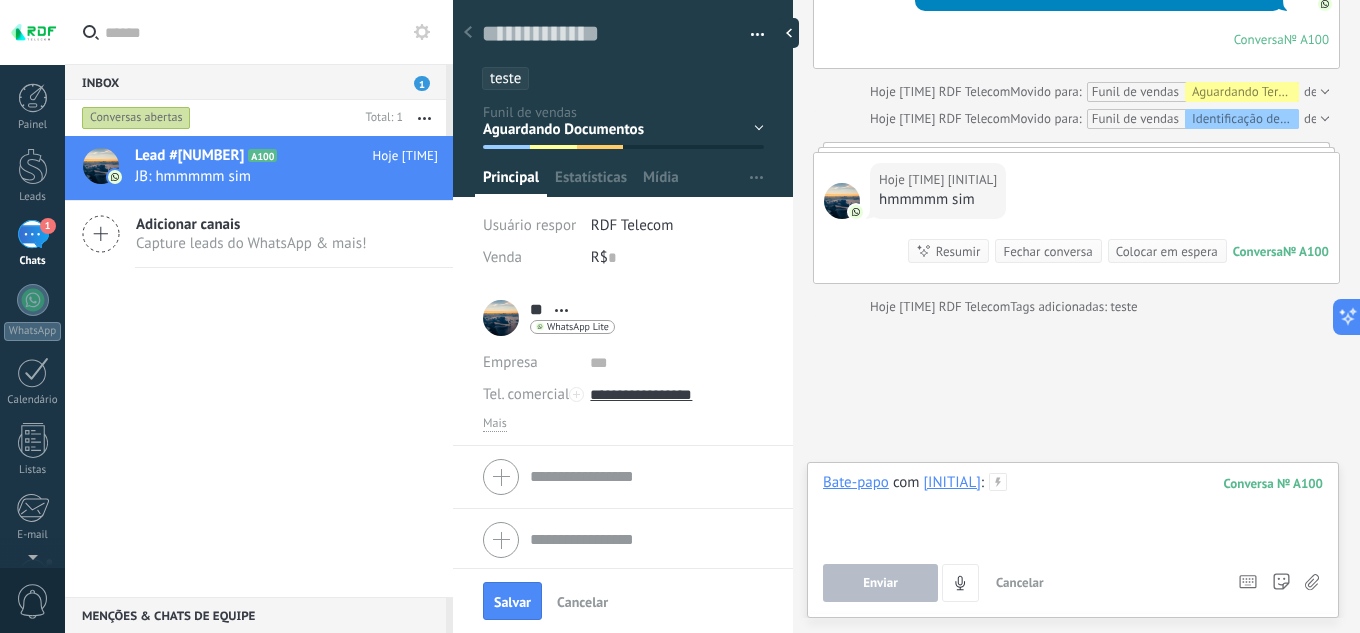 type 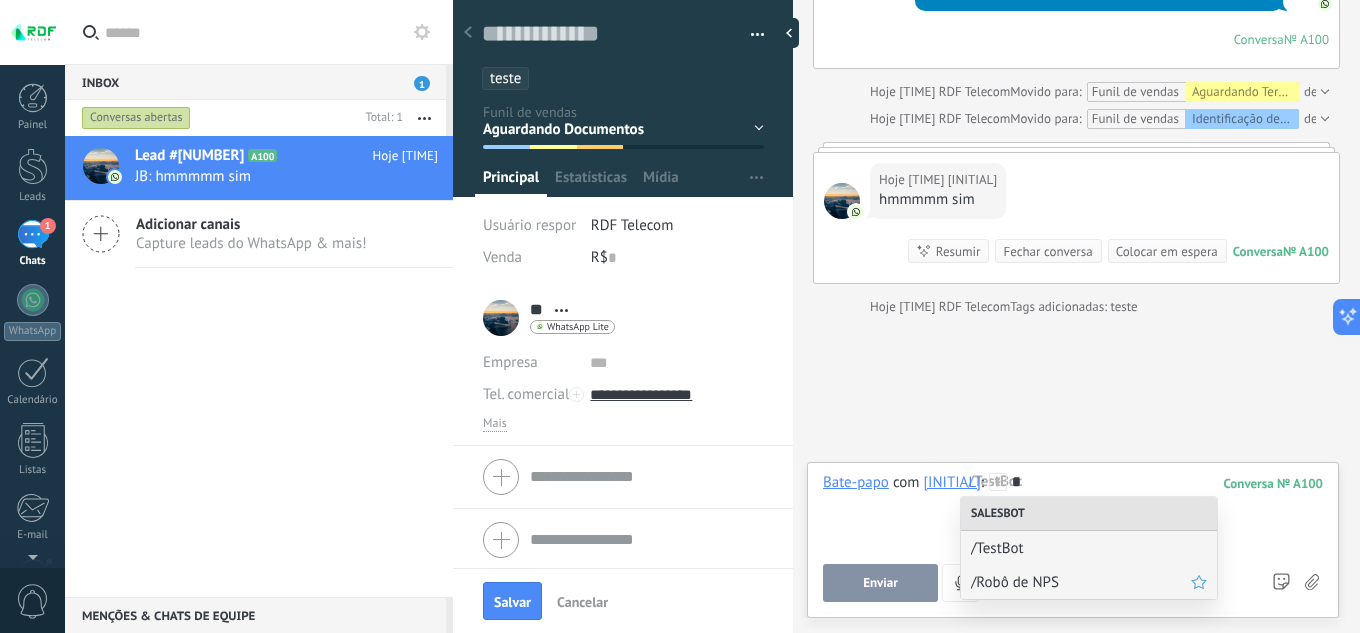 click on "/Robô de NPS" at bounding box center (1081, 582) 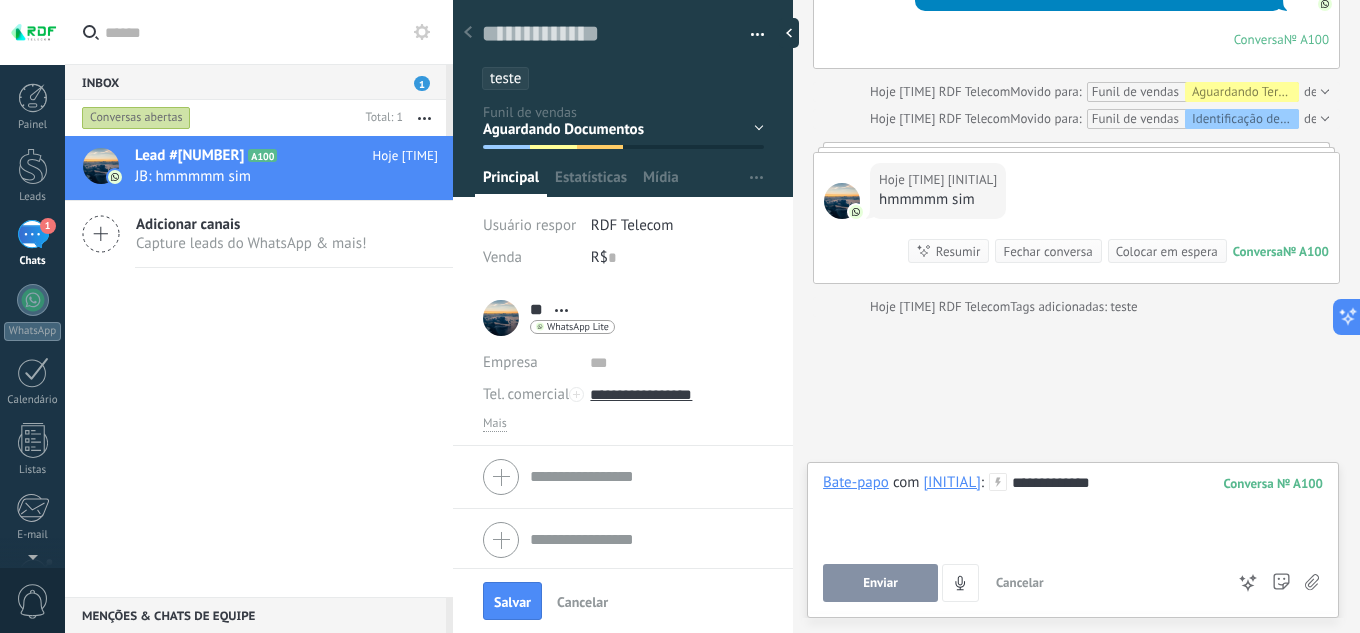 click on "Enviar" at bounding box center [880, 583] 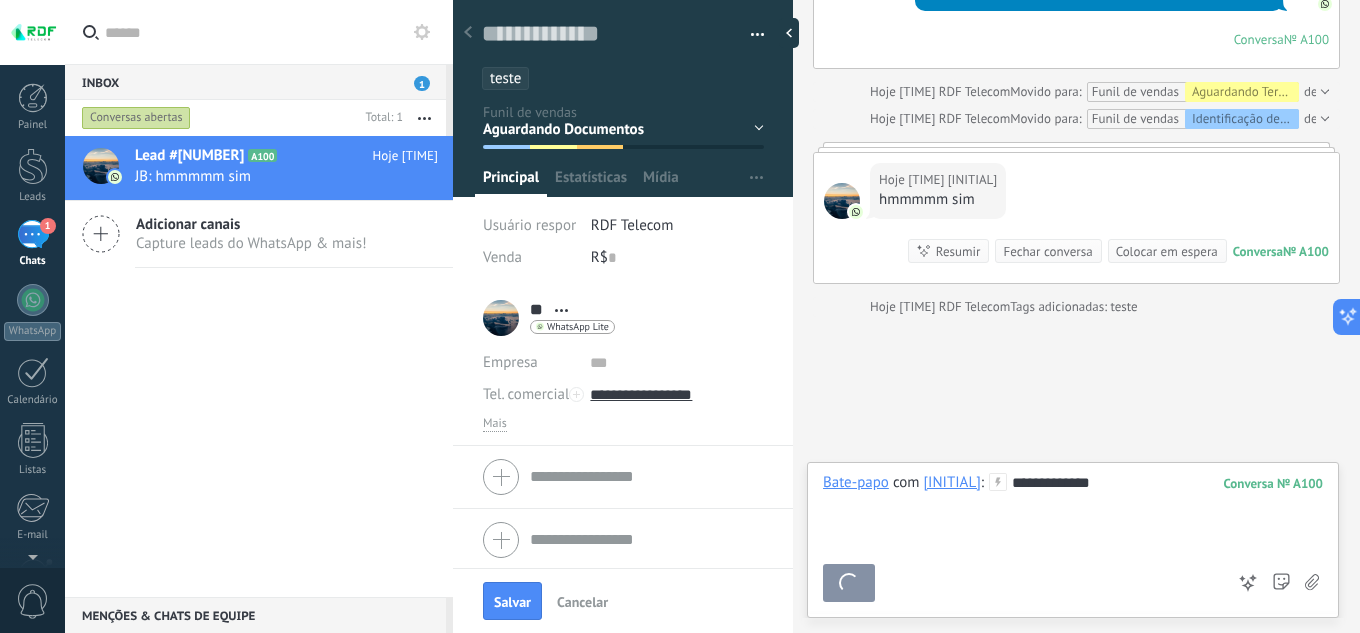 scroll, scrollTop: 961, scrollLeft: 0, axis: vertical 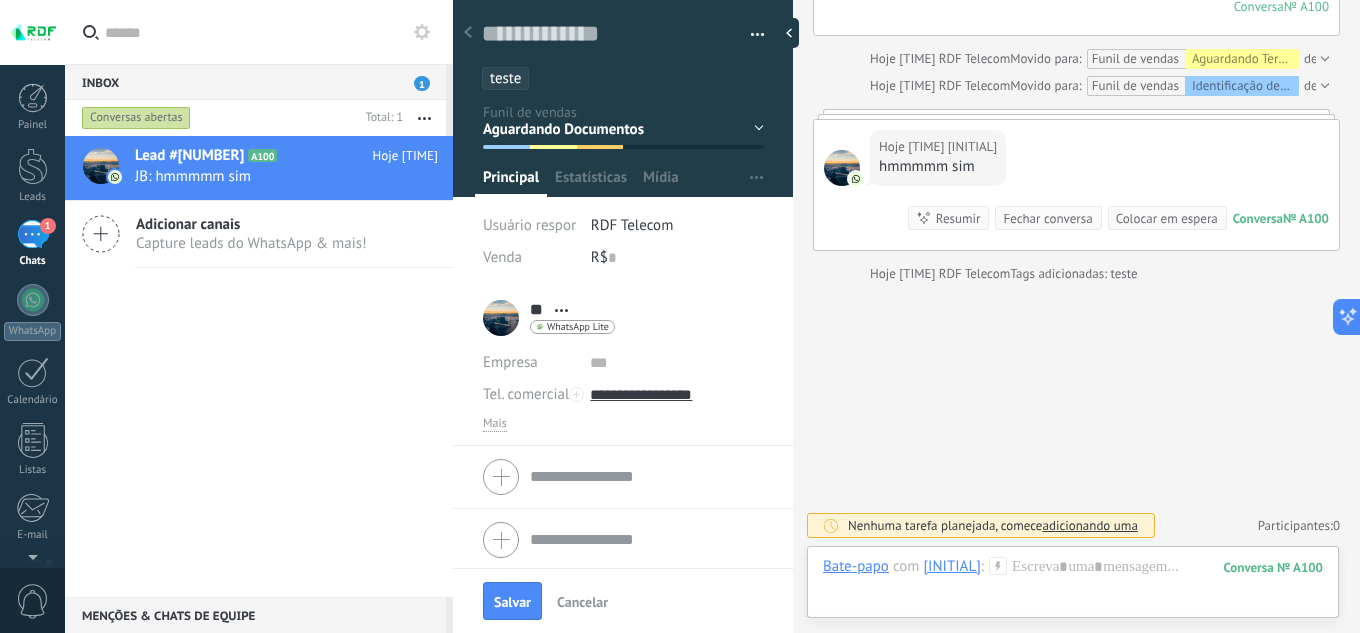 click on "100" at bounding box center [1273, 567] 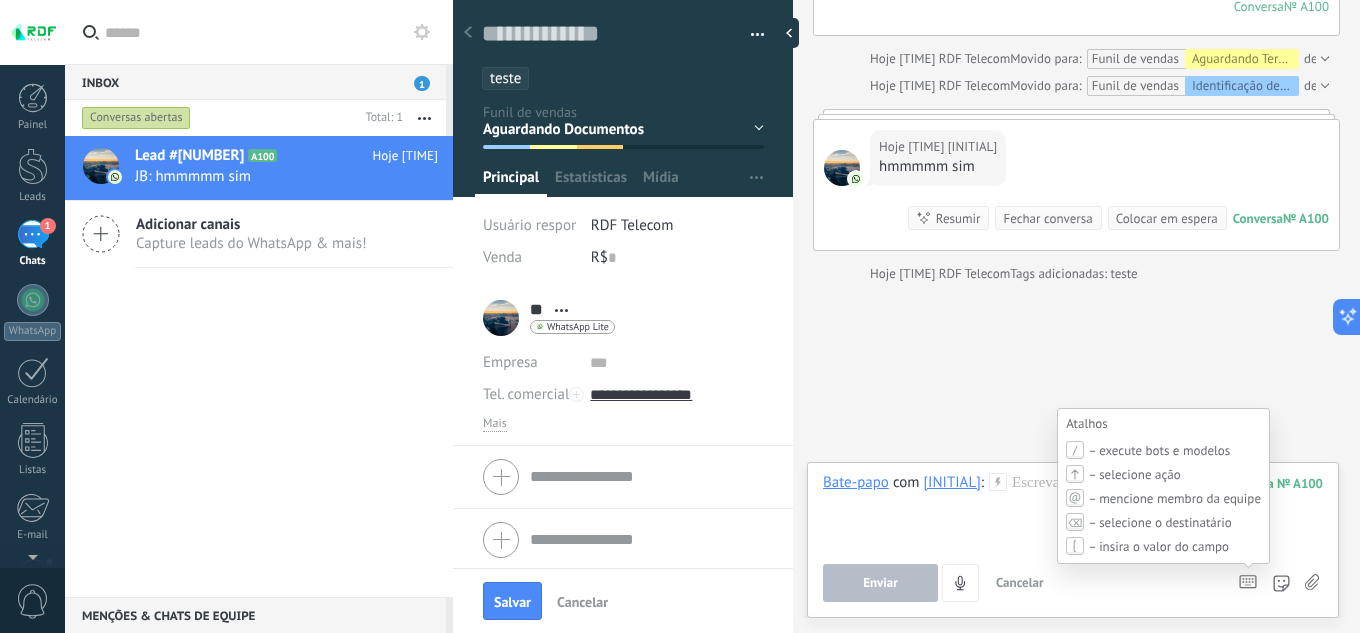 click 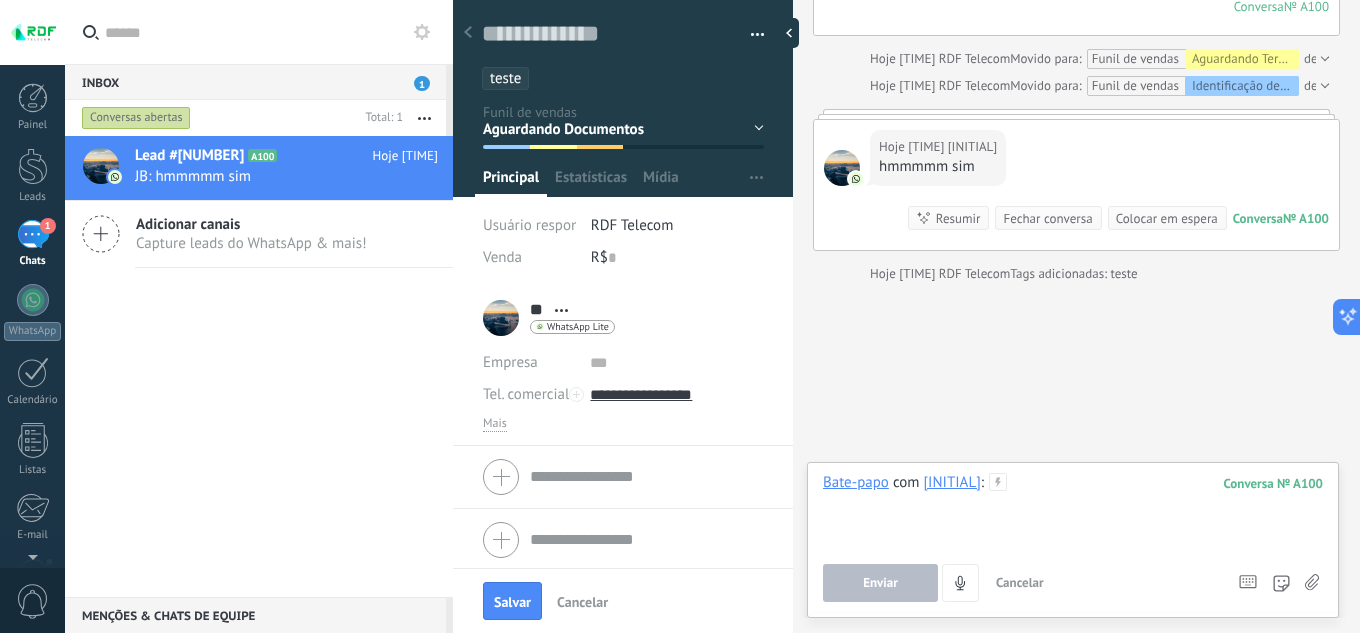 click at bounding box center [1073, 511] 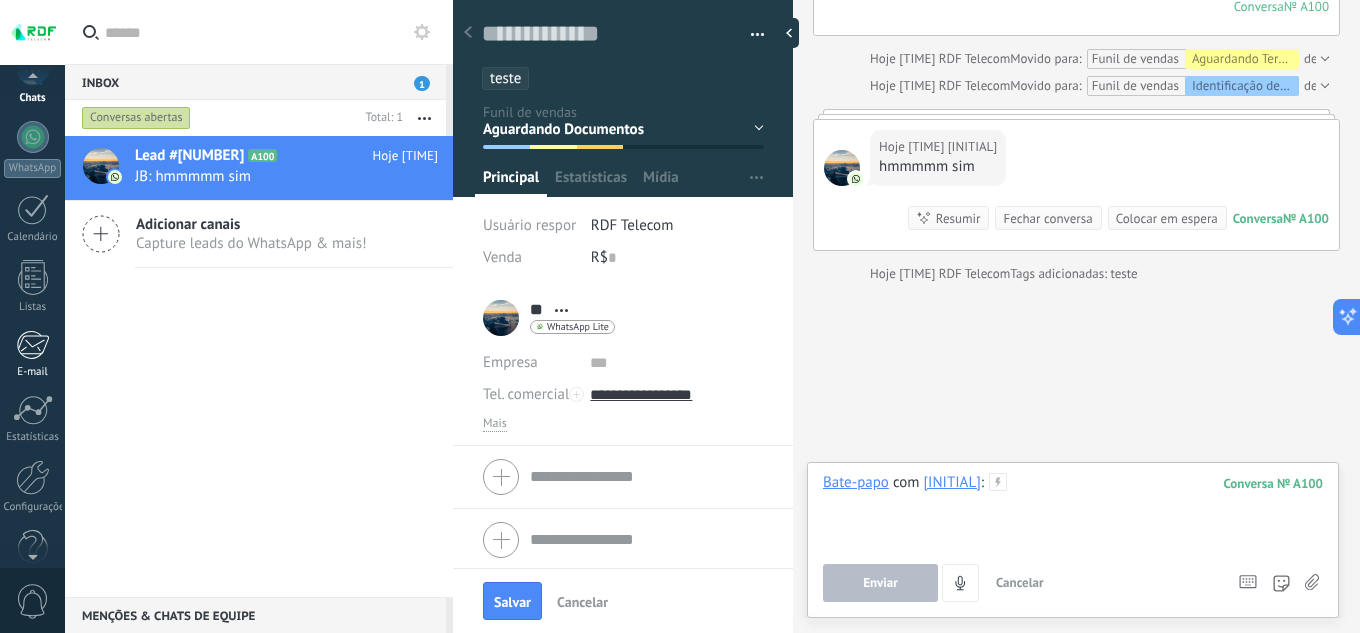 scroll, scrollTop: 199, scrollLeft: 0, axis: vertical 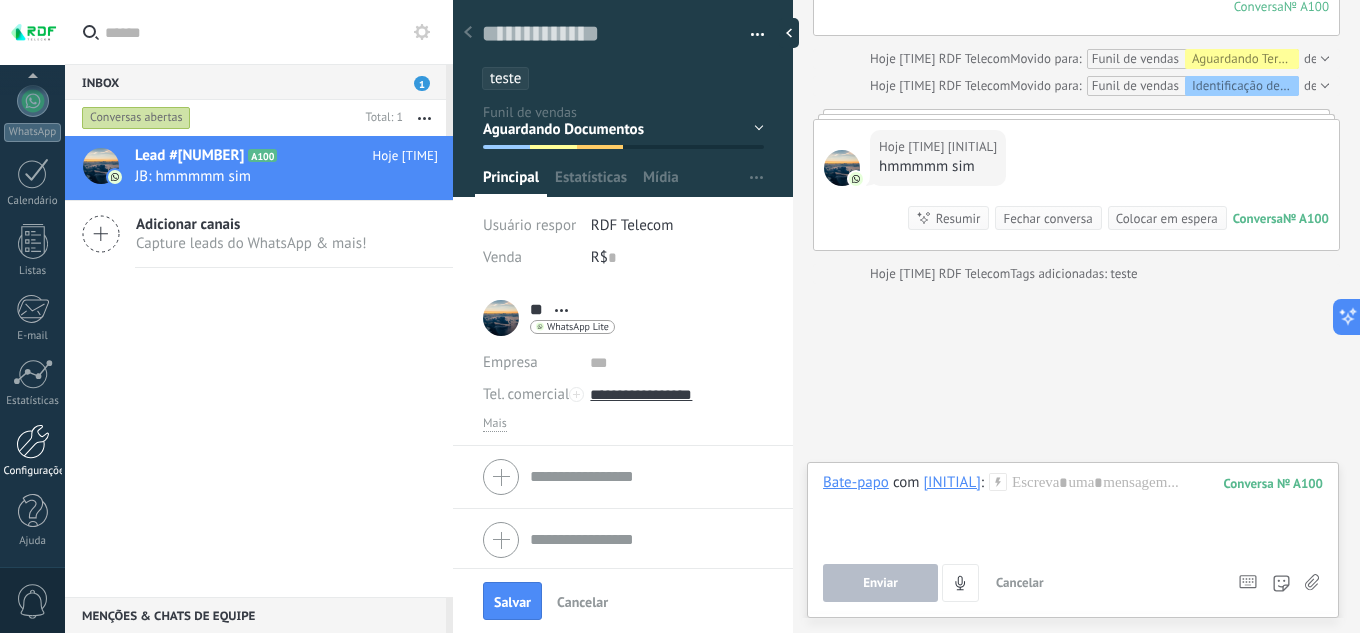 click at bounding box center [33, 441] 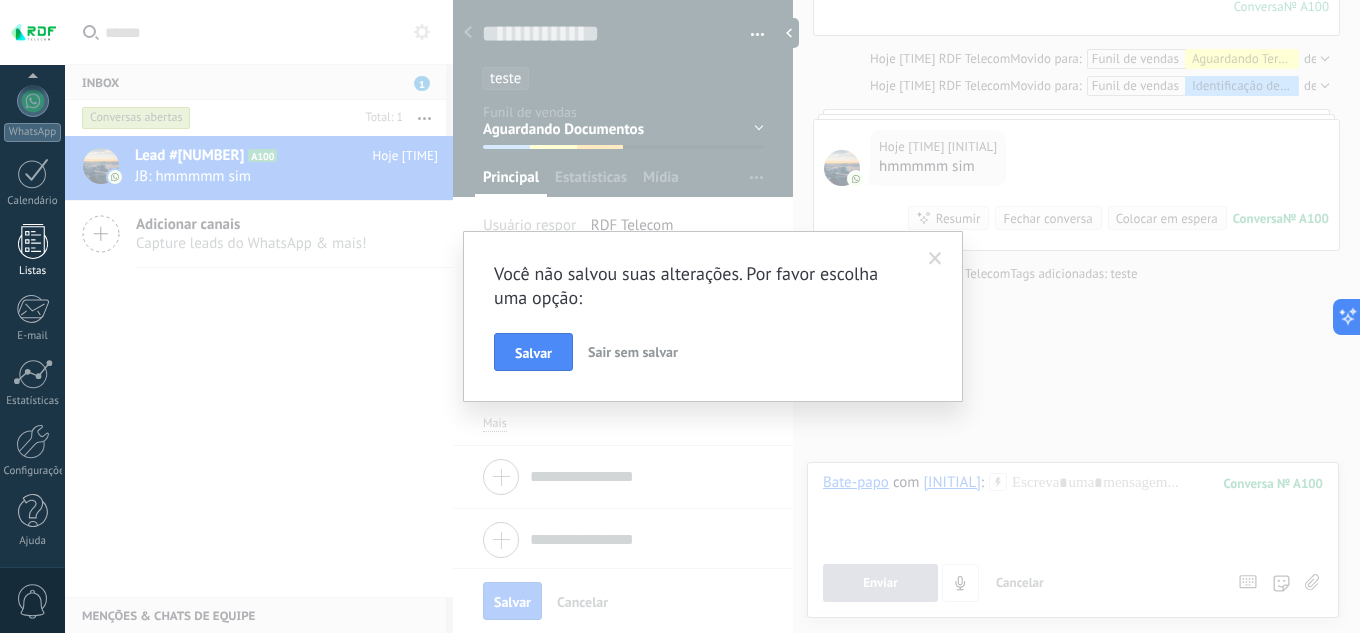scroll, scrollTop: 0, scrollLeft: 0, axis: both 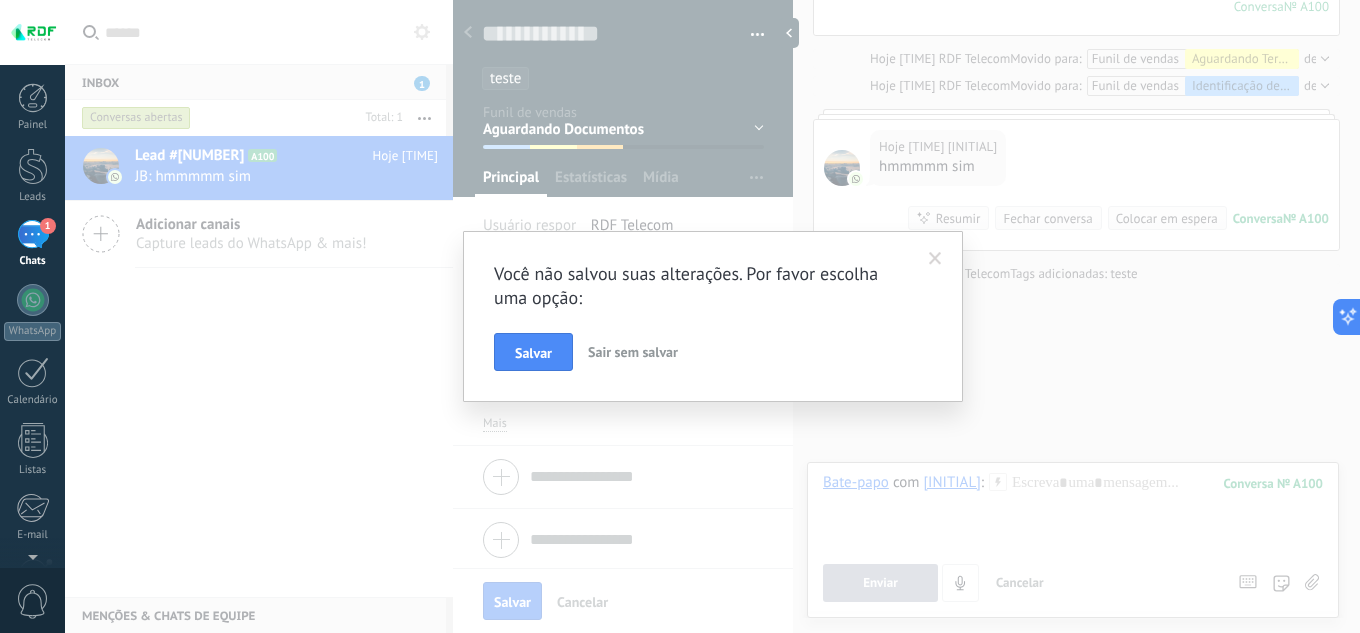 click on "Sair sem salvar" at bounding box center [633, 352] 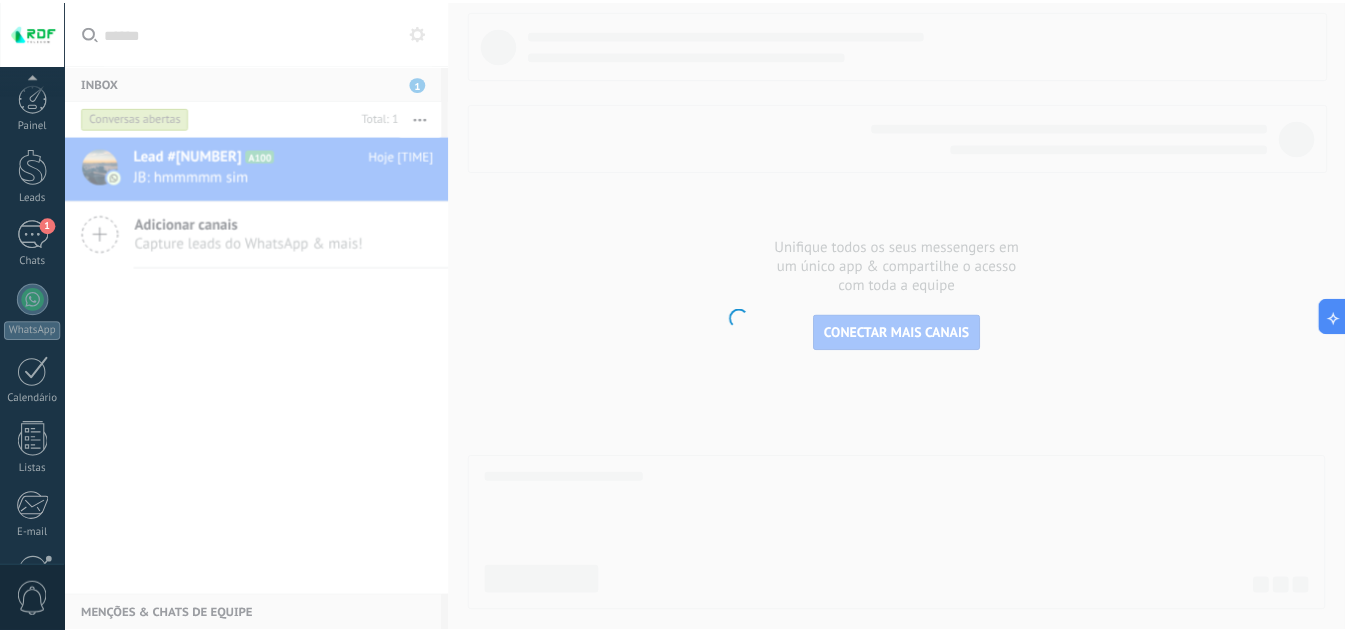 scroll, scrollTop: 199, scrollLeft: 0, axis: vertical 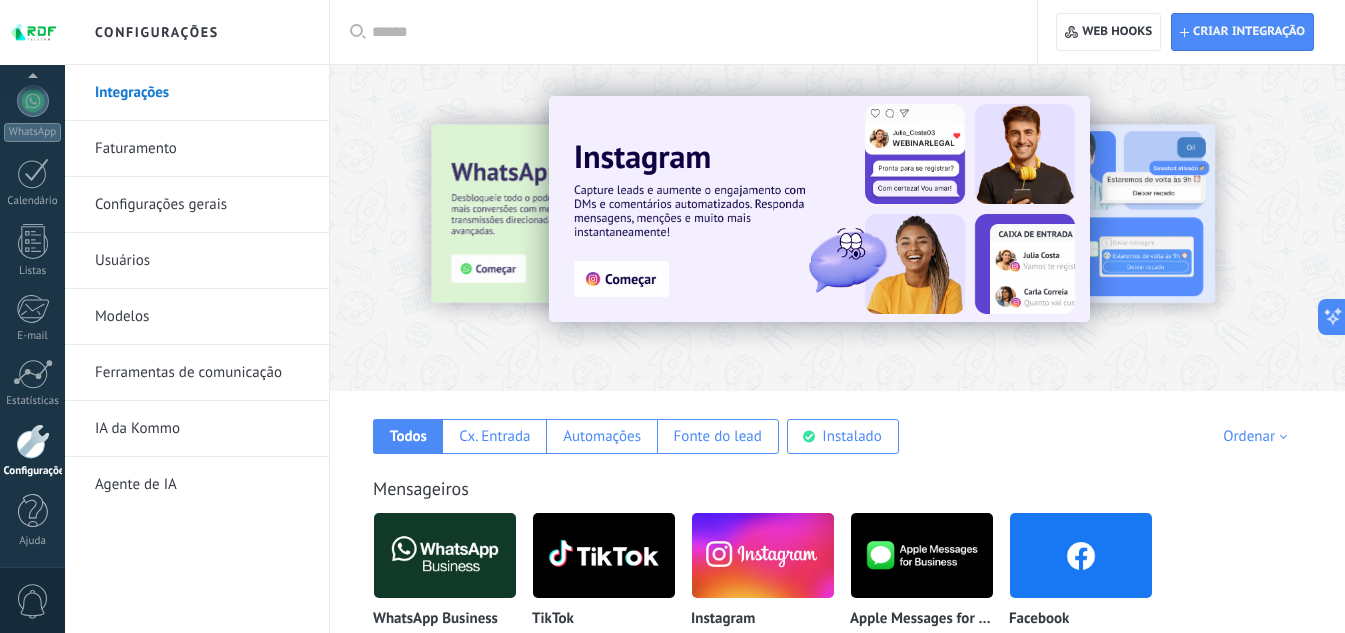 click on "Configurações gerais" at bounding box center [202, 205] 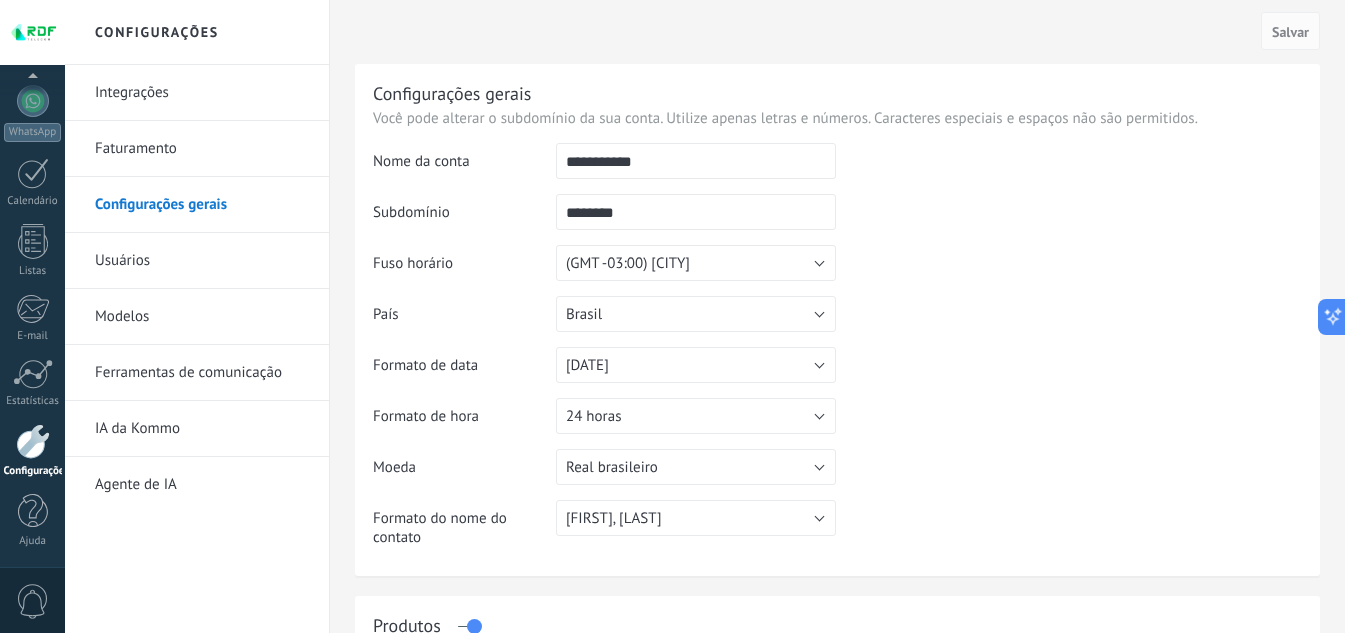 click on "Modelos" at bounding box center (202, 317) 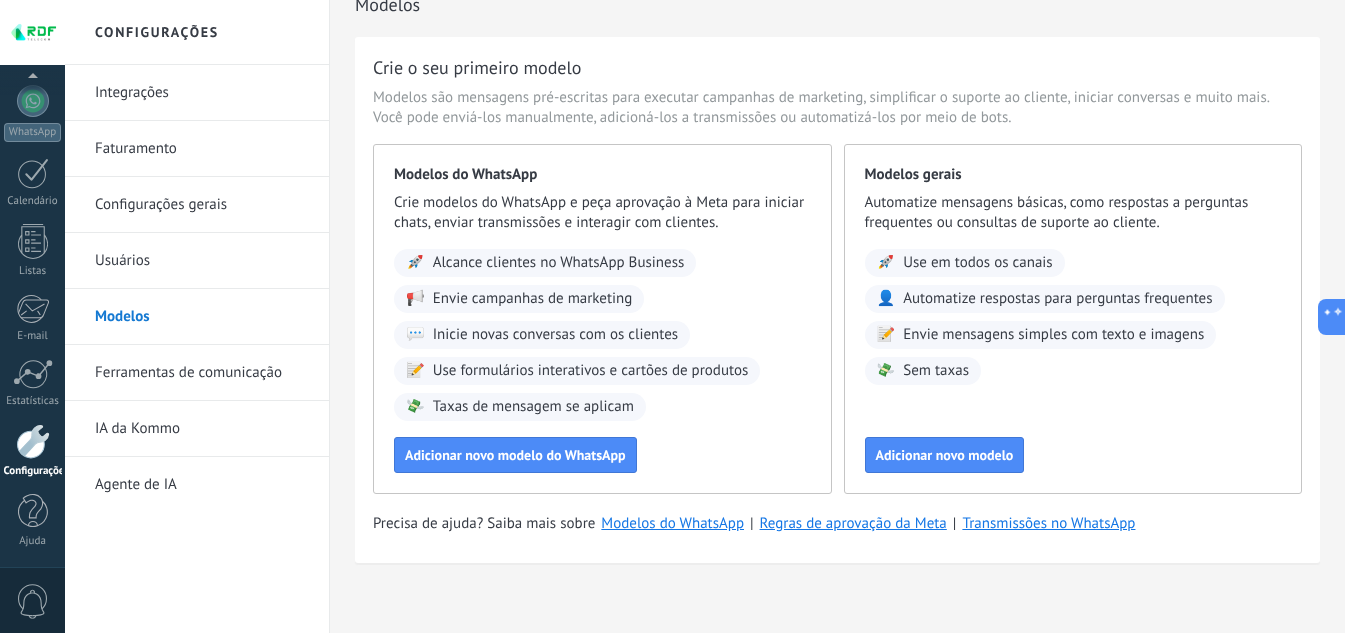 scroll, scrollTop: 42, scrollLeft: 0, axis: vertical 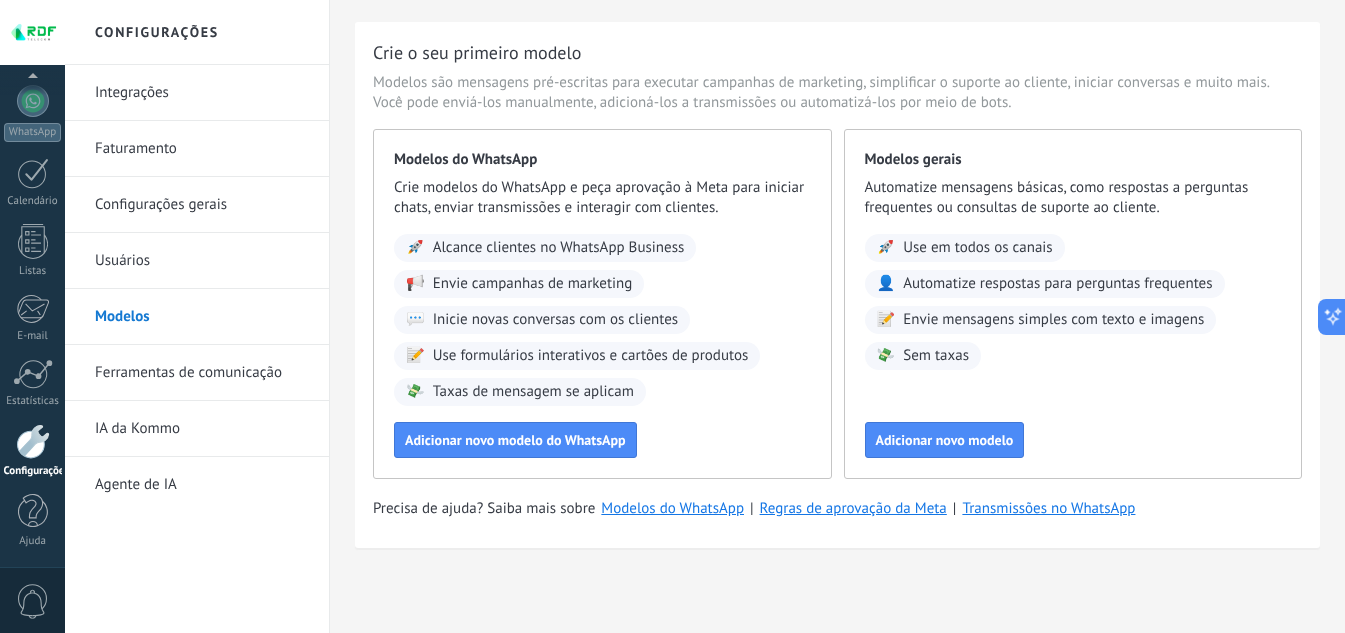 click on "Ferramentas de comunicação" at bounding box center (202, 373) 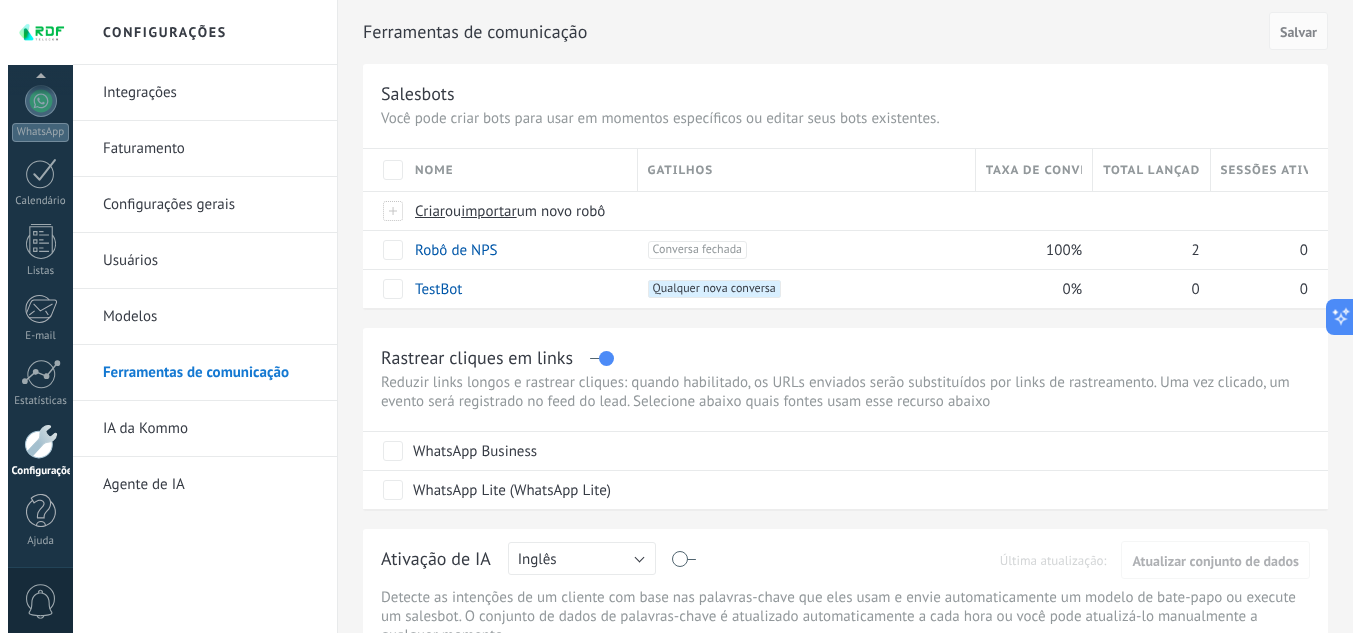 scroll, scrollTop: 100, scrollLeft: 0, axis: vertical 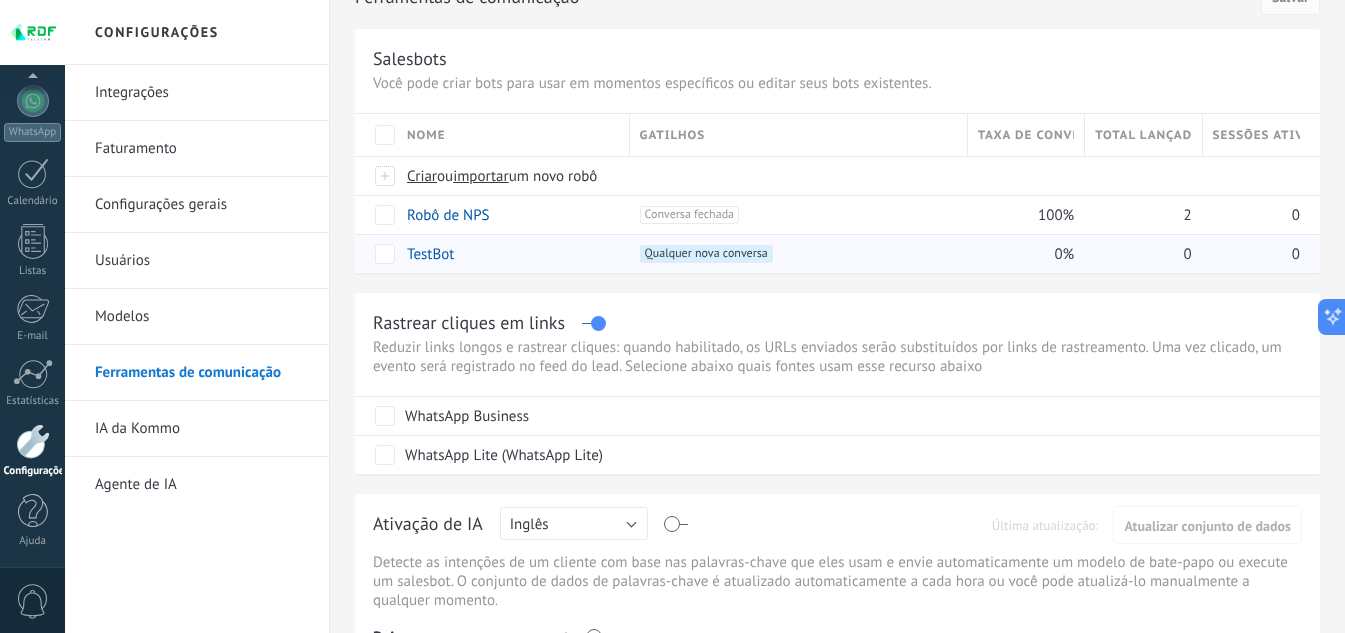 click on "TestBot" at bounding box center [430, 254] 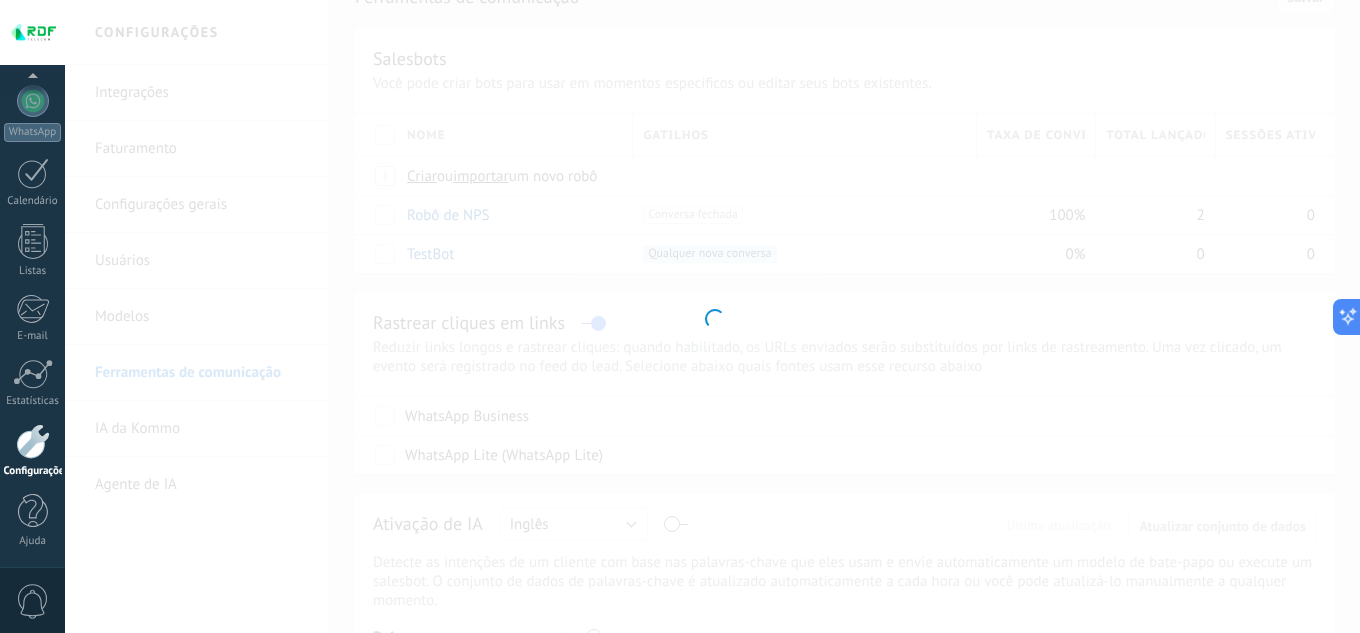 type on "*******" 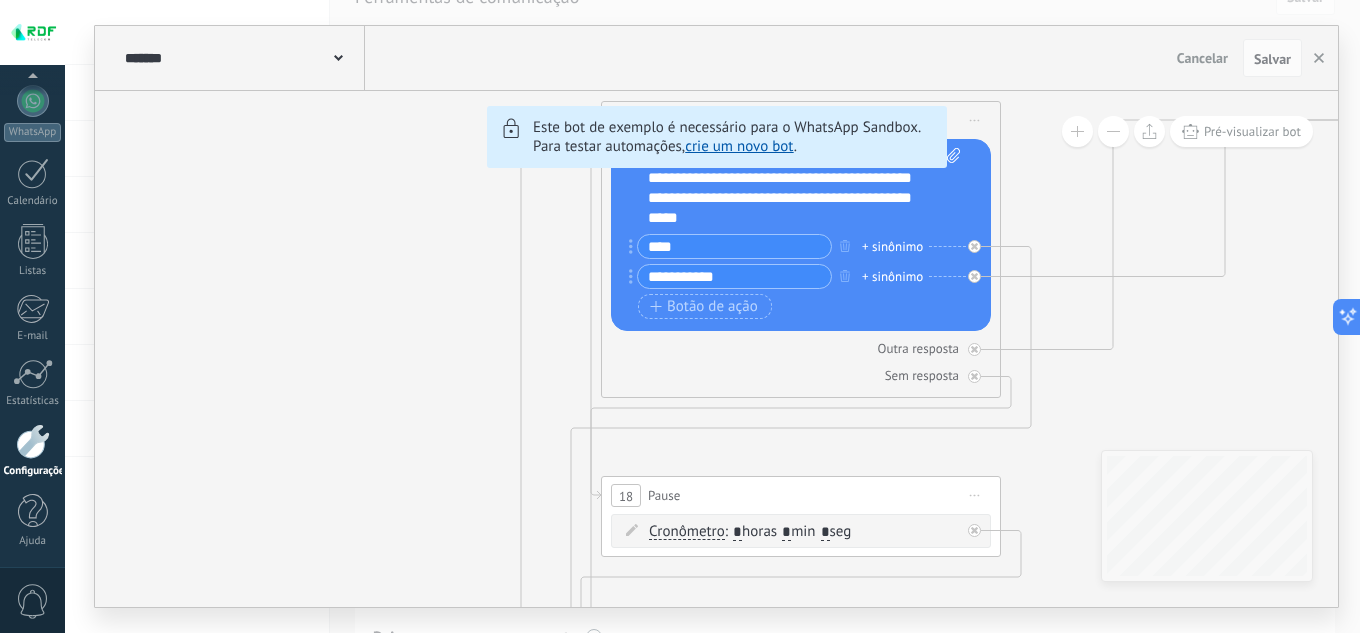 drag, startPoint x: 676, startPoint y: 413, endPoint x: 286, endPoint y: 385, distance: 391.00385 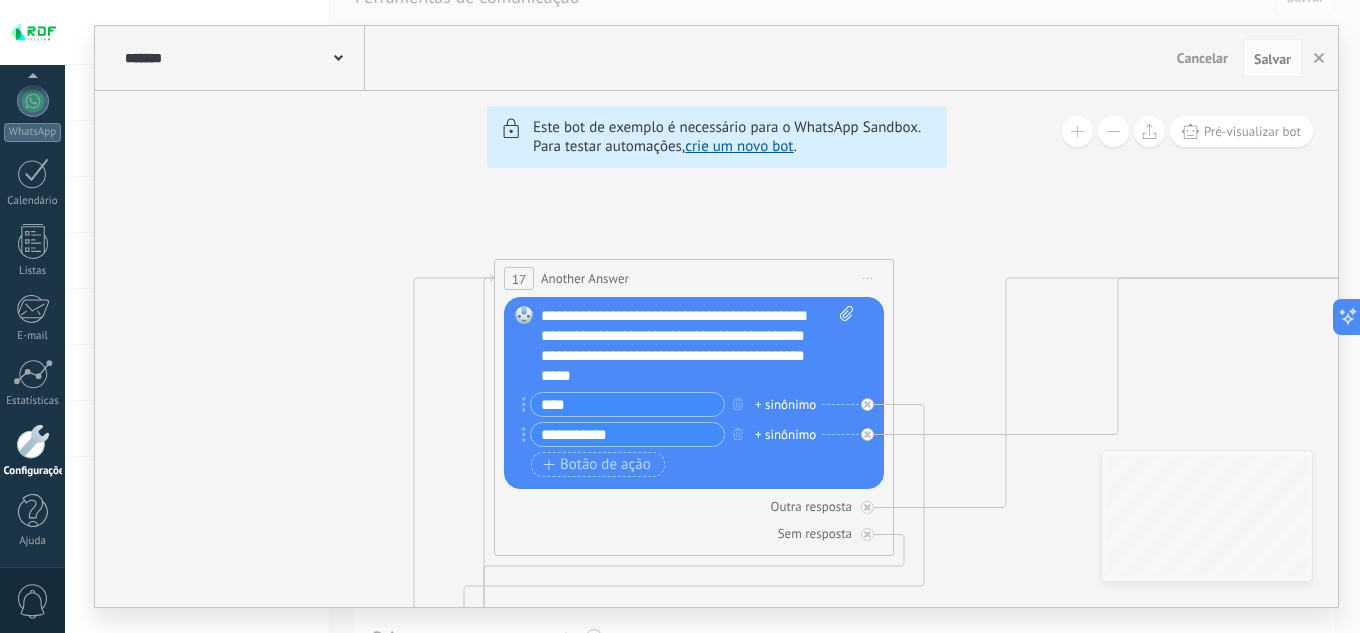 drag, startPoint x: 484, startPoint y: 261, endPoint x: 377, endPoint y: 420, distance: 191.65073 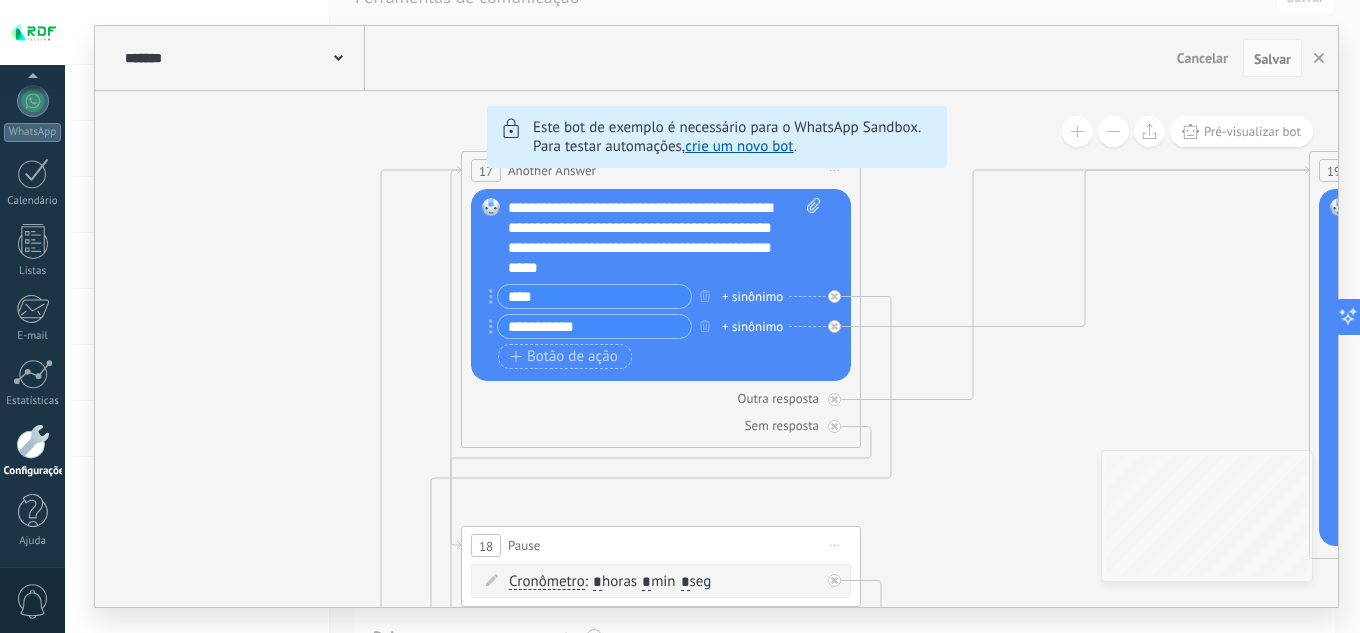 drag, startPoint x: 377, startPoint y: 238, endPoint x: 388, endPoint y: 101, distance: 137.4409 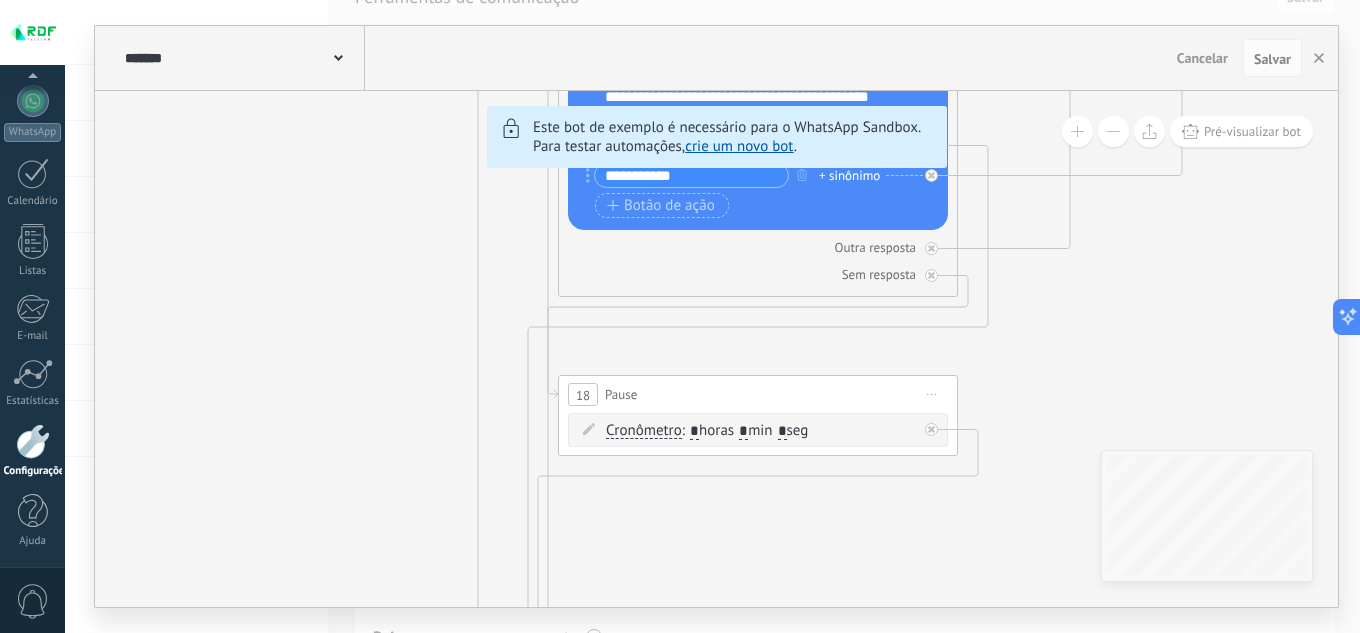 drag, startPoint x: 249, startPoint y: 308, endPoint x: 290, endPoint y: 213, distance: 103.4698 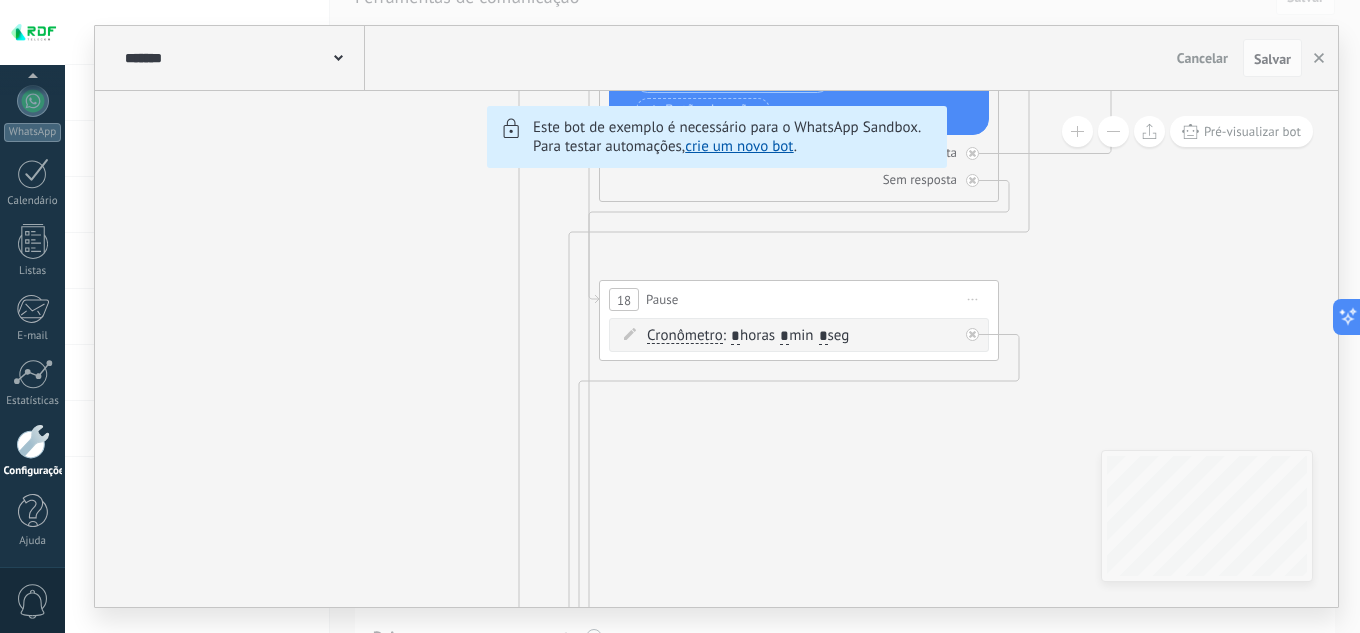 drag, startPoint x: 377, startPoint y: 480, endPoint x: 374, endPoint y: 165, distance: 315.01428 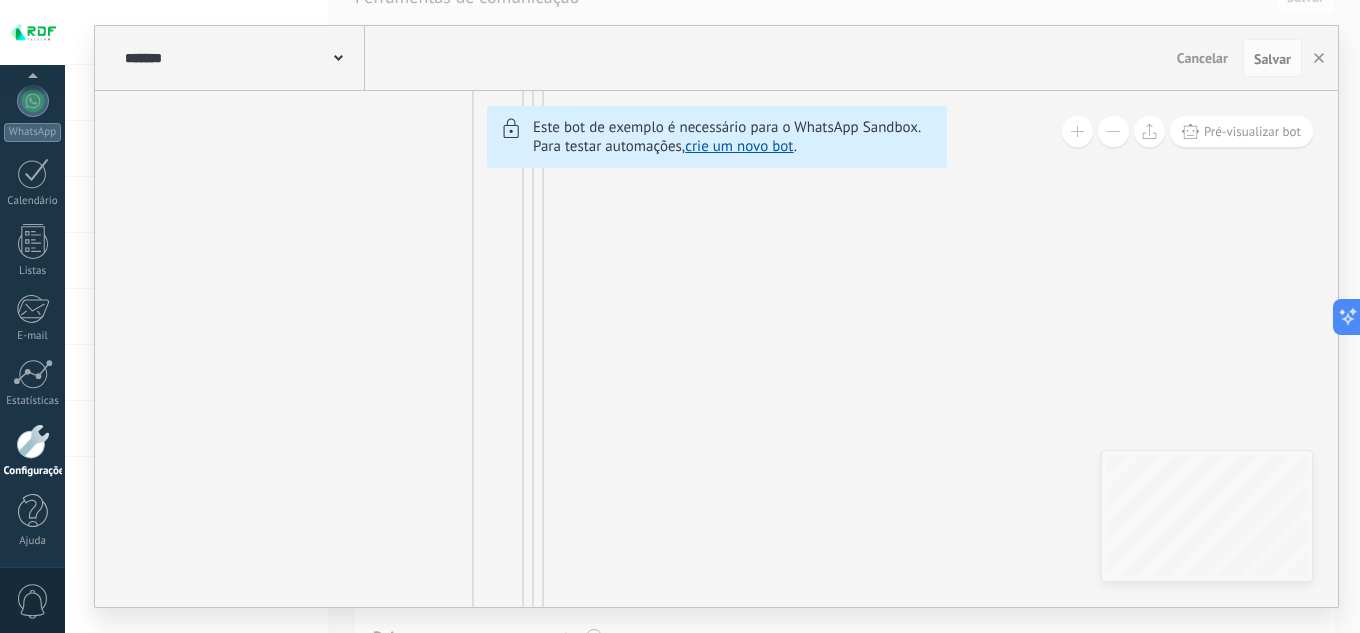 drag, startPoint x: 414, startPoint y: 311, endPoint x: 392, endPoint y: 91, distance: 221.09726 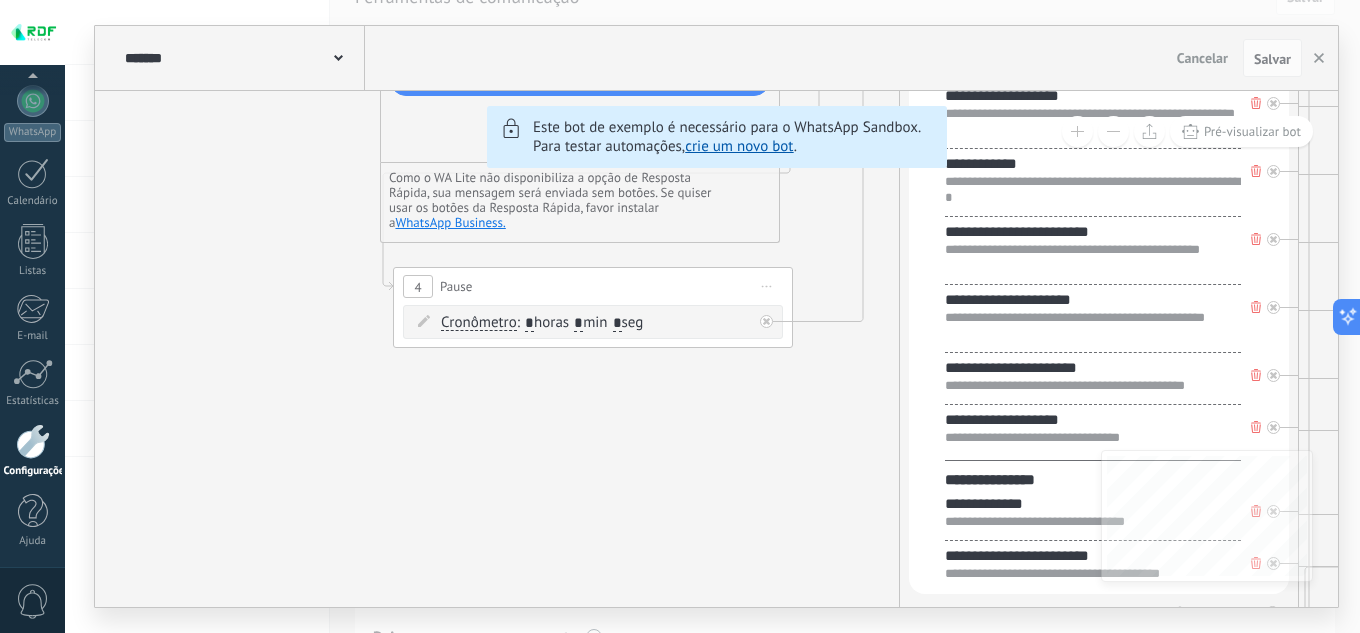 drag, startPoint x: 284, startPoint y: 465, endPoint x: 763, endPoint y: 477, distance: 479.1503 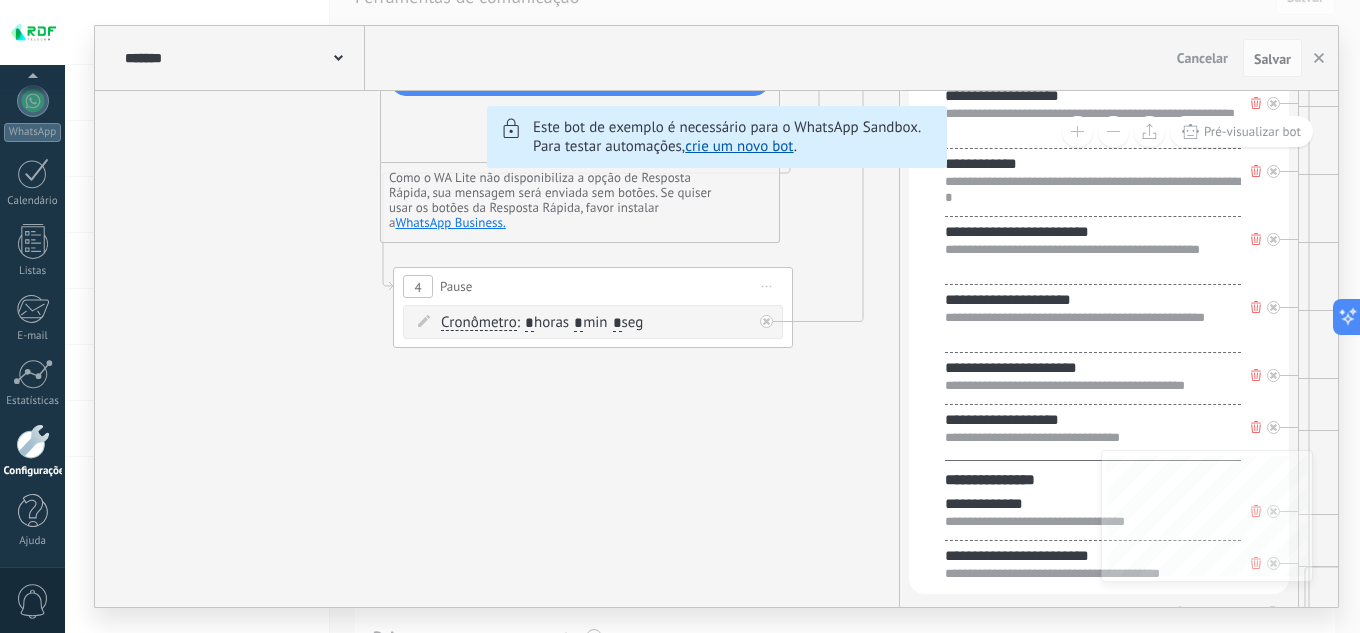 click on "6 Flows 7 List 8 Buttons 9 AI 10 Broadcast 11 Ads 12 Carousel 13 Verification 14 Get started 15 Get a demo 19 Close the bot" 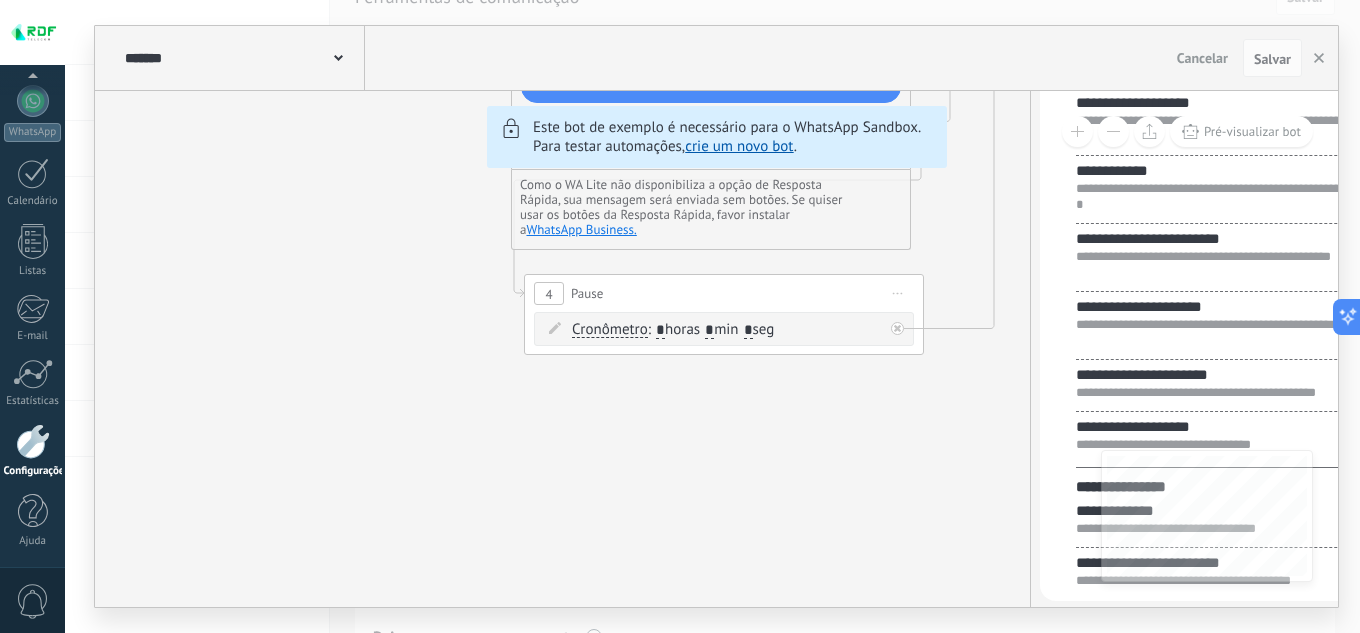 drag, startPoint x: 411, startPoint y: 316, endPoint x: 417, endPoint y: 594, distance: 278.06473 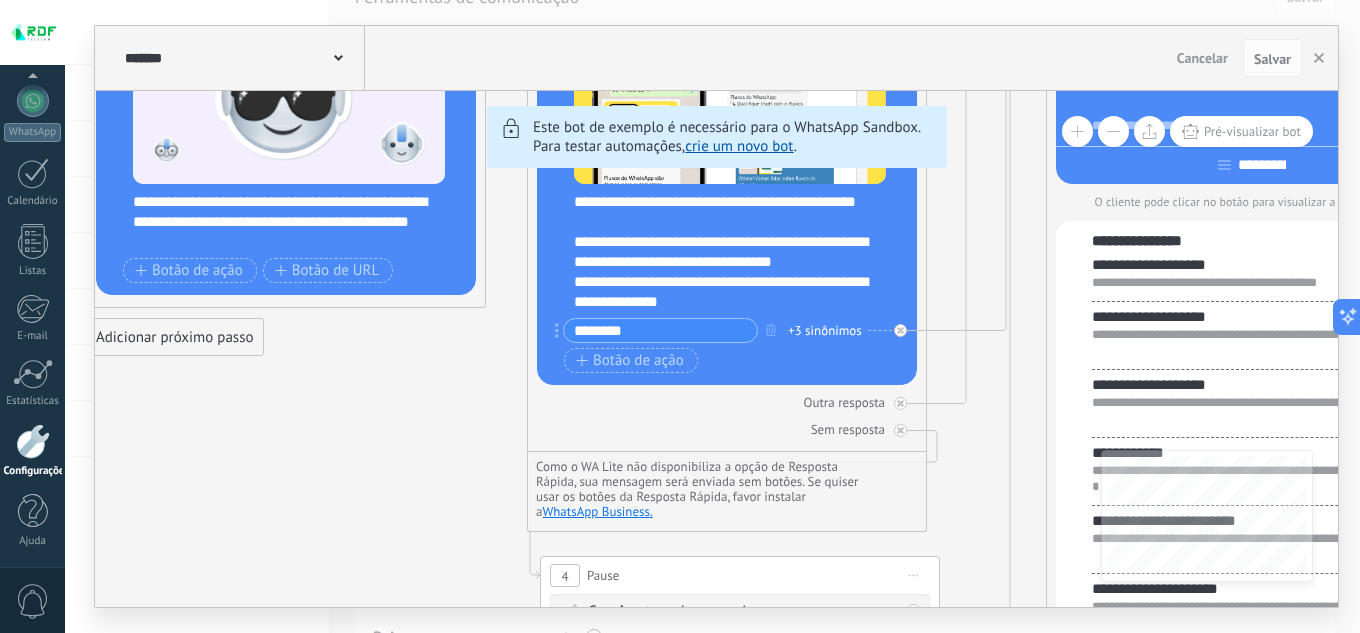 drag, startPoint x: 277, startPoint y: 345, endPoint x: 645, endPoint y: 397, distance: 371.65576 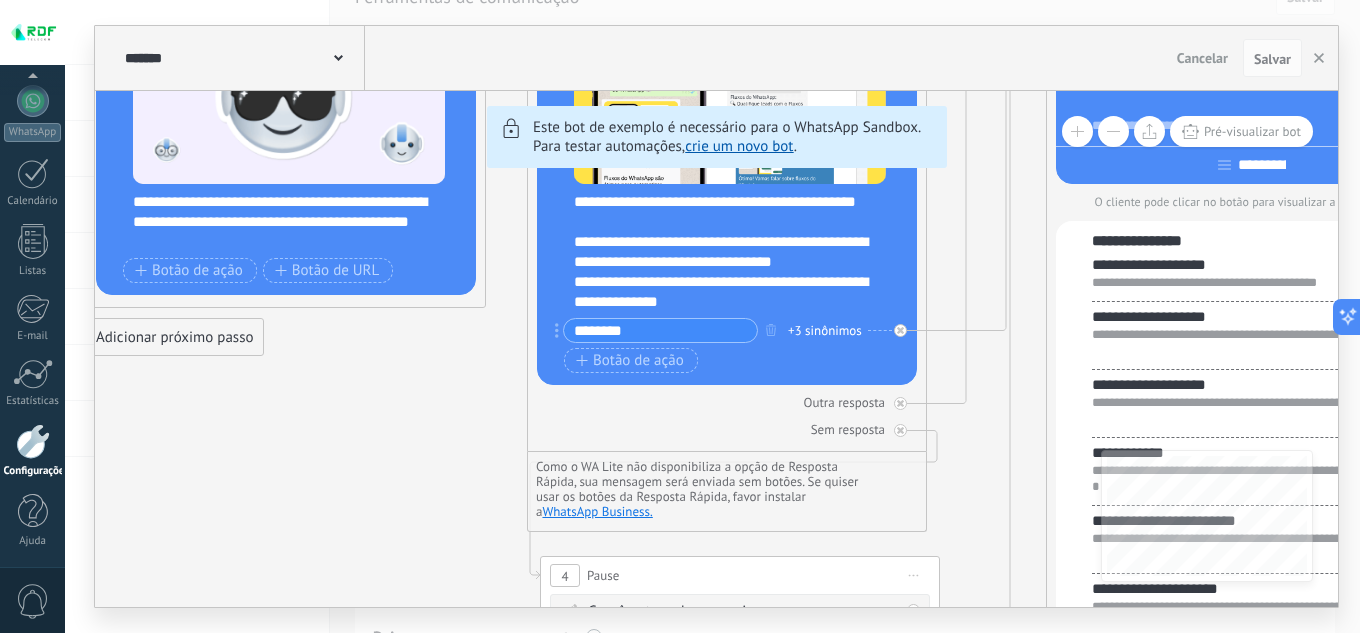click on "6 Flows 7 List 8 Buttons 9 AI 10 Broadcast 11 Ads 12 Carousel 13 Verification 14 Get started 15 Get a demo 19 Close the bot" 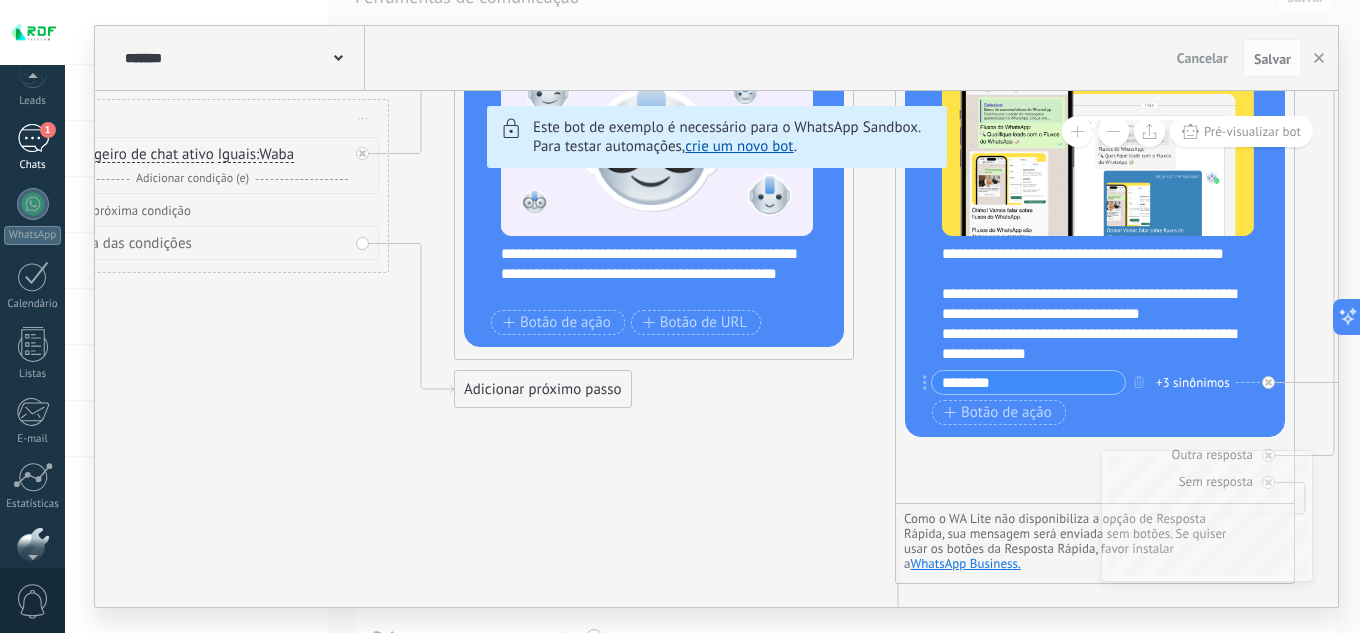 scroll, scrollTop: 0, scrollLeft: 0, axis: both 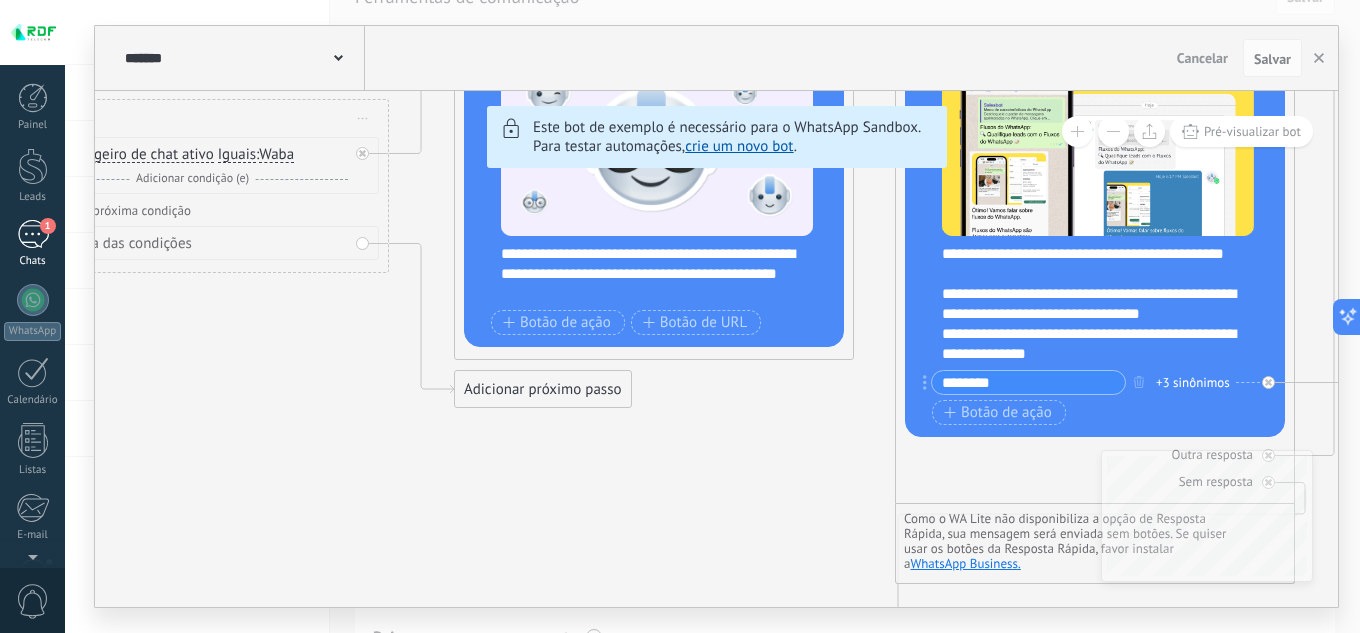 click on "Chats" at bounding box center [33, 261] 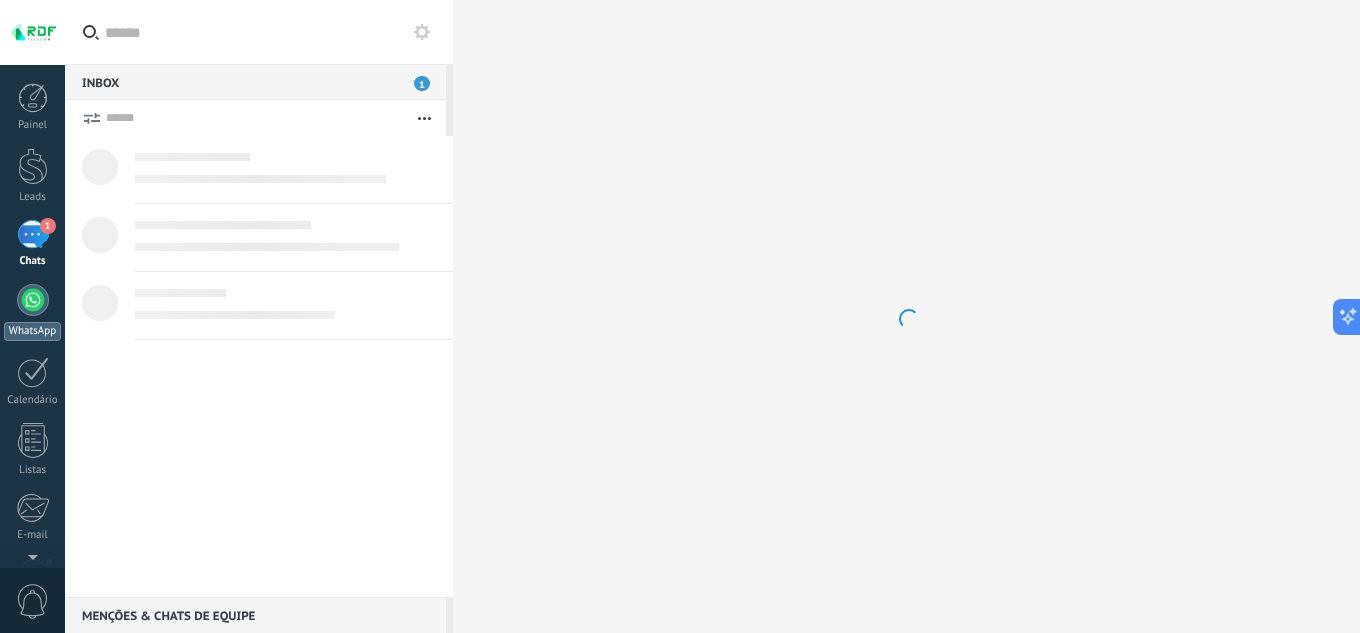 scroll, scrollTop: 0, scrollLeft: 0, axis: both 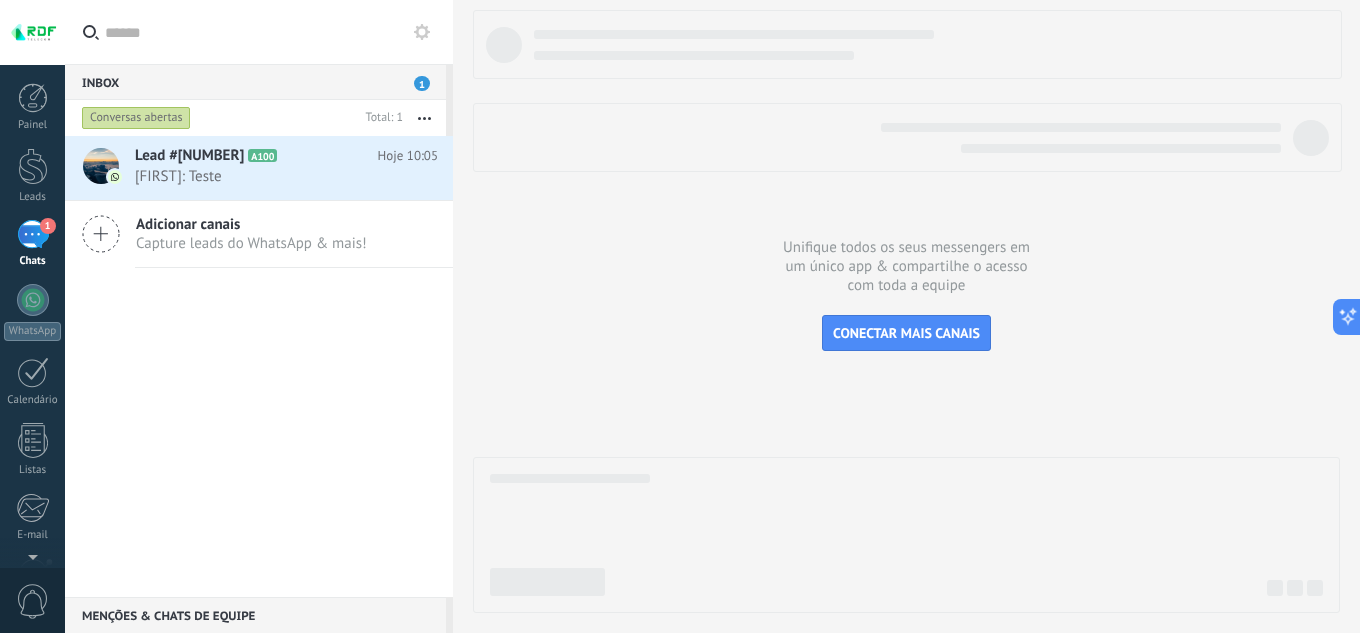click at bounding box center [906, 535] 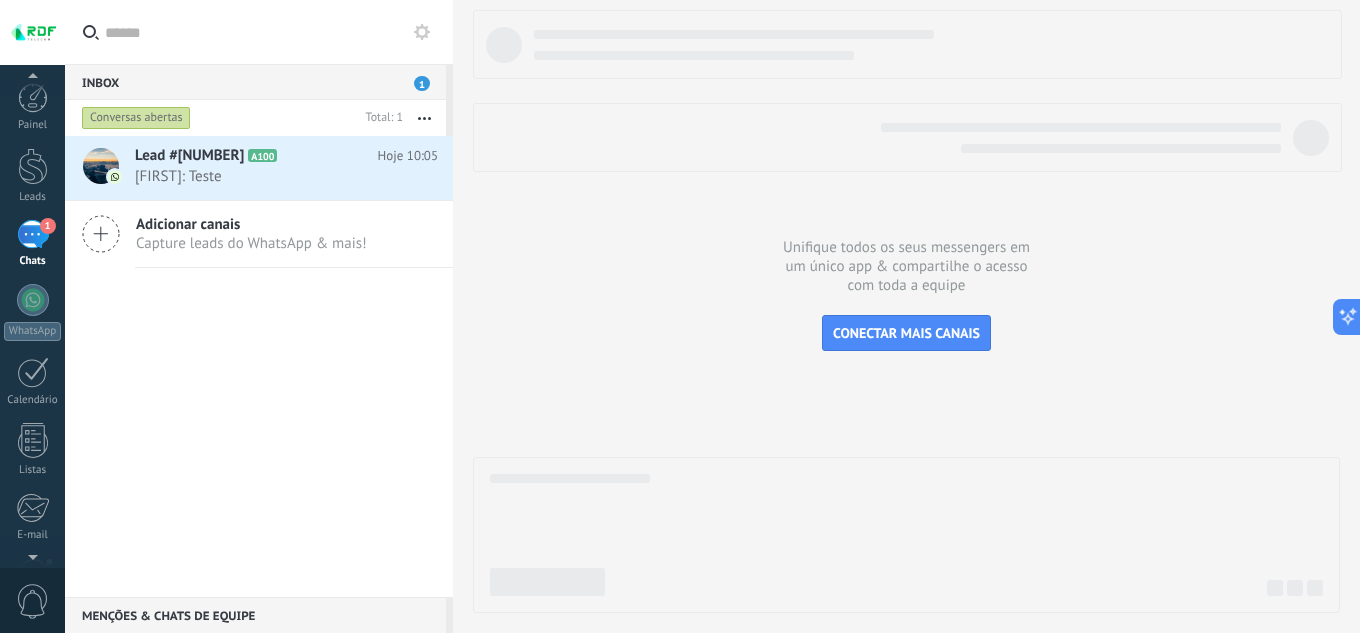 scroll, scrollTop: 0, scrollLeft: 0, axis: both 